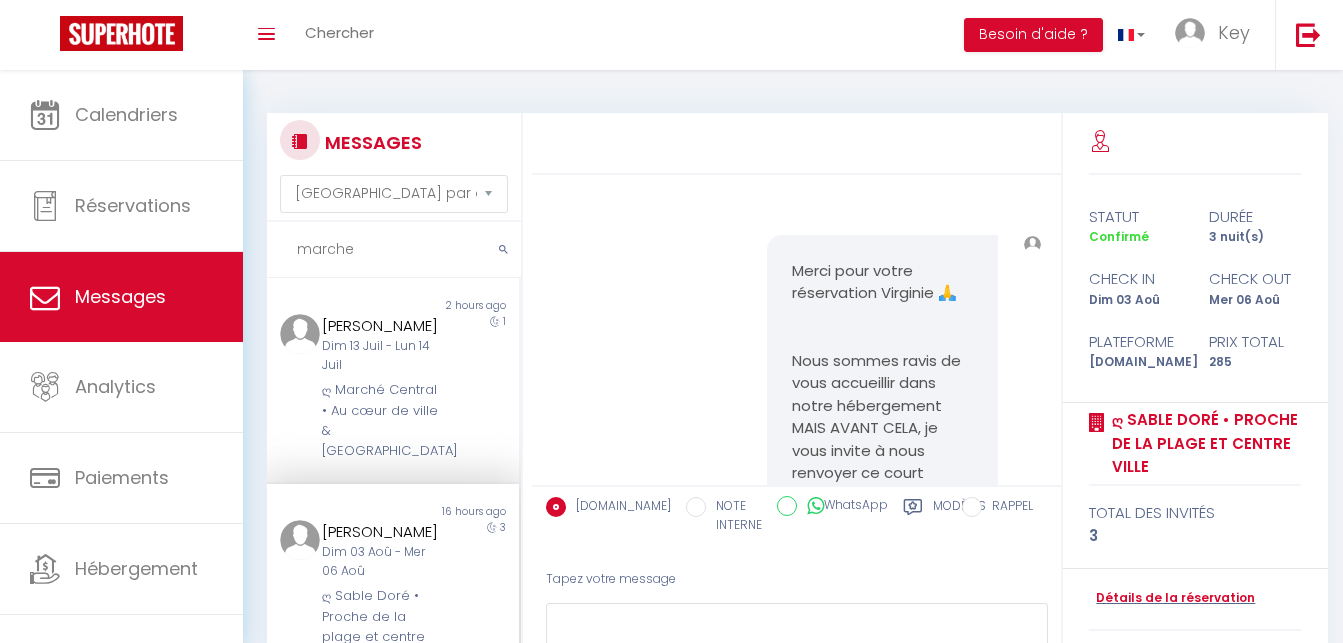 select on "message" 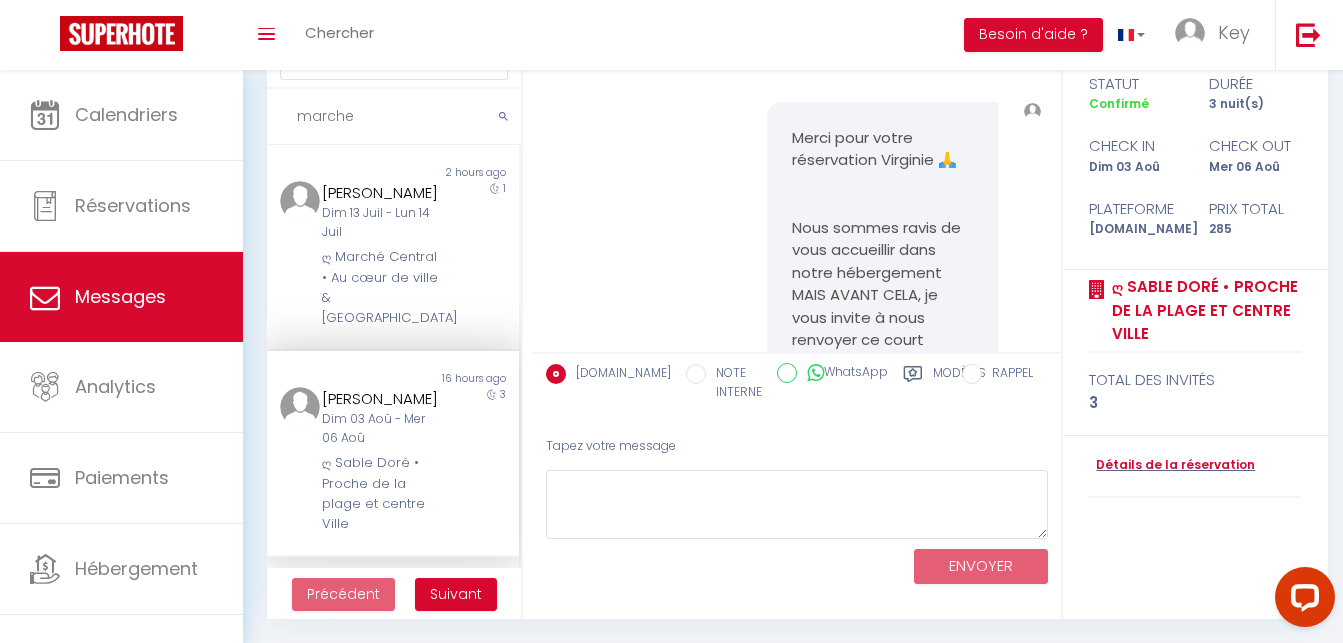 scroll, scrollTop: 0, scrollLeft: 0, axis: both 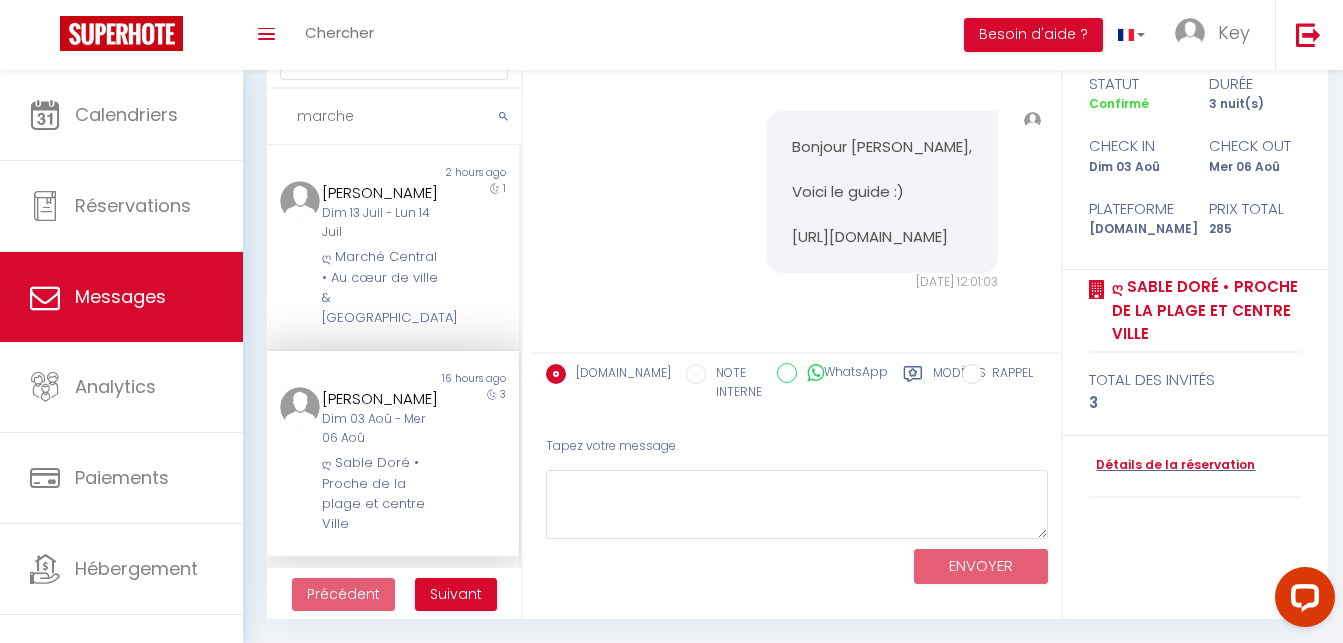 click on "marche" at bounding box center (394, 117) 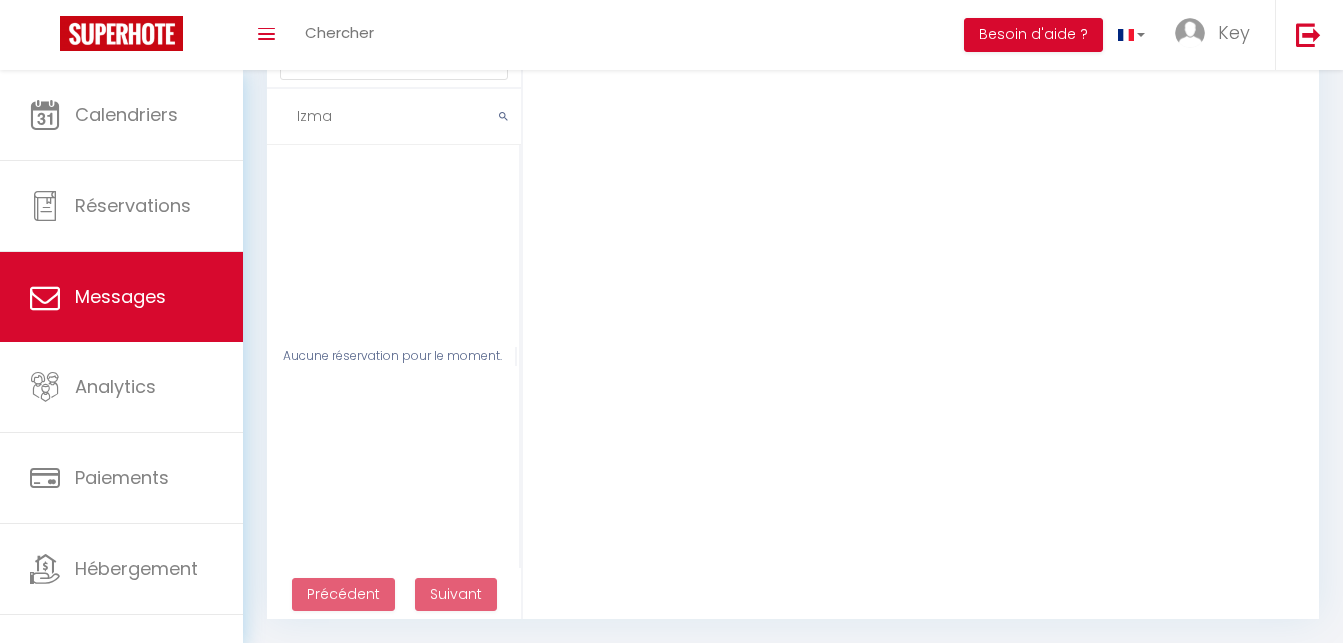 click on "Izma" at bounding box center [394, 117] 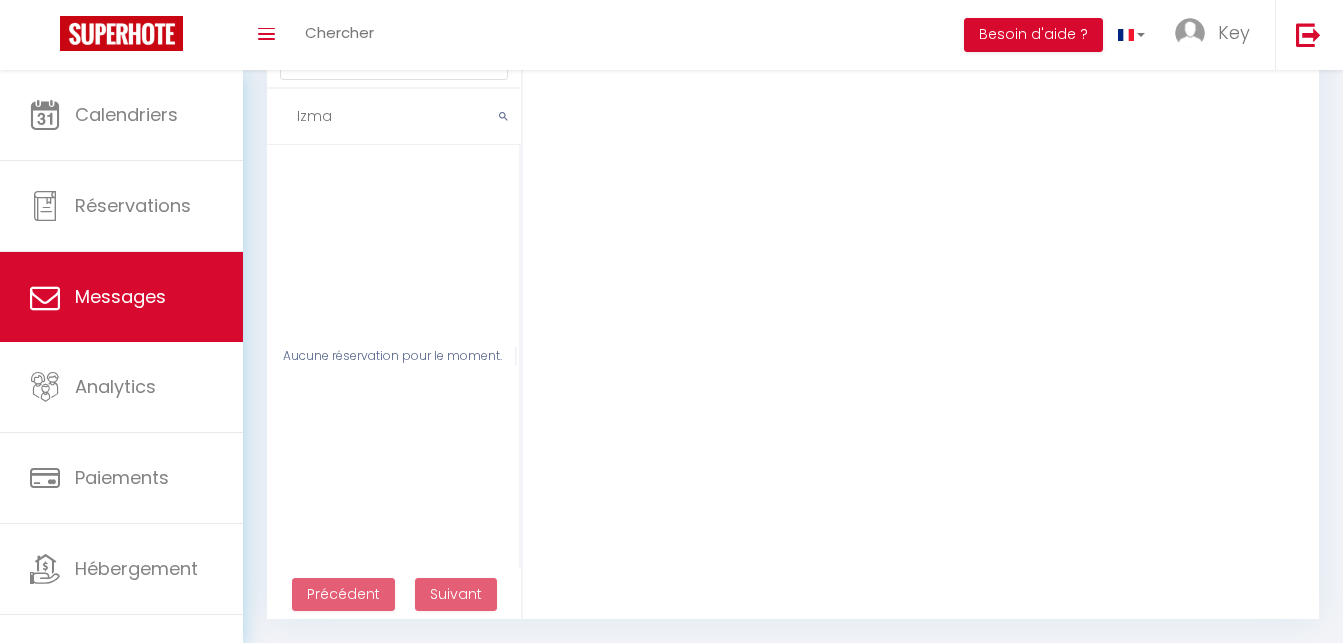 paste on "Sartron" 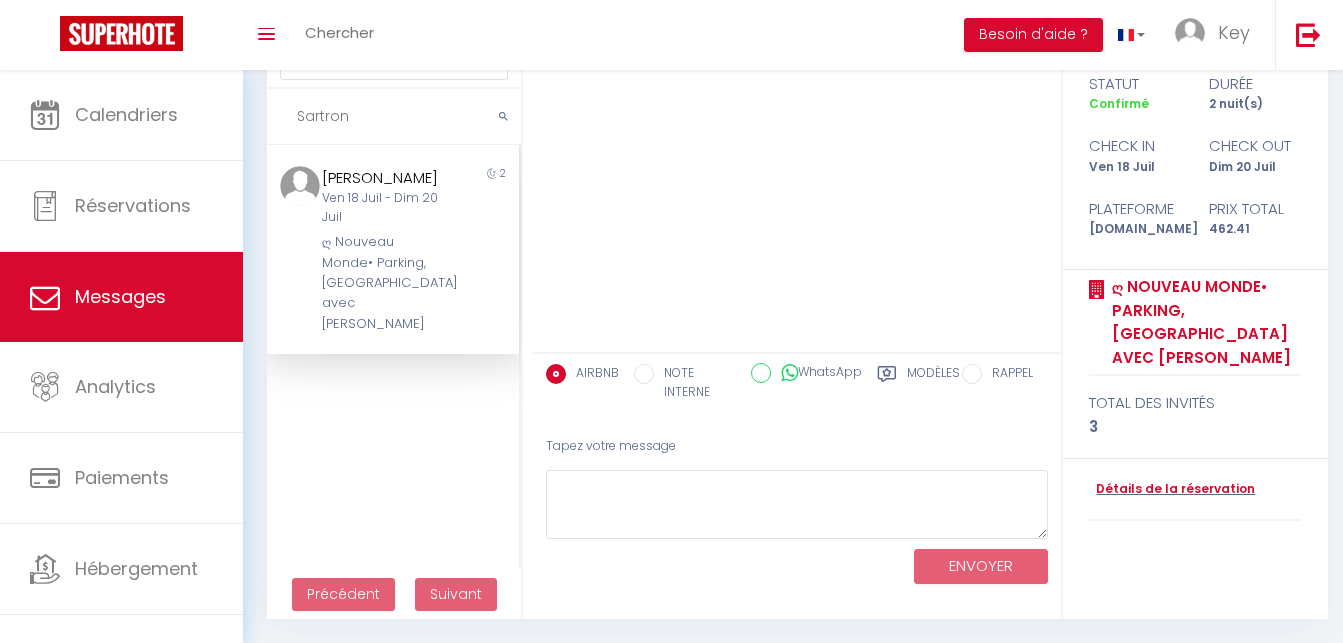 type on "Sartron" 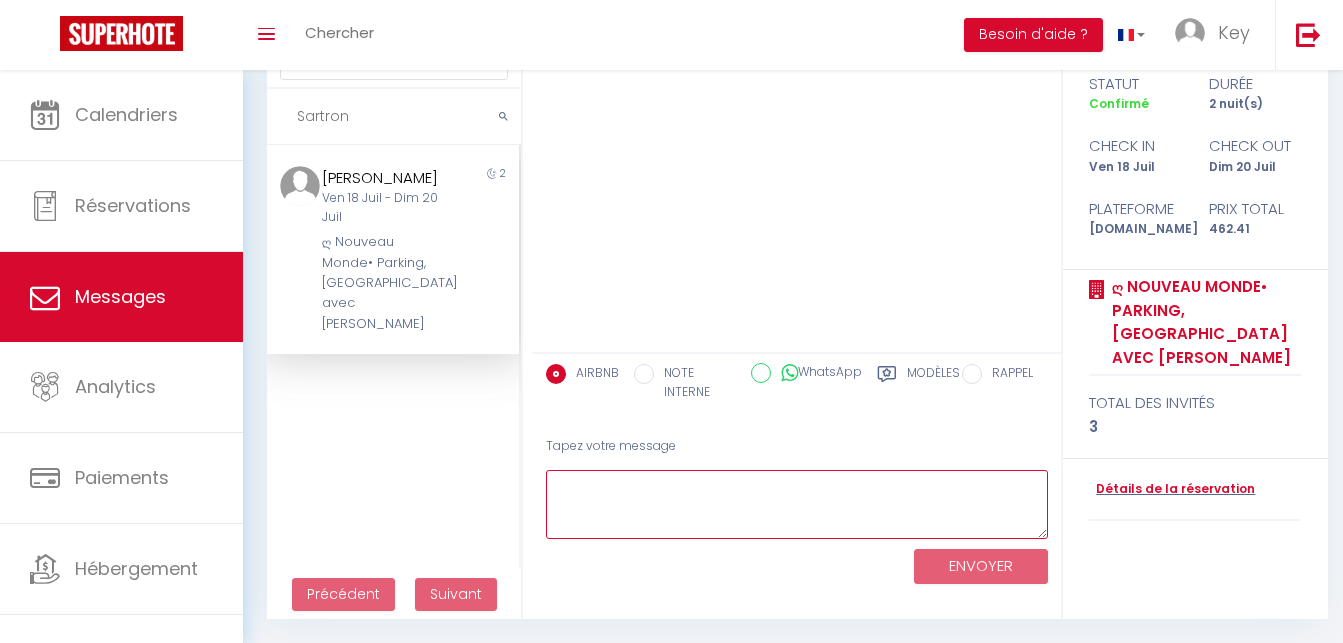 click at bounding box center [797, 504] 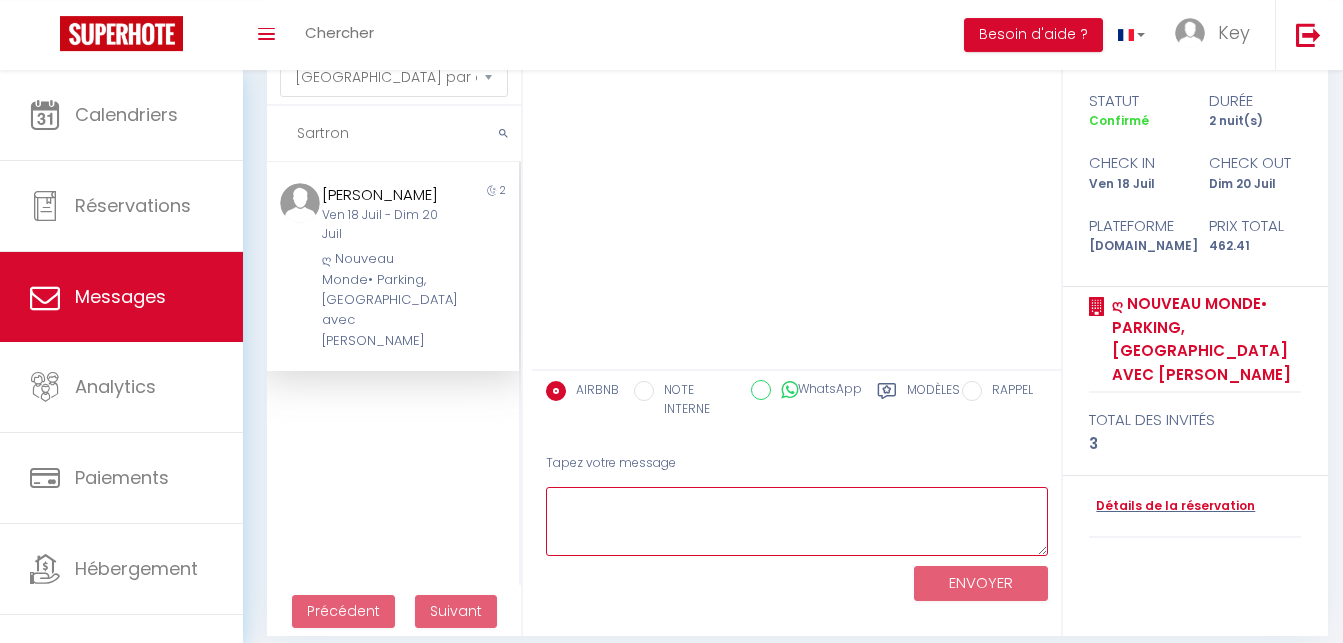 scroll, scrollTop: 133, scrollLeft: 0, axis: vertical 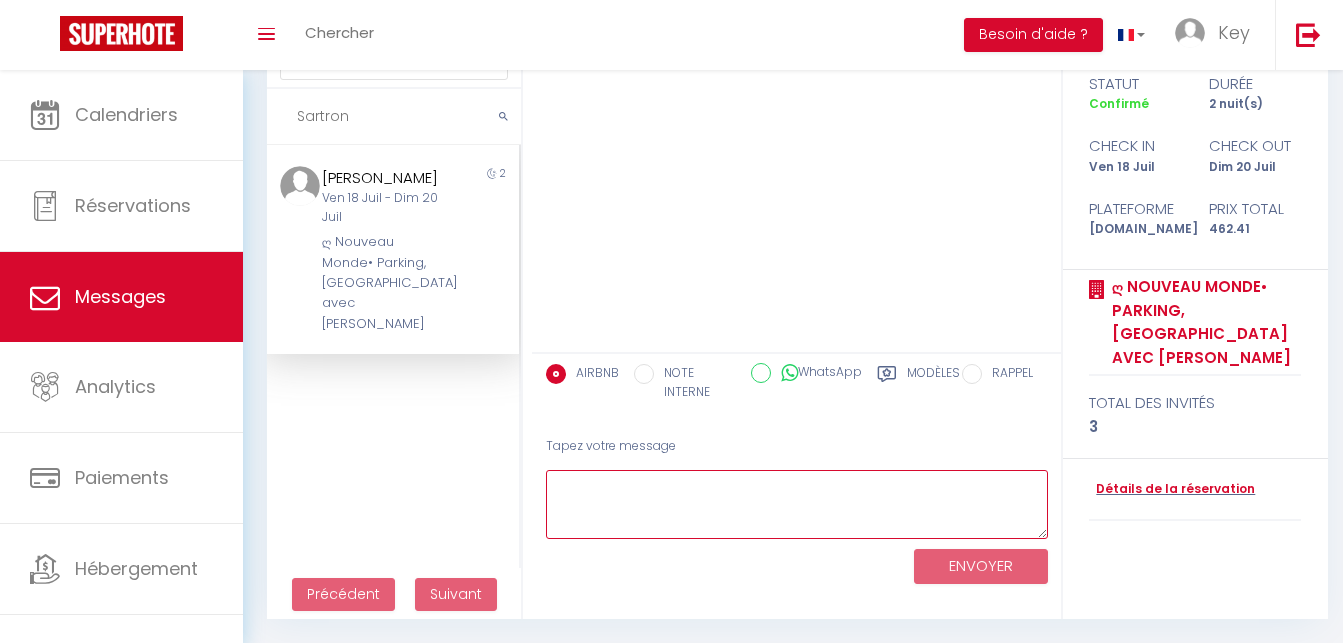 click at bounding box center (797, 504) 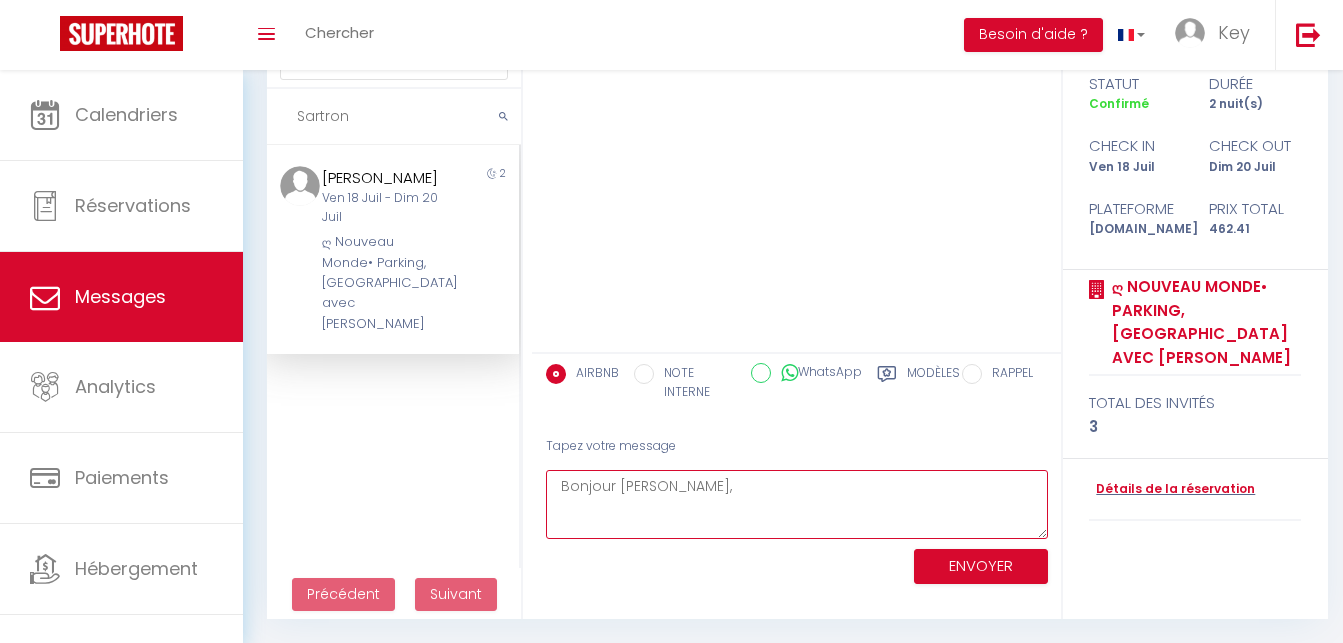 paste on ""Nous ferons de notre mieux pour vous permettre d’arriver plus tôt si cela est possible, mais il est encore un peu trop tôt pour vous le confirmer.
Nous vous invitons à nous recontacter la veille de votre arrivée, afin que nous puissions vous donner une réponse définitive.
Merci pour votre compréhension,"" 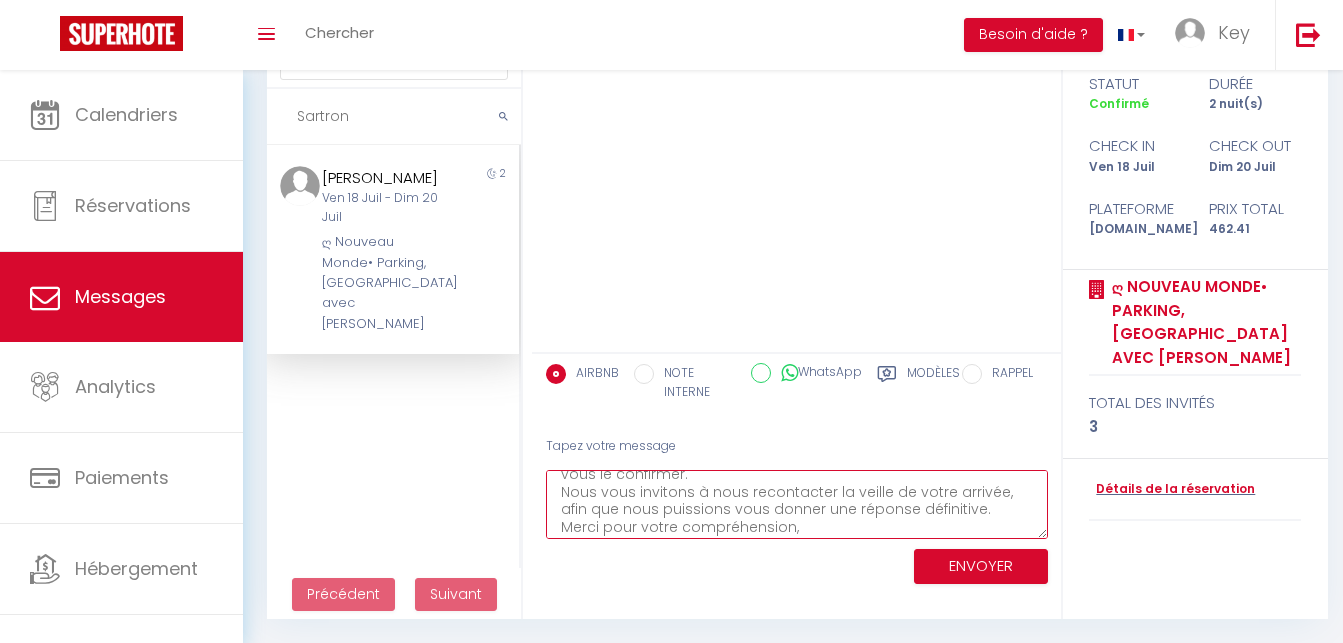 scroll, scrollTop: 22, scrollLeft: 0, axis: vertical 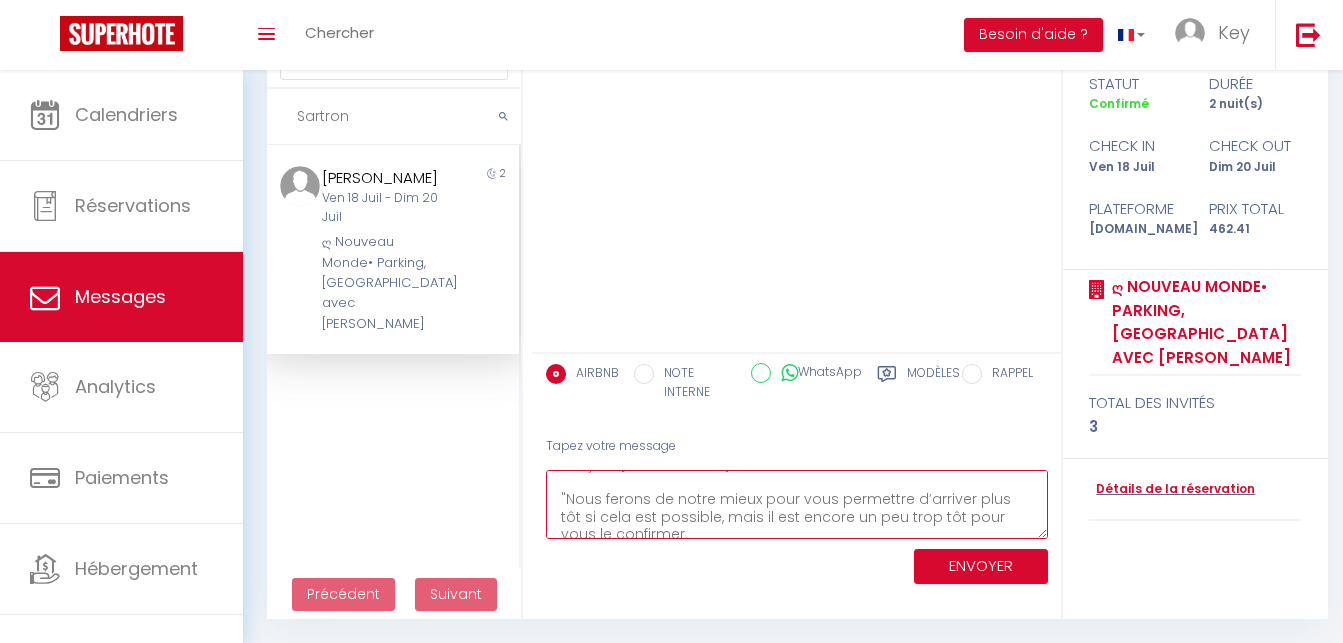 click on "Bonjour [PERSON_NAME],
"Nous ferons de notre mieux pour vous permettre d’arriver plus tôt si cela est possible, mais il est encore un peu trop tôt pour vous le confirmer.
Nous vous invitons à nous recontacter la veille de votre arrivée, afin que nous puissions vous donner une réponse définitive.
Merci pour votre compréhension," at bounding box center (797, 504) 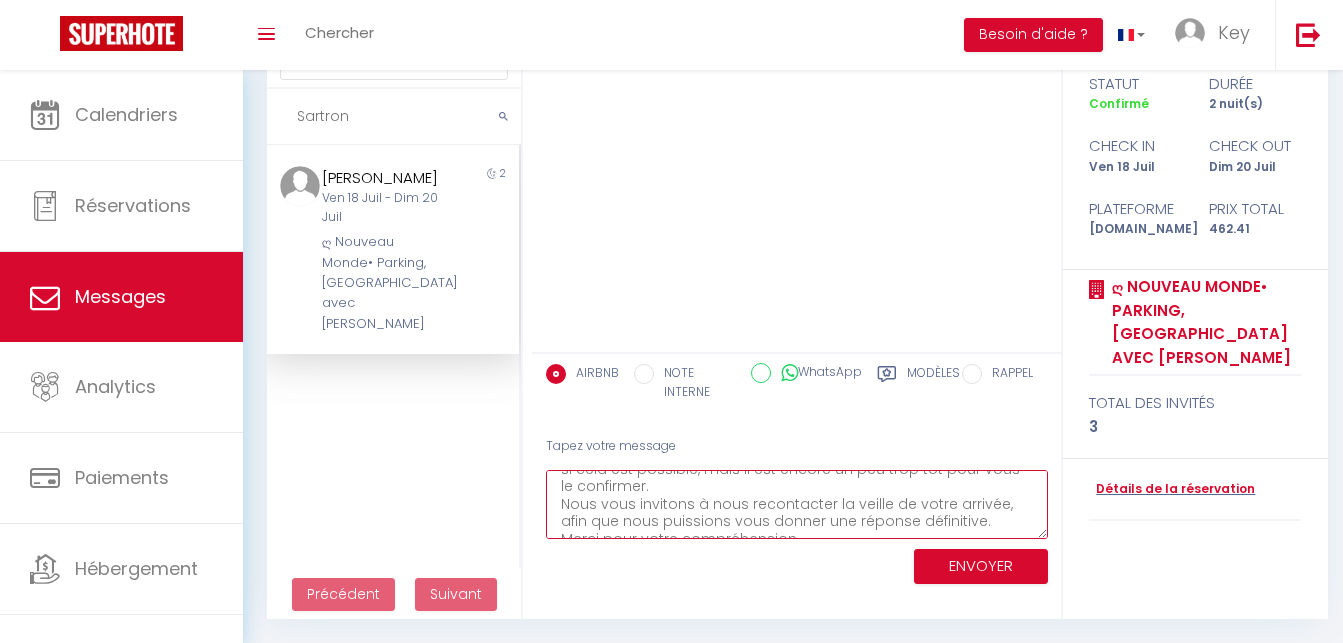 scroll, scrollTop: 87, scrollLeft: 0, axis: vertical 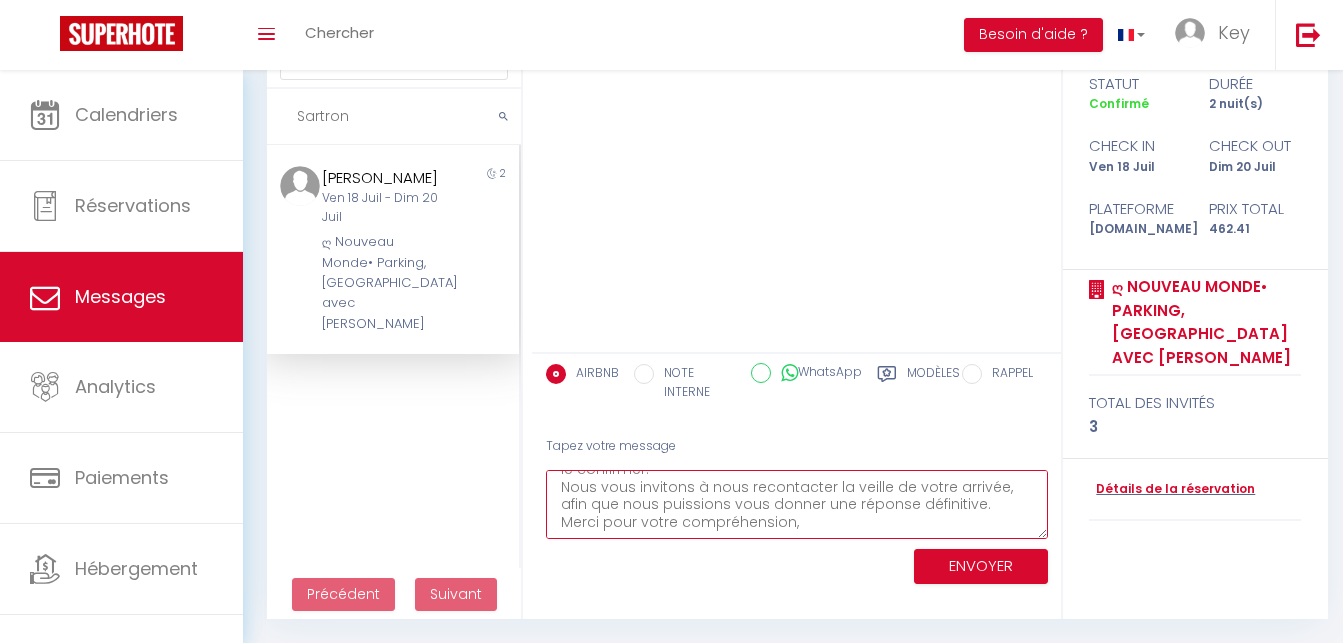 click on "Bonjour [PERSON_NAME],
Nous ferons de notre mieux pour vous permettre d’arriver plus tôt si cela est possible, mais il est encore un peu trop tôt pour vous le confirmer.
Nous vous invitons à nous recontacter la veille de votre arrivée, afin que nous puissions vous donner une réponse définitive.
Merci pour votre compréhension," at bounding box center [797, 504] 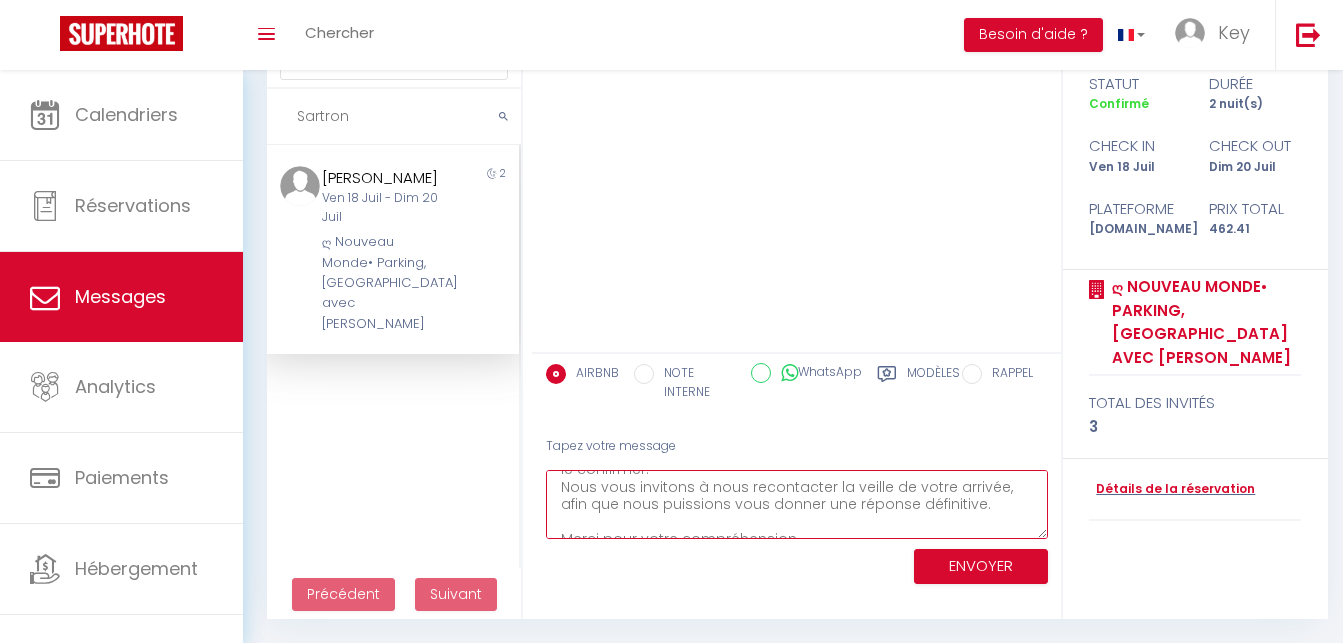 type on "Bonjour [PERSON_NAME],
Nous ferons de notre mieux pour vous permettre d’arriver plus tôt si cela est possible, mais il est encore un peu trop tôt pour vous le confirmer.
Nous vous invitons à nous recontacter la veille de votre arrivée, afin que nous puissions vous donner une réponse définitive.
Merci pour votre compréhension," 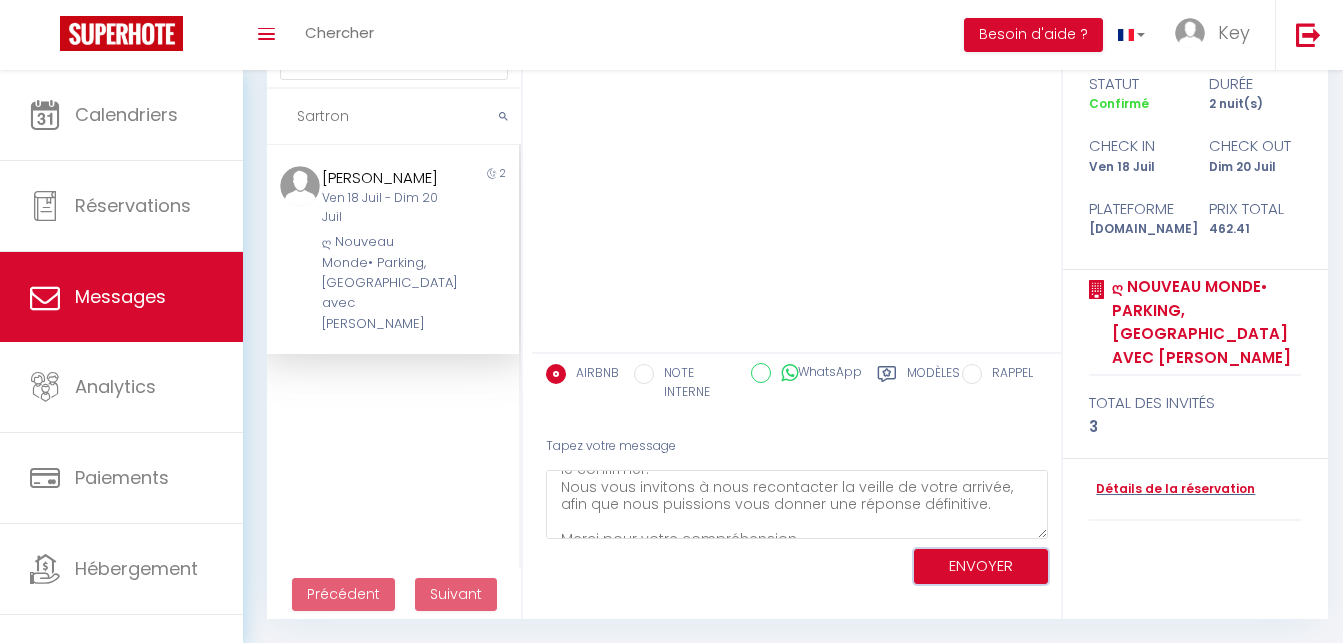 click on "ENVOYER" at bounding box center (981, 566) 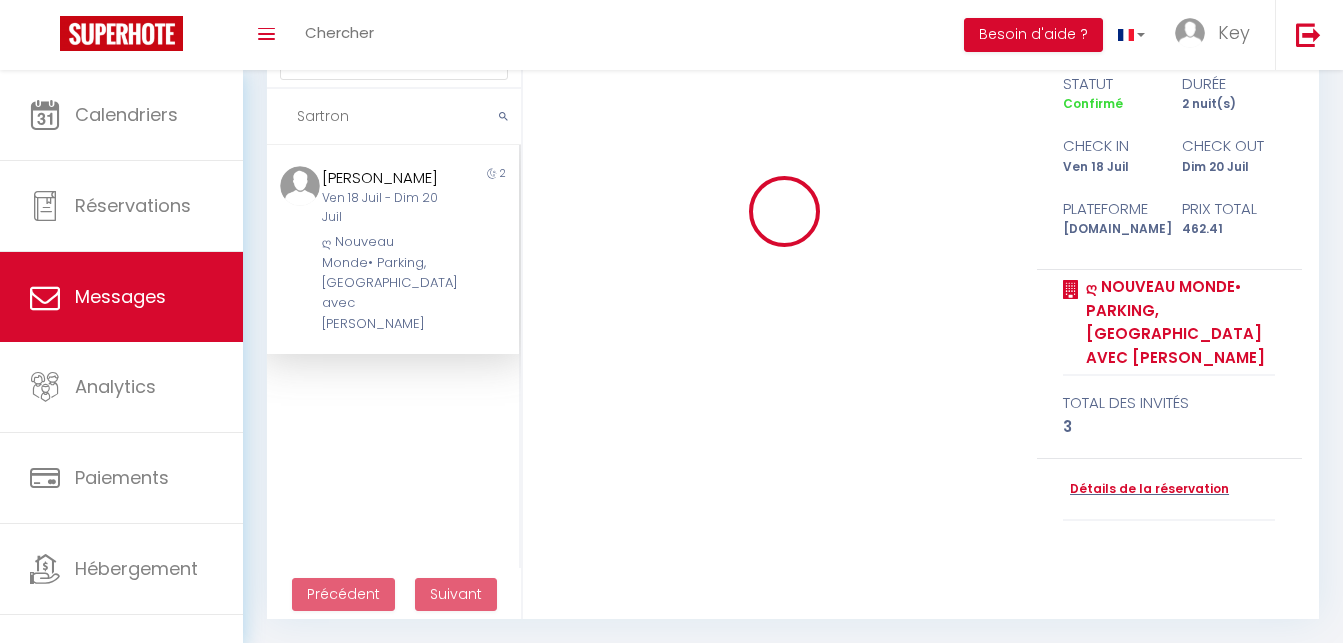 type 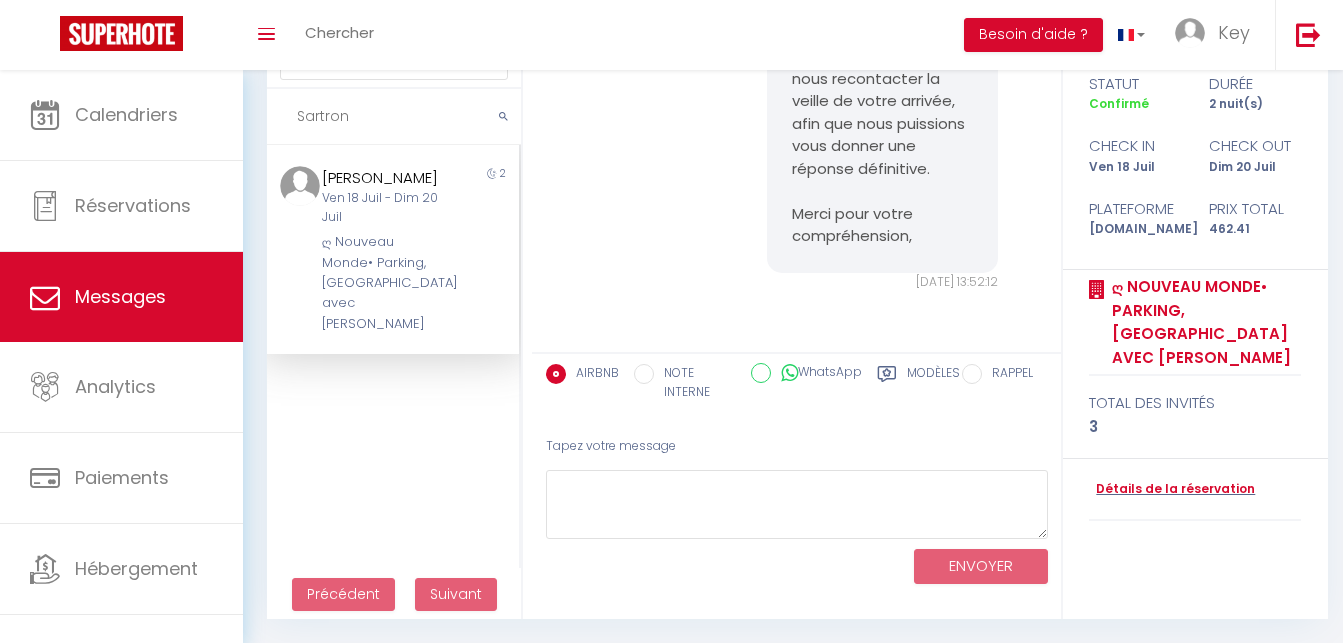 scroll, scrollTop: 284, scrollLeft: 0, axis: vertical 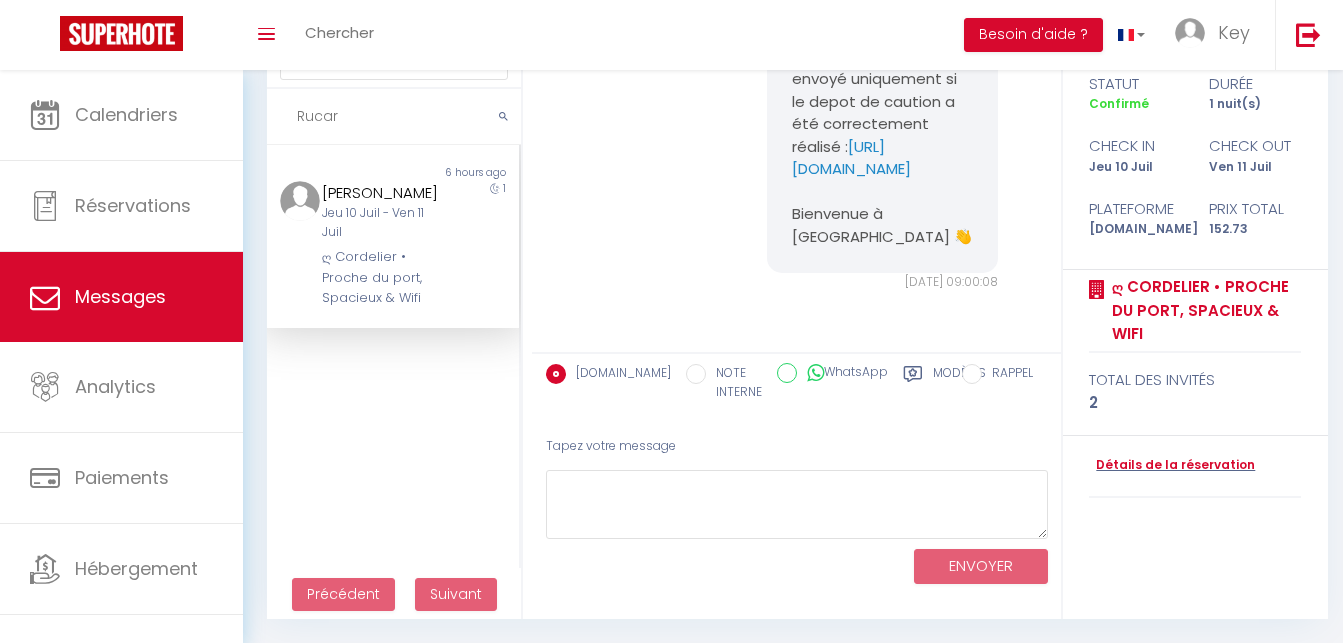 type on "Rucar" 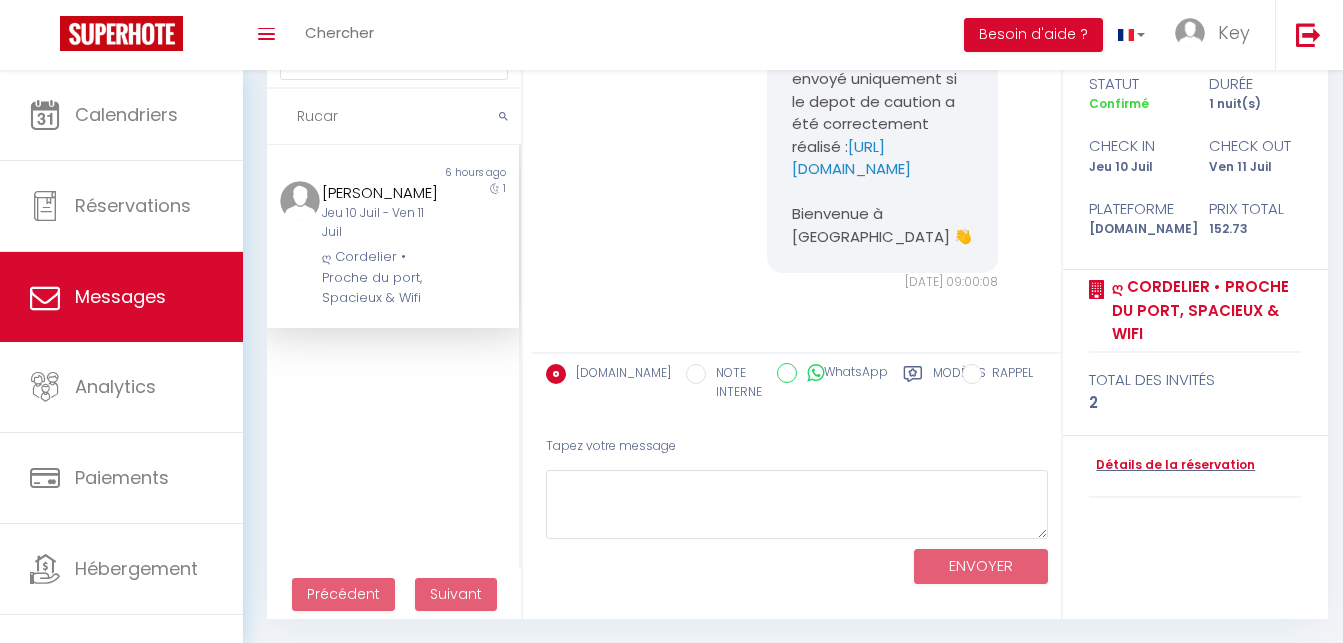 scroll, scrollTop: 0, scrollLeft: 0, axis: both 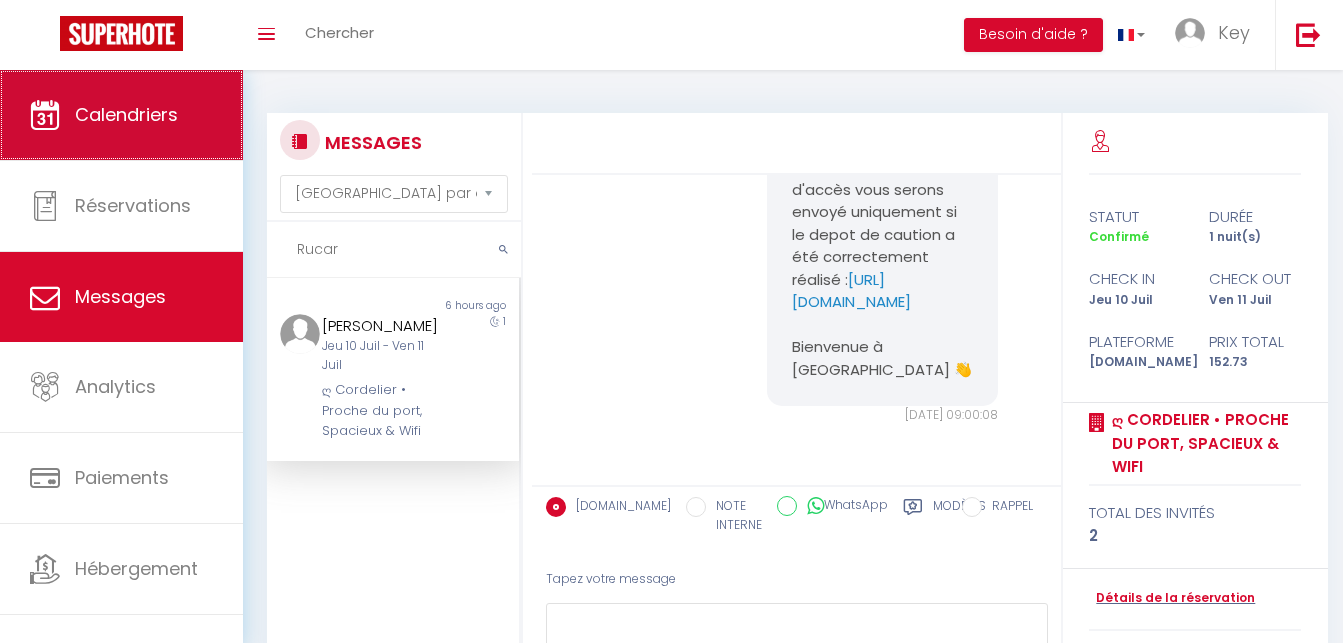 click on "Calendriers" at bounding box center [121, 115] 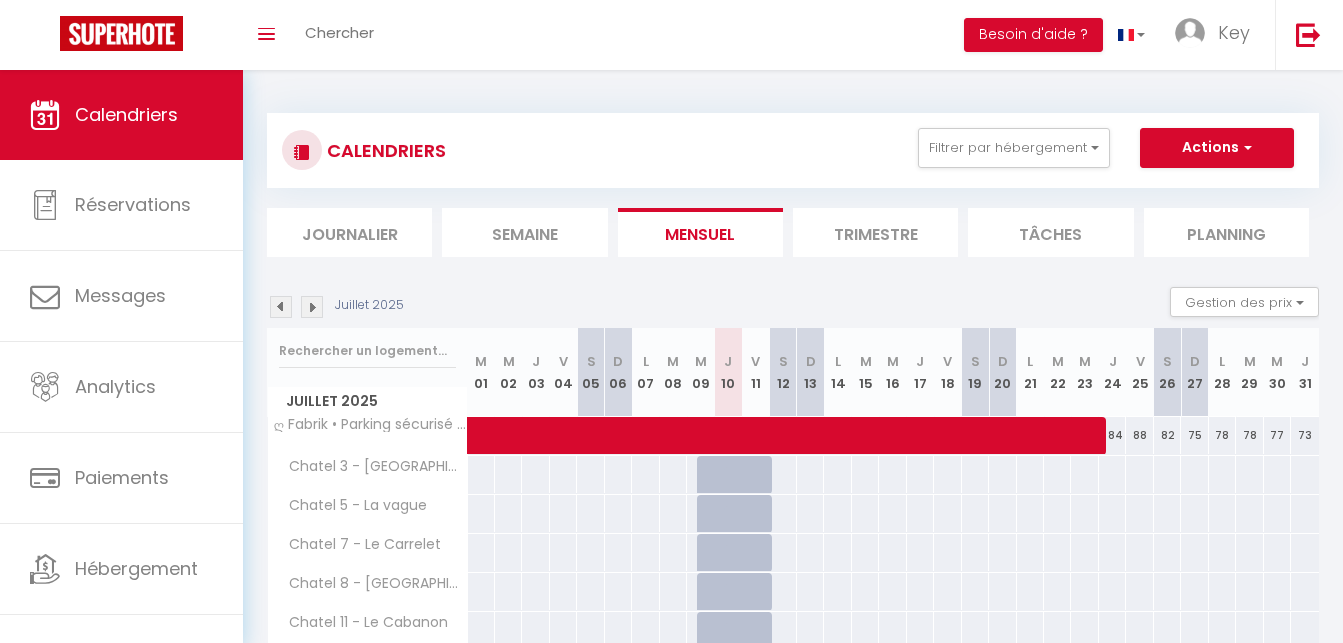 click on "Journalier" at bounding box center (349, 232) 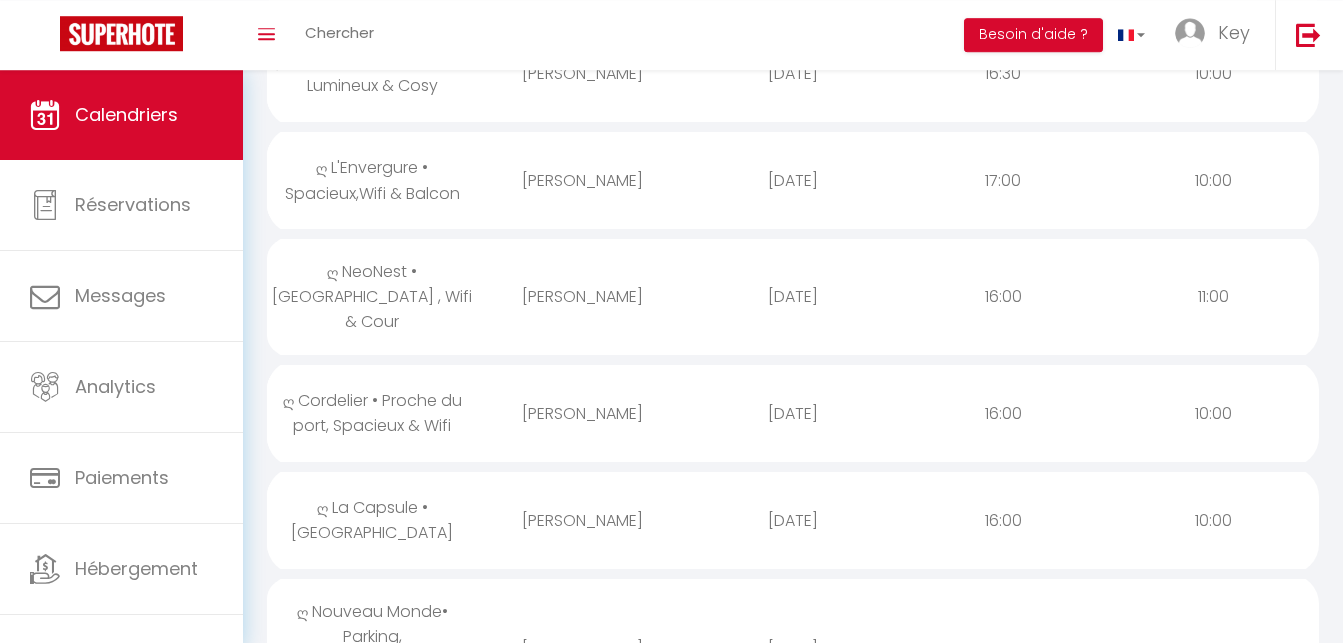 scroll, scrollTop: 1020, scrollLeft: 0, axis: vertical 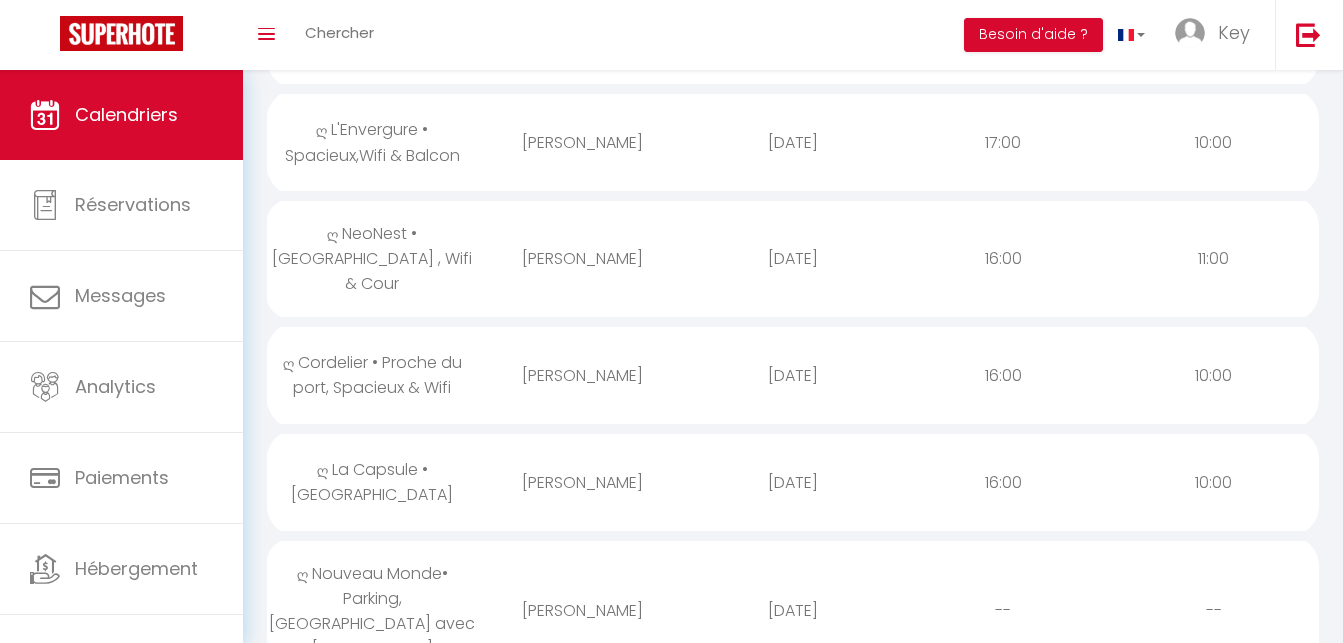 click on "[PERSON_NAME]" at bounding box center (582, 375) 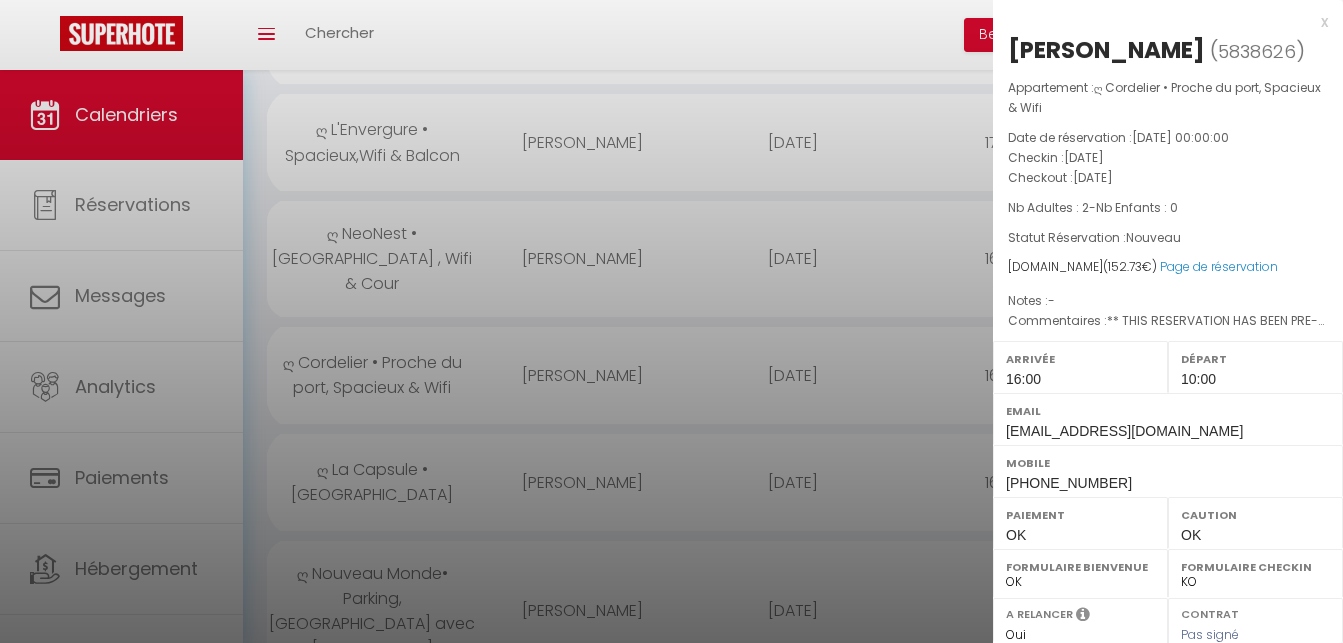 click on "[PERSON_NAME]" at bounding box center [1106, 50] 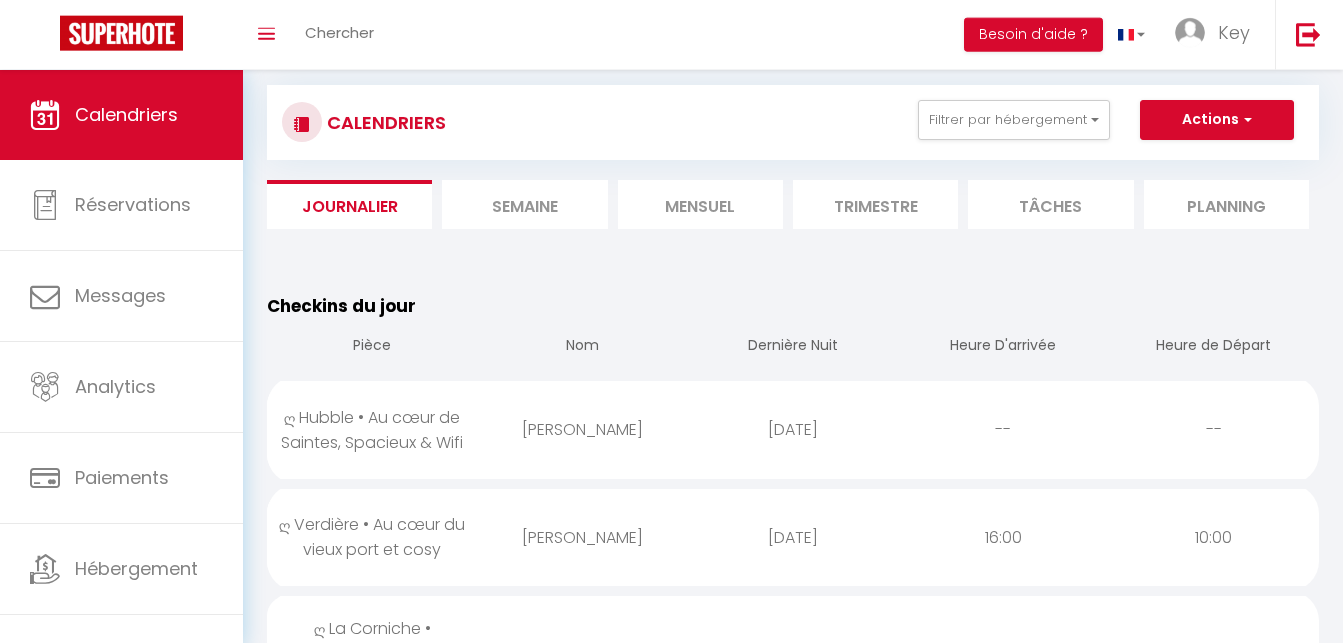 scroll, scrollTop: 0, scrollLeft: 0, axis: both 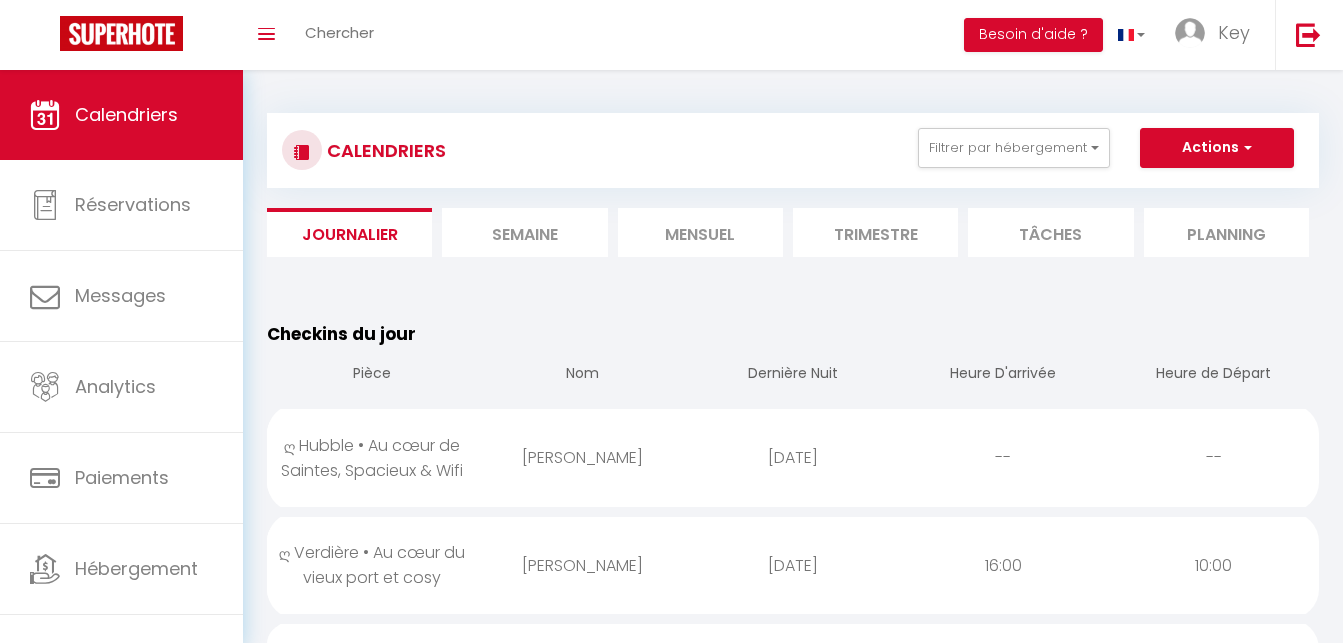 click on "[PERSON_NAME]" at bounding box center [582, 457] 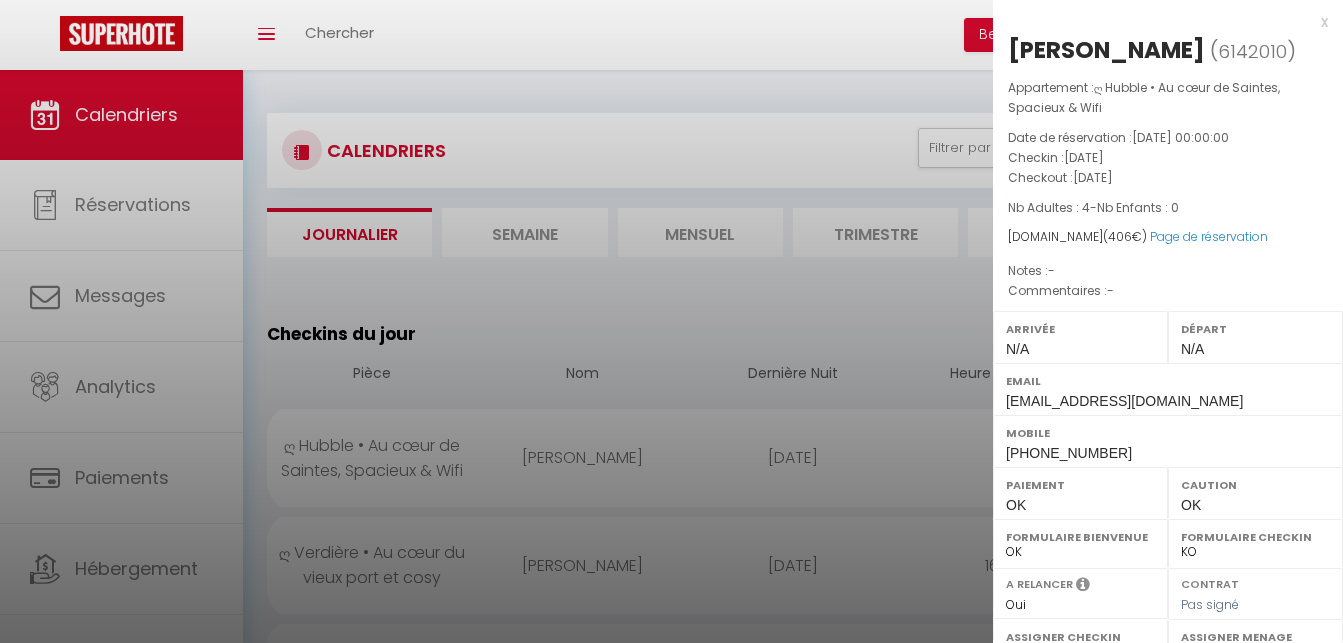 click at bounding box center [671, 321] 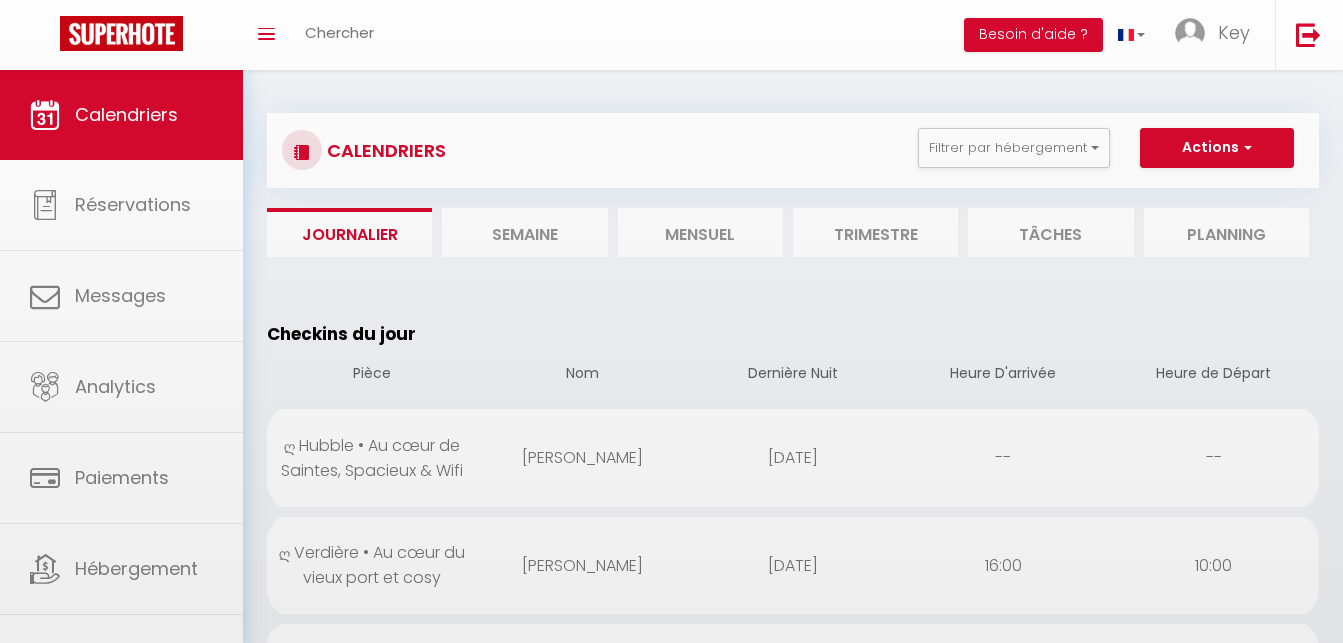 click on "Coaching SuperHote ce soir à 18h00, pour participer:  [URL][DOMAIN_NAME][SECURITY_DATA]   ×     Toggle navigation       Toggle Search     Toggle menubar     Chercher   BUTTON
Besoin d'aide ?
Key   Paramètres        Équipe     Résultat de la recherche   Aucun résultat     Calendriers     Réservations     Messages     Analytics      Paiements     Hébergement     Notifications                 Résultat de la recherche   Id   Appart   Voyageur    Checkin   Checkout   Nuits   Pers.   Plateforme   Statut     Résultat de la recherche   Aucun résultat           CALENDRIERS
Filtrer par hébergement
Douai       ღ Fabrik • Parking sécurisé & Wifi fibre     ღ L'Artoisienne • Parking sécurisé & Wifi fibre     ღ Lys Vert • Parking sécurisé & Wifi fibre     ღ Reyloft • Situé au cœur de Douai & Wifi fibre                 [GEOGRAPHIC_DATA]" at bounding box center [671, 7721] 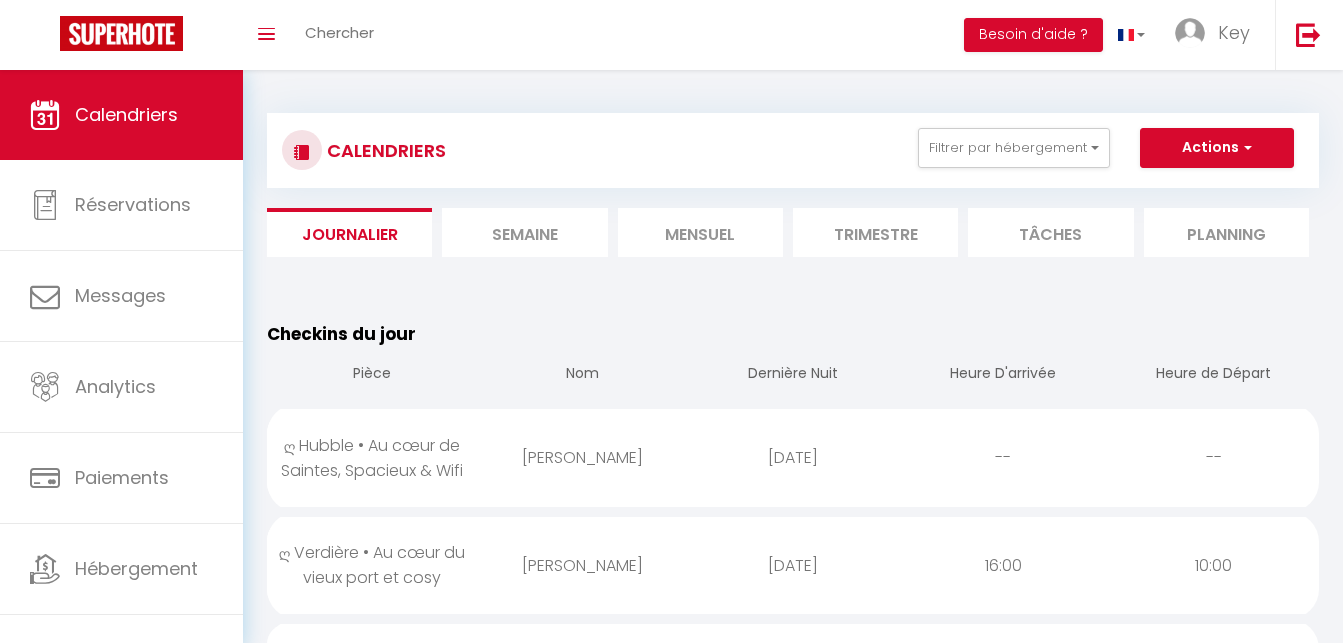 click on "[PERSON_NAME]" at bounding box center (582, 565) 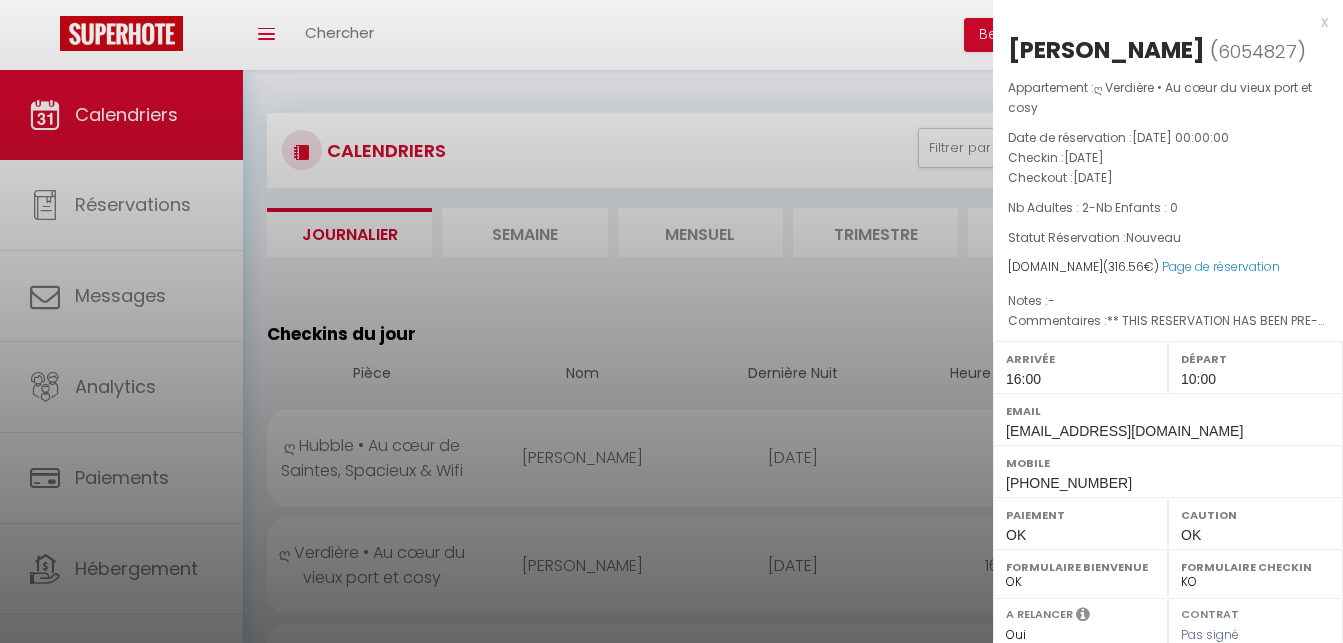 click at bounding box center [671, 321] 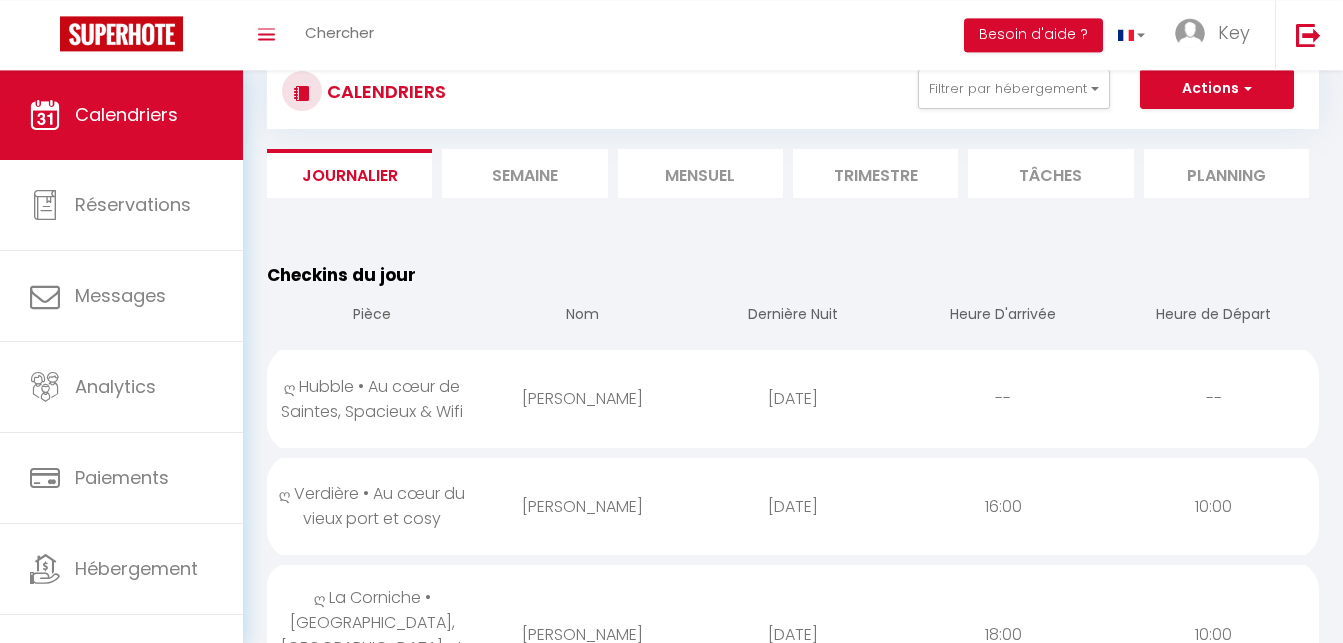 scroll, scrollTop: 102, scrollLeft: 0, axis: vertical 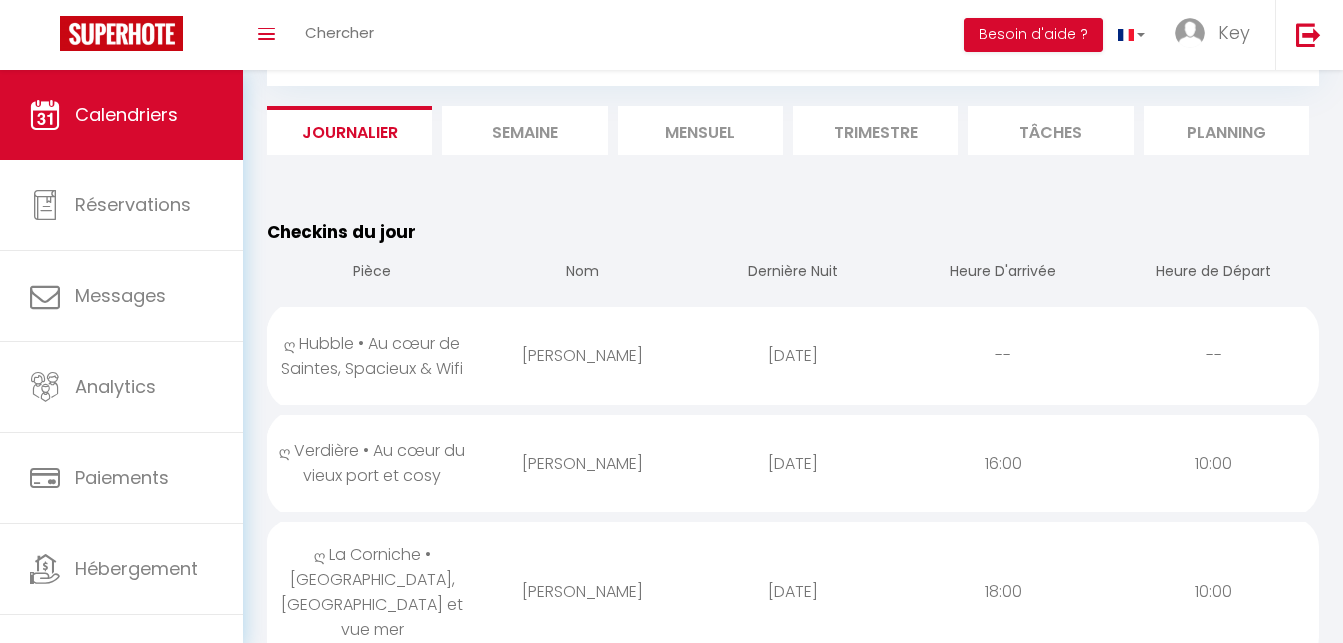 click on "[PERSON_NAME]" at bounding box center [582, 591] 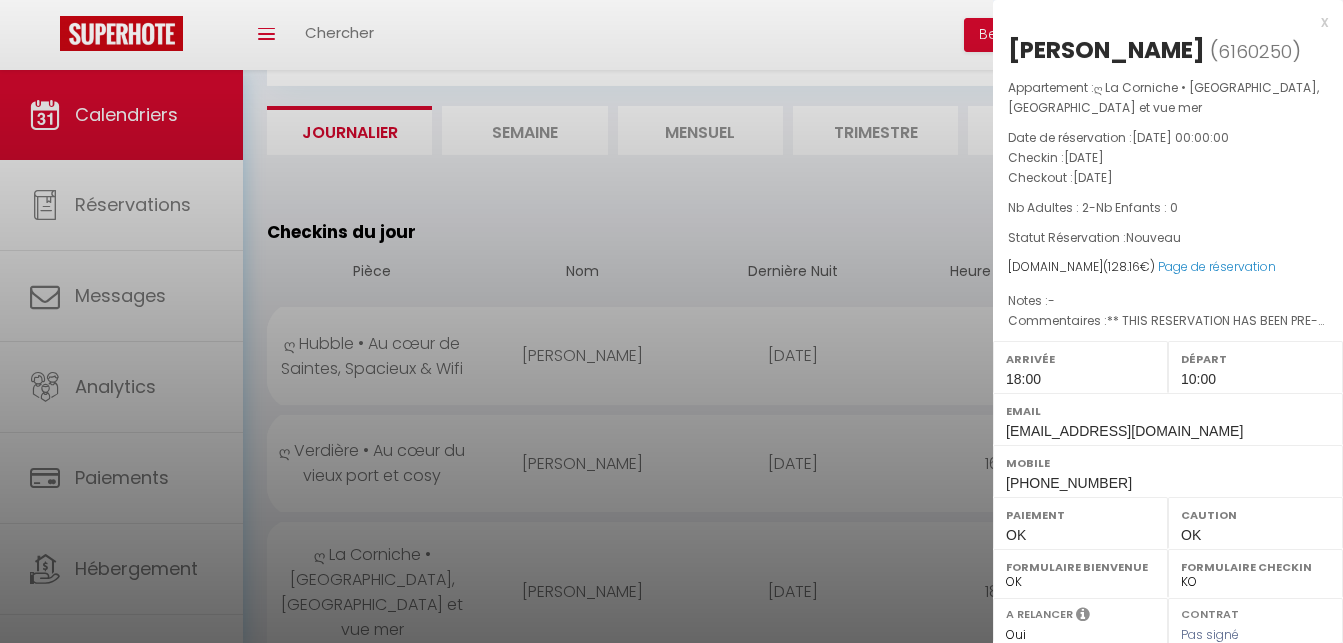 click at bounding box center (671, 321) 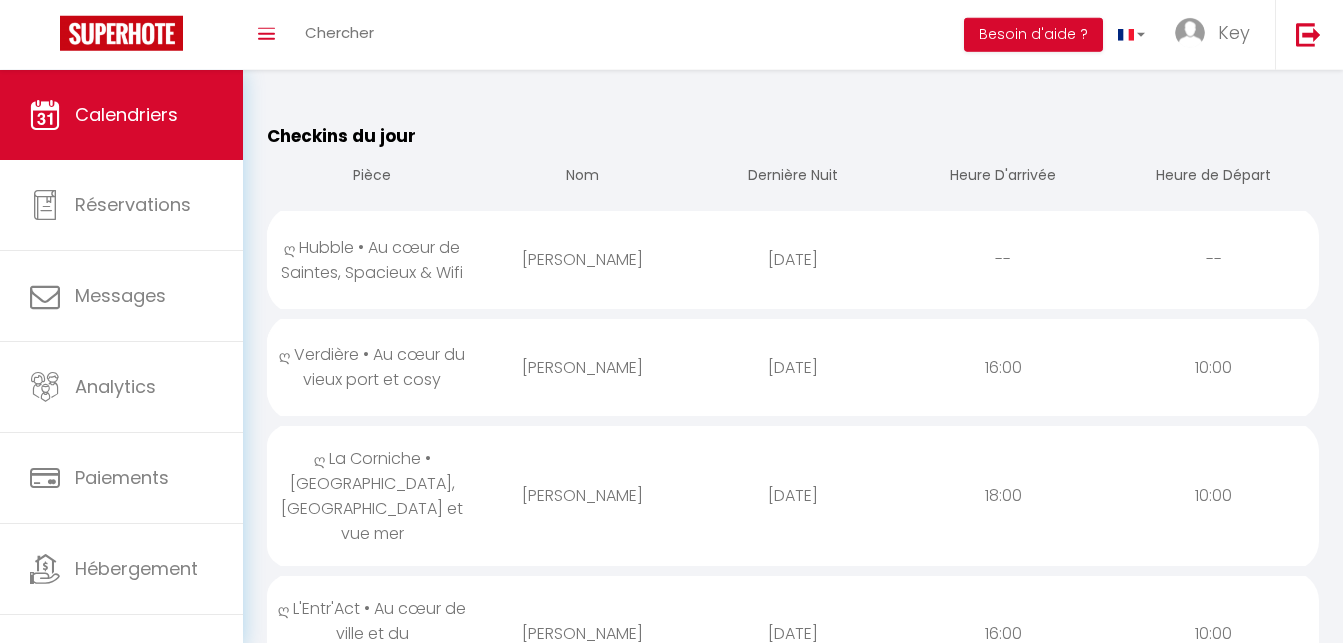 scroll, scrollTop: 306, scrollLeft: 0, axis: vertical 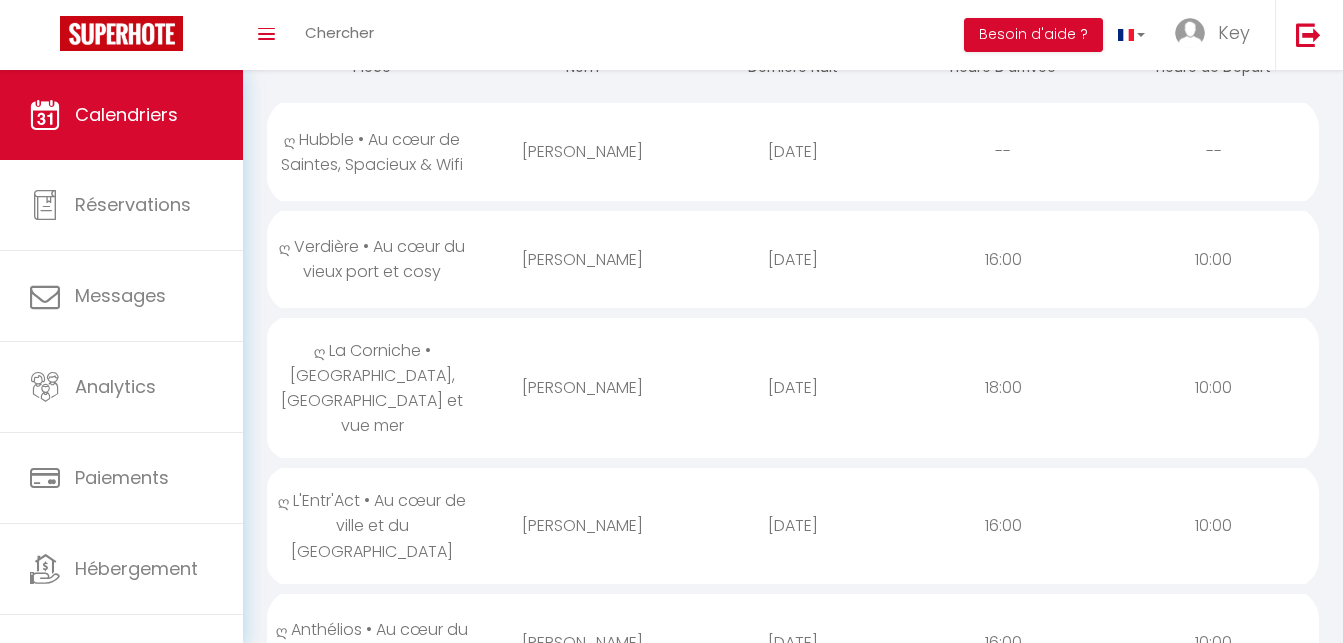 click on "[PERSON_NAME]" at bounding box center (582, 525) 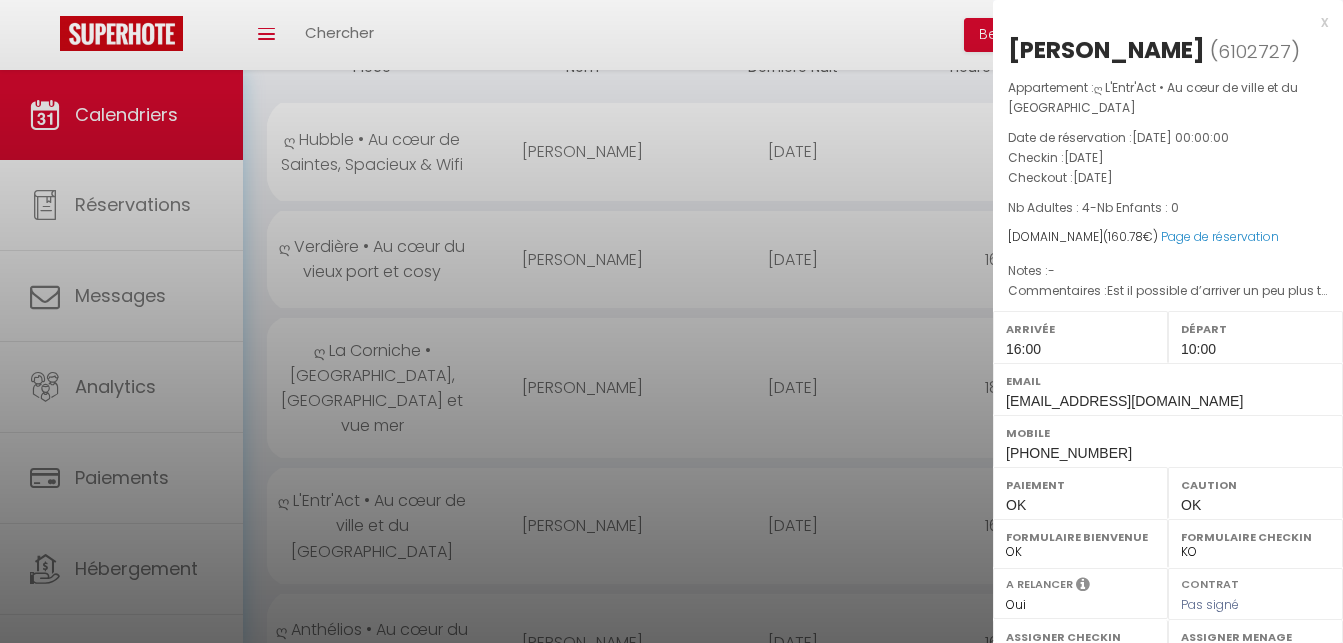 click at bounding box center [671, 321] 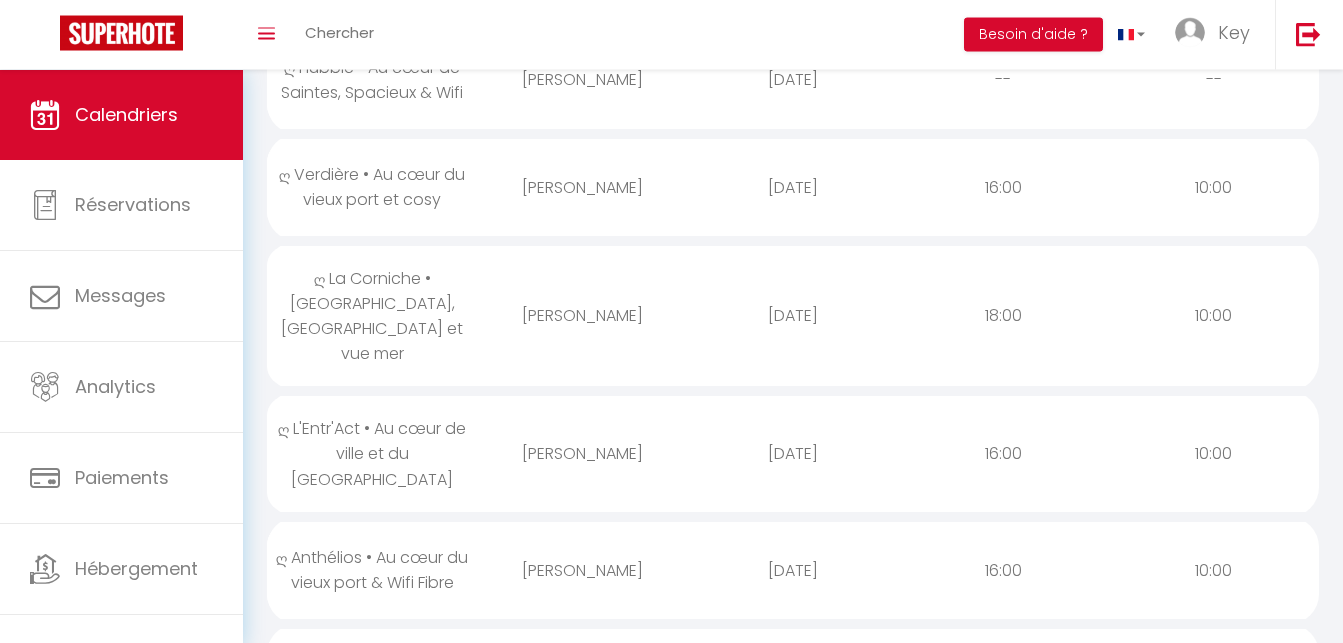 scroll, scrollTop: 408, scrollLeft: 0, axis: vertical 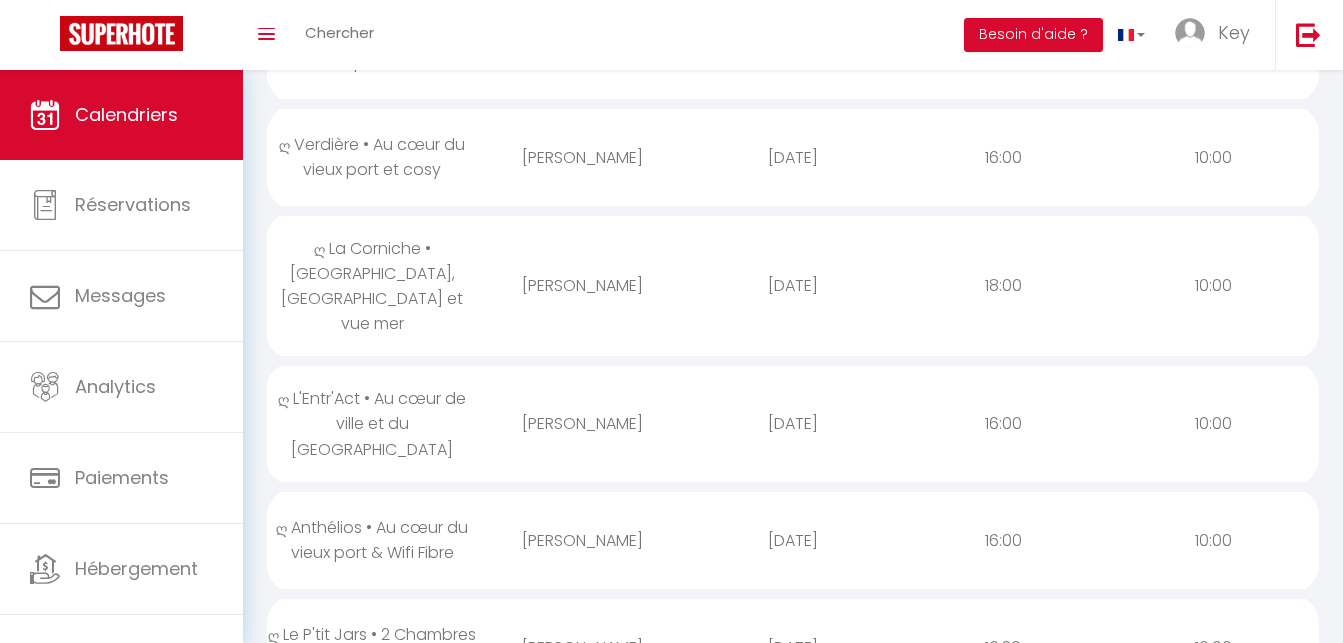 click on "[PERSON_NAME]" at bounding box center (582, 540) 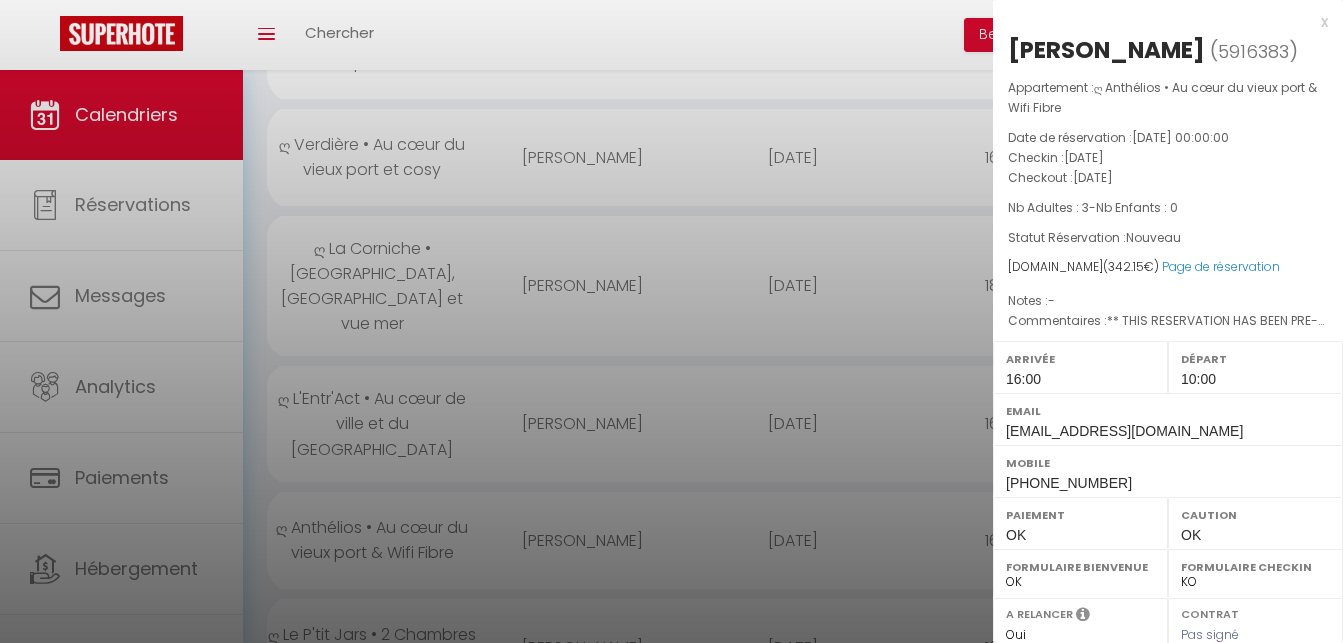 click at bounding box center (671, 321) 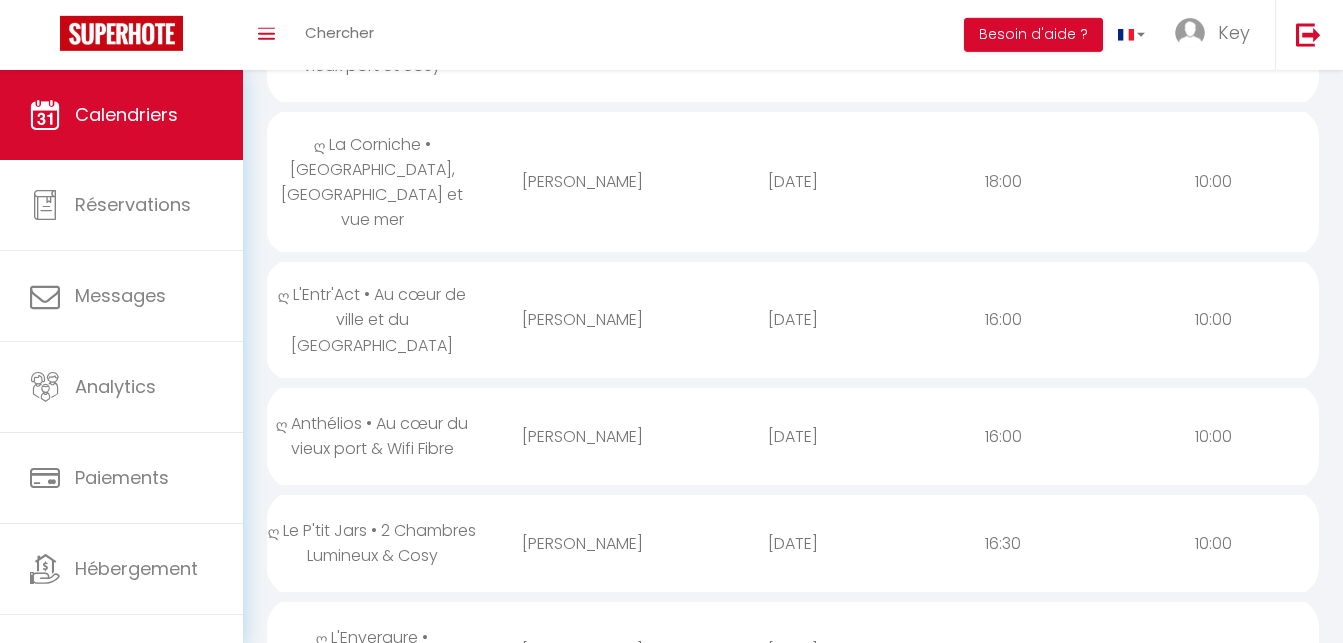 scroll, scrollTop: 714, scrollLeft: 0, axis: vertical 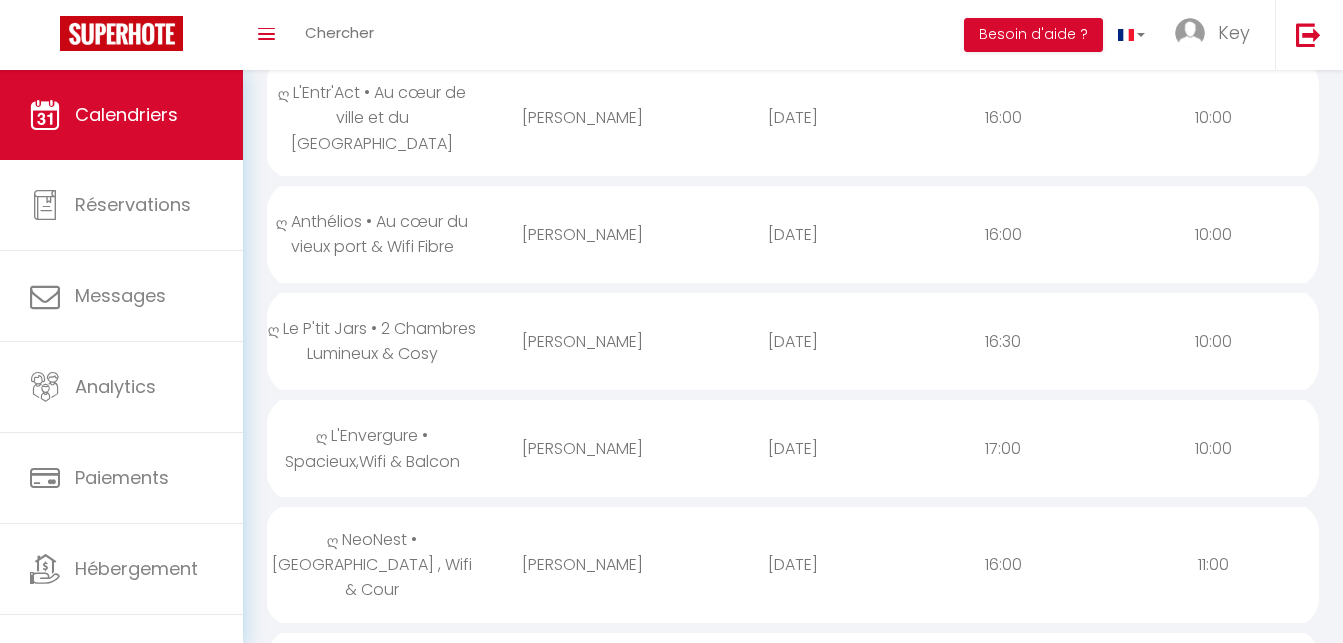 click on "[PERSON_NAME]" at bounding box center (582, 341) 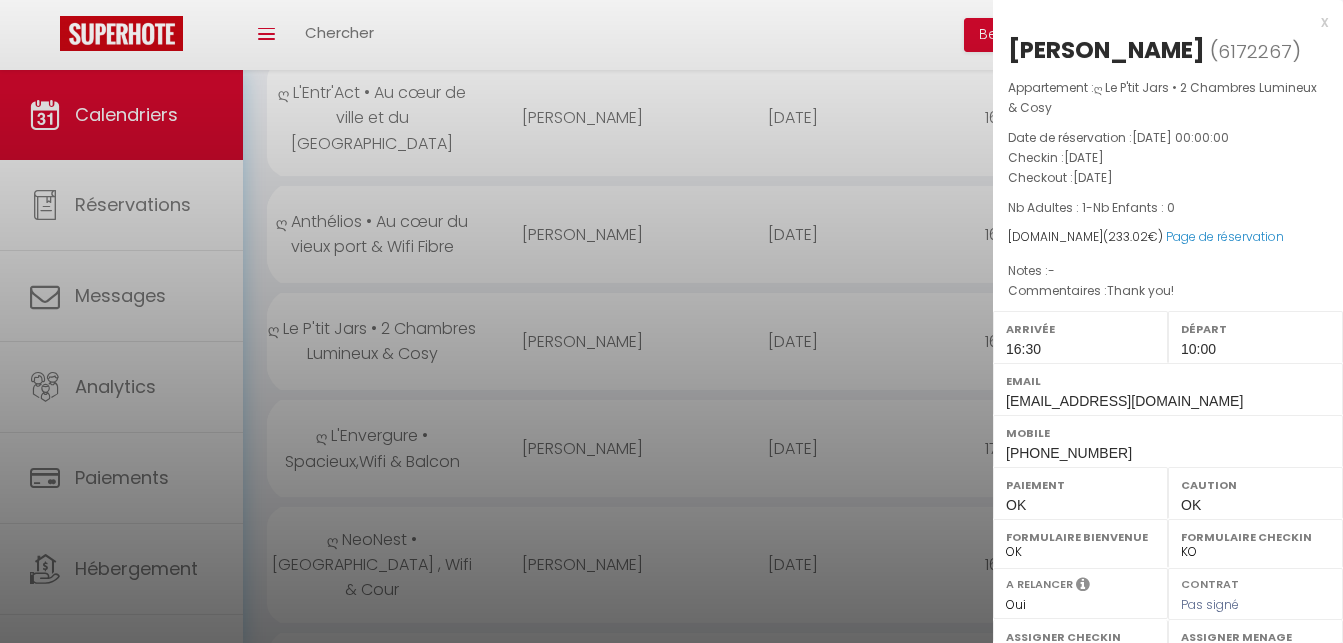 click at bounding box center (671, 321) 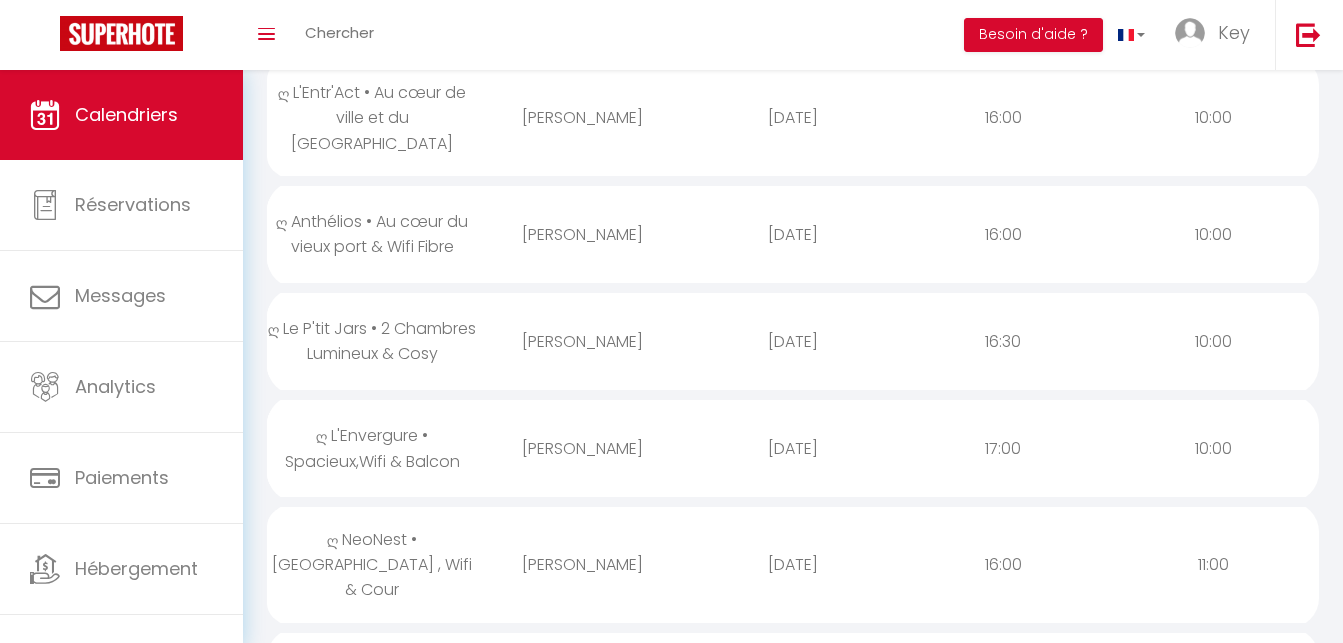 click on "[PERSON_NAME]" at bounding box center (582, 448) 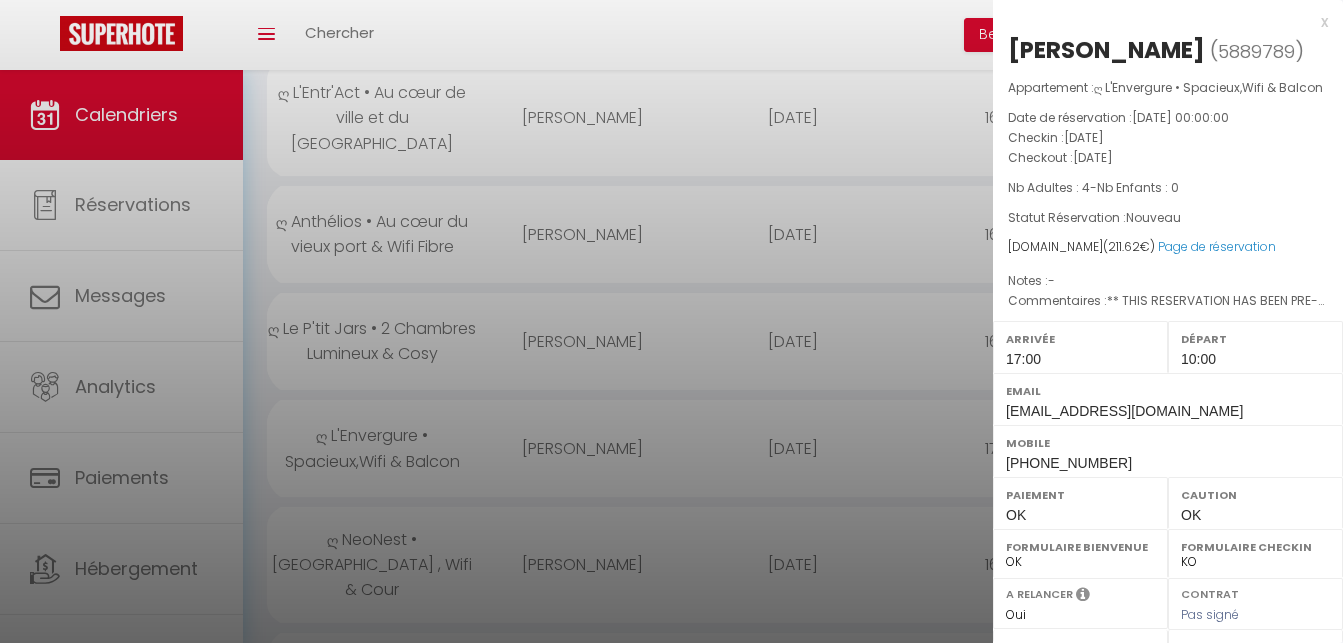 click at bounding box center (671, 321) 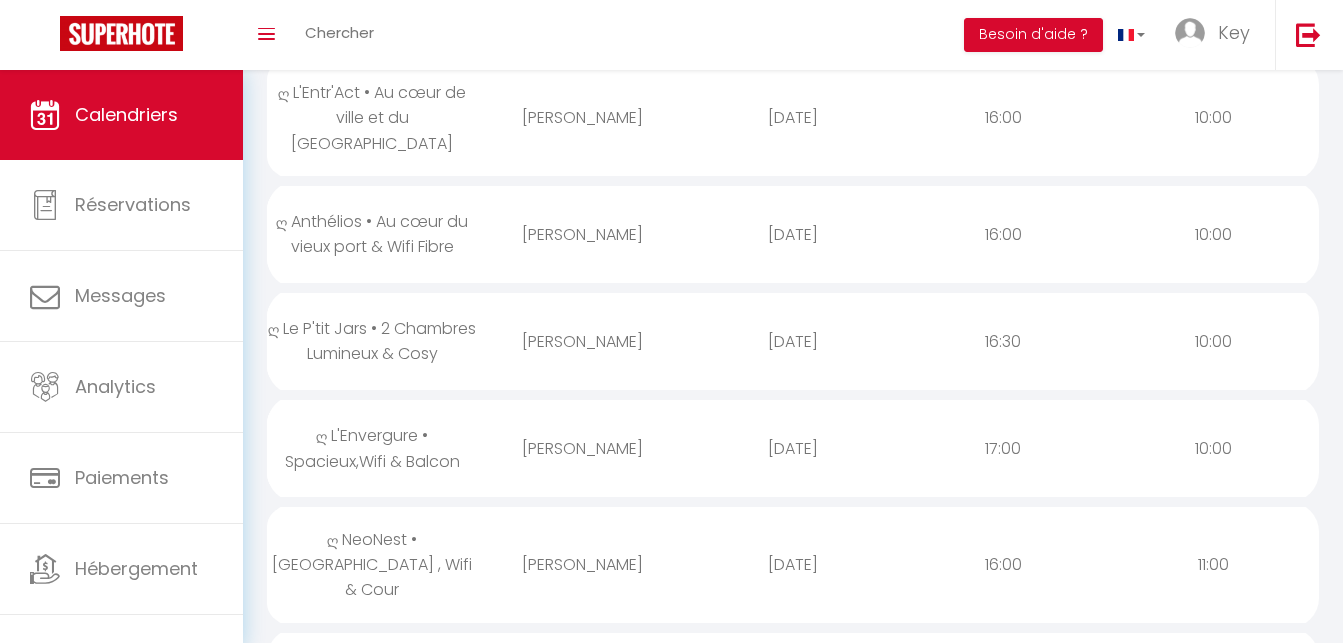 click on "[PERSON_NAME]" at bounding box center (582, 564) 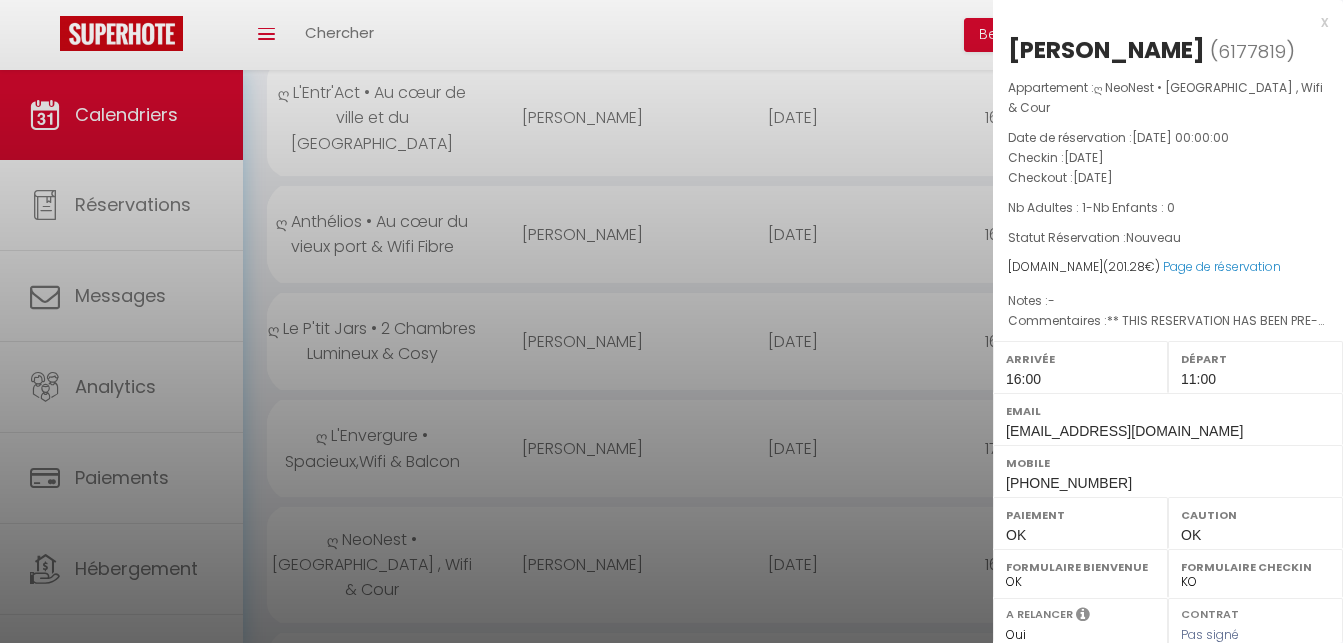 click at bounding box center (671, 321) 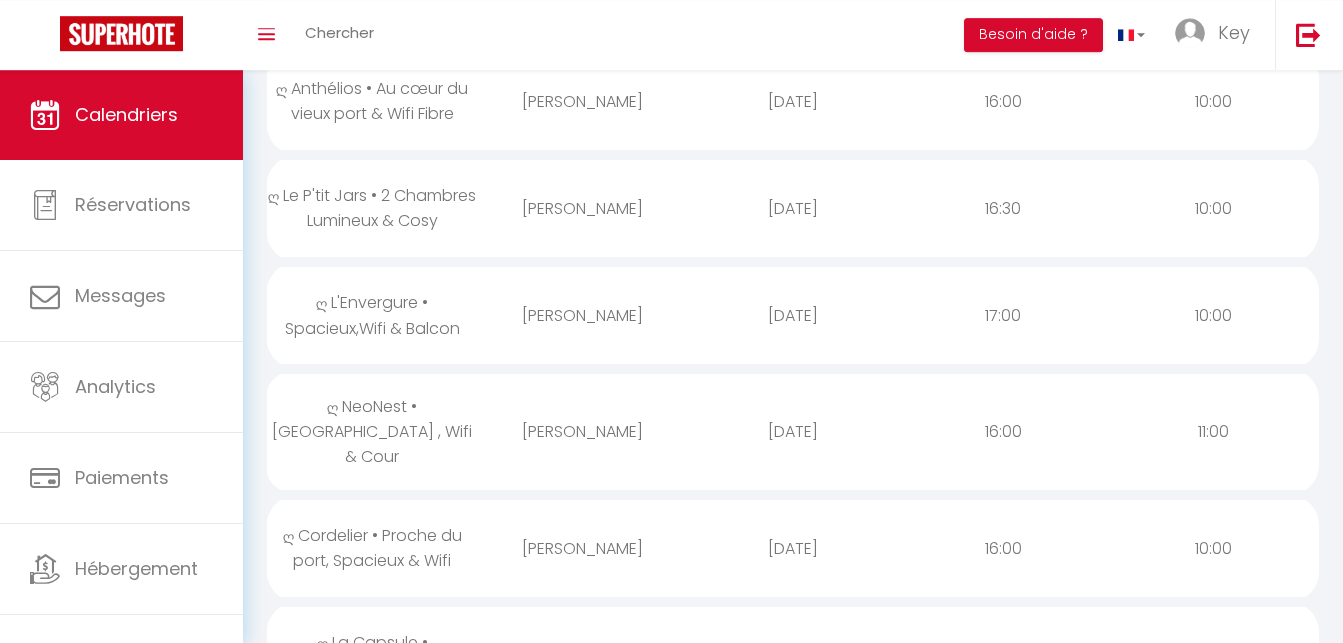scroll, scrollTop: 918, scrollLeft: 0, axis: vertical 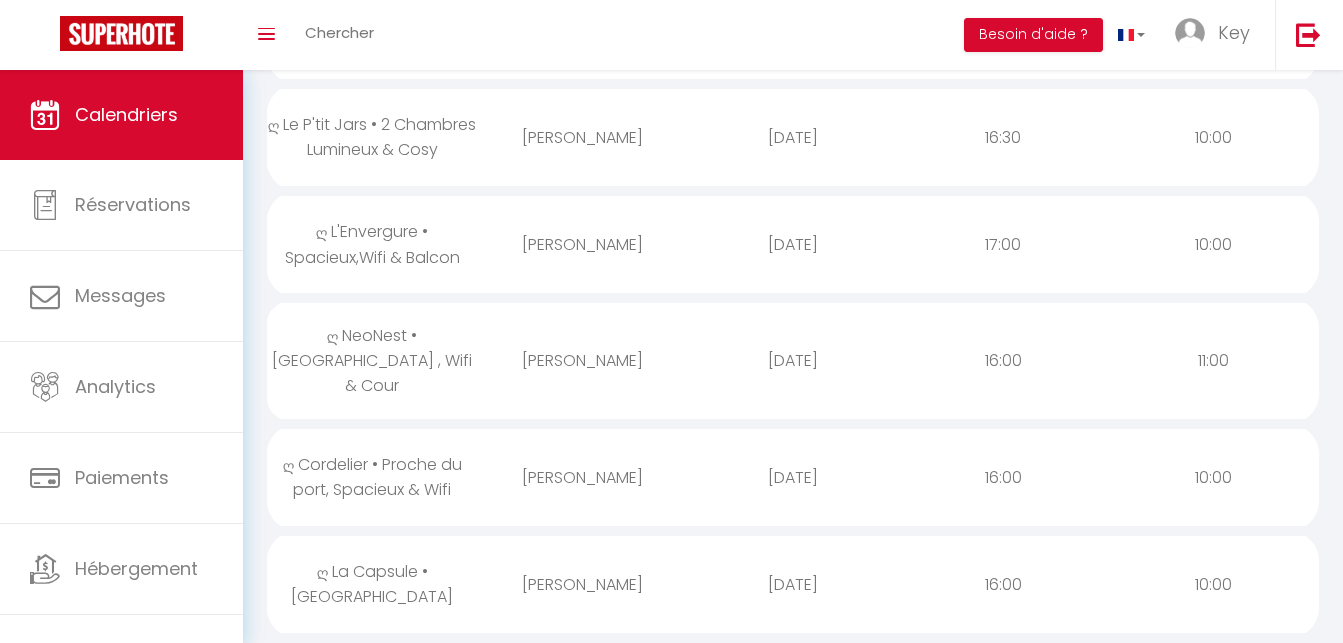 click on "[PERSON_NAME]" at bounding box center [582, 477] 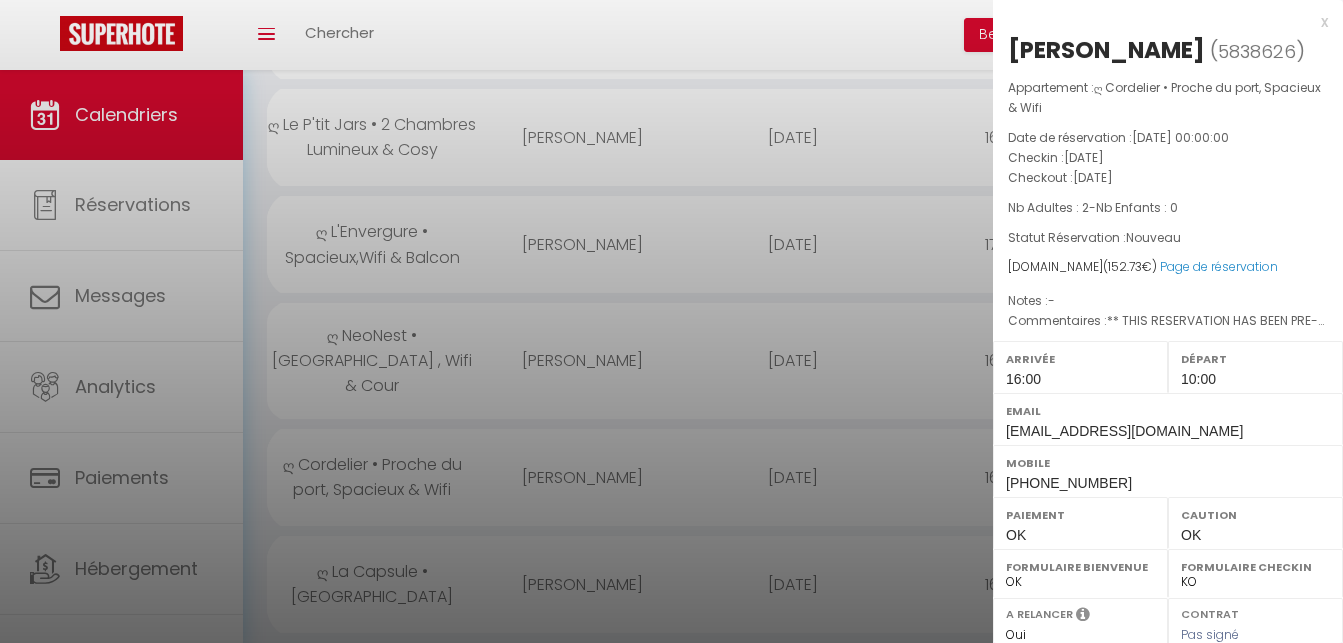click at bounding box center (671, 321) 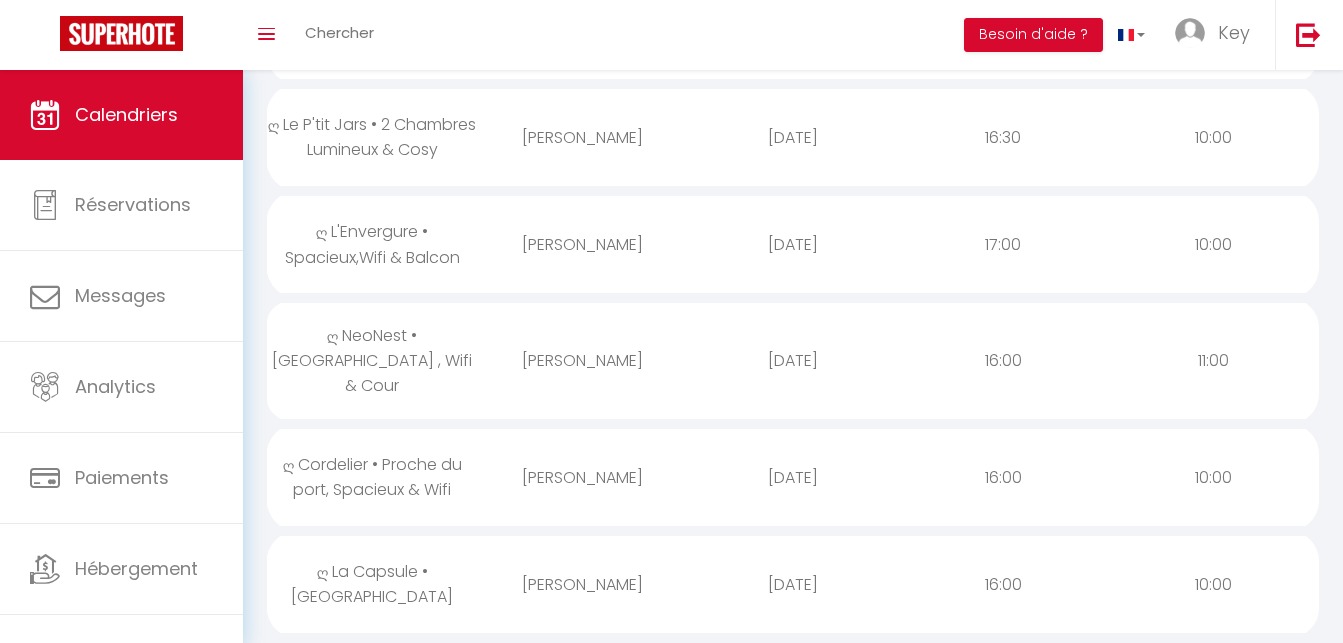 click on "[PERSON_NAME]" at bounding box center [582, 584] 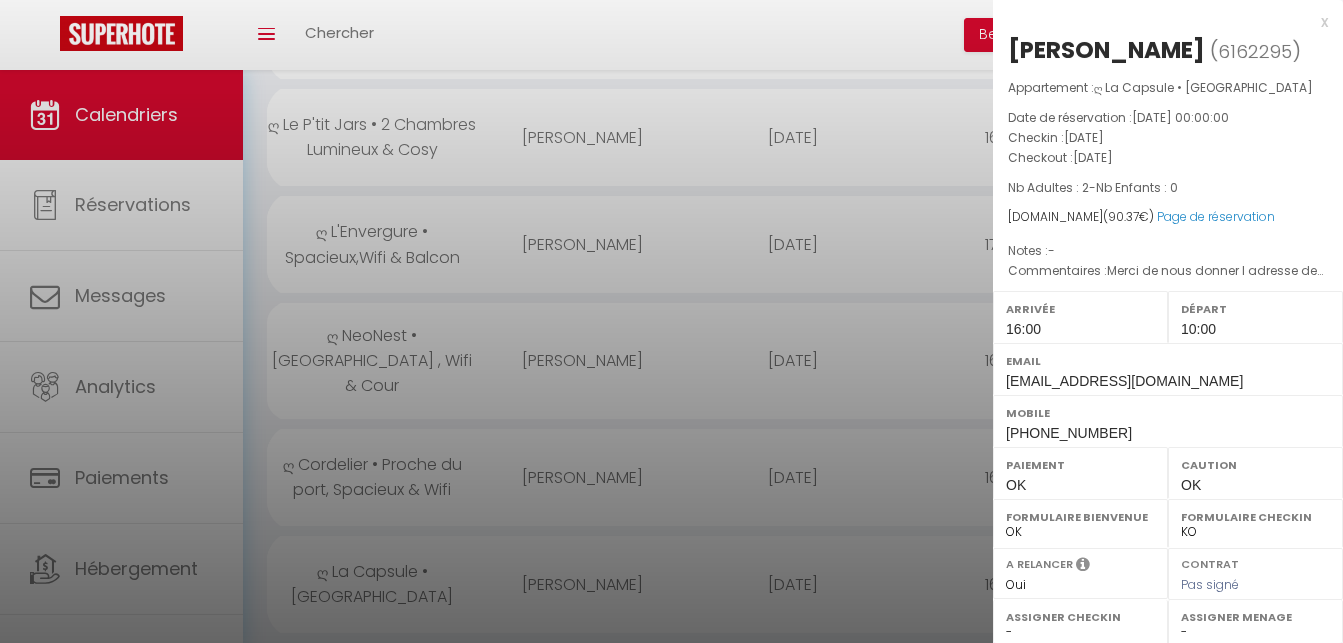 click at bounding box center (671, 321) 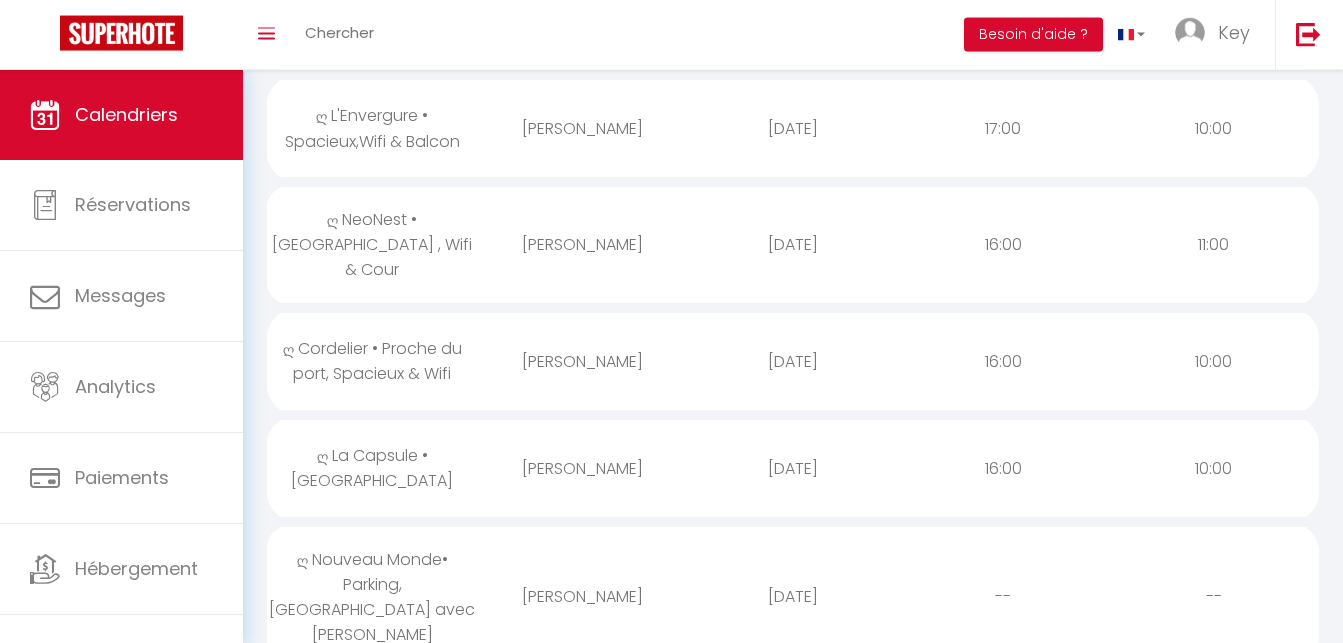 scroll, scrollTop: 1224, scrollLeft: 0, axis: vertical 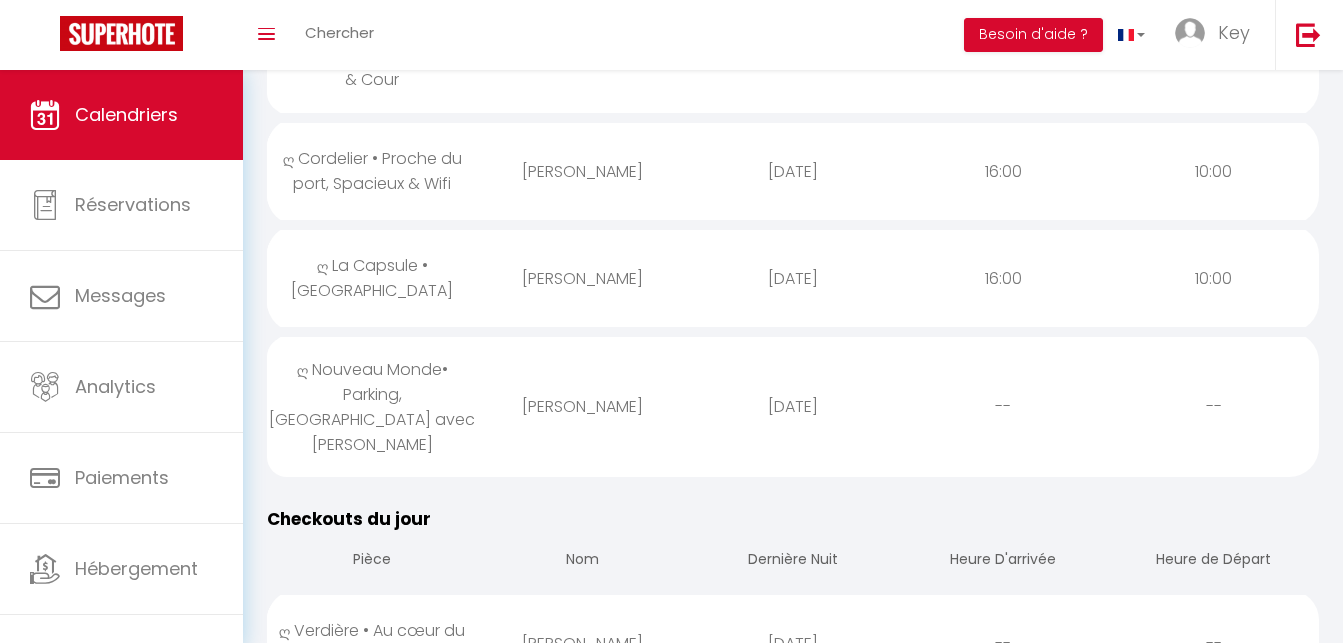 click on "[PERSON_NAME]" at bounding box center (582, 406) 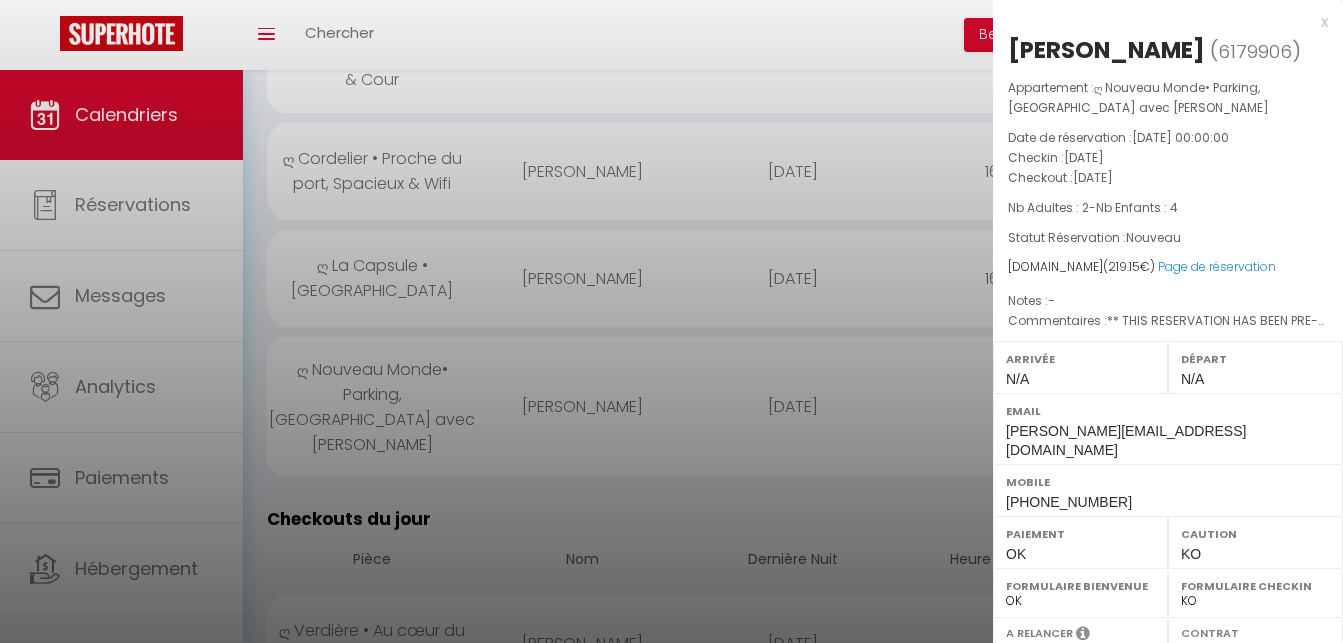 click on "[PERSON_NAME]" at bounding box center [1106, 50] 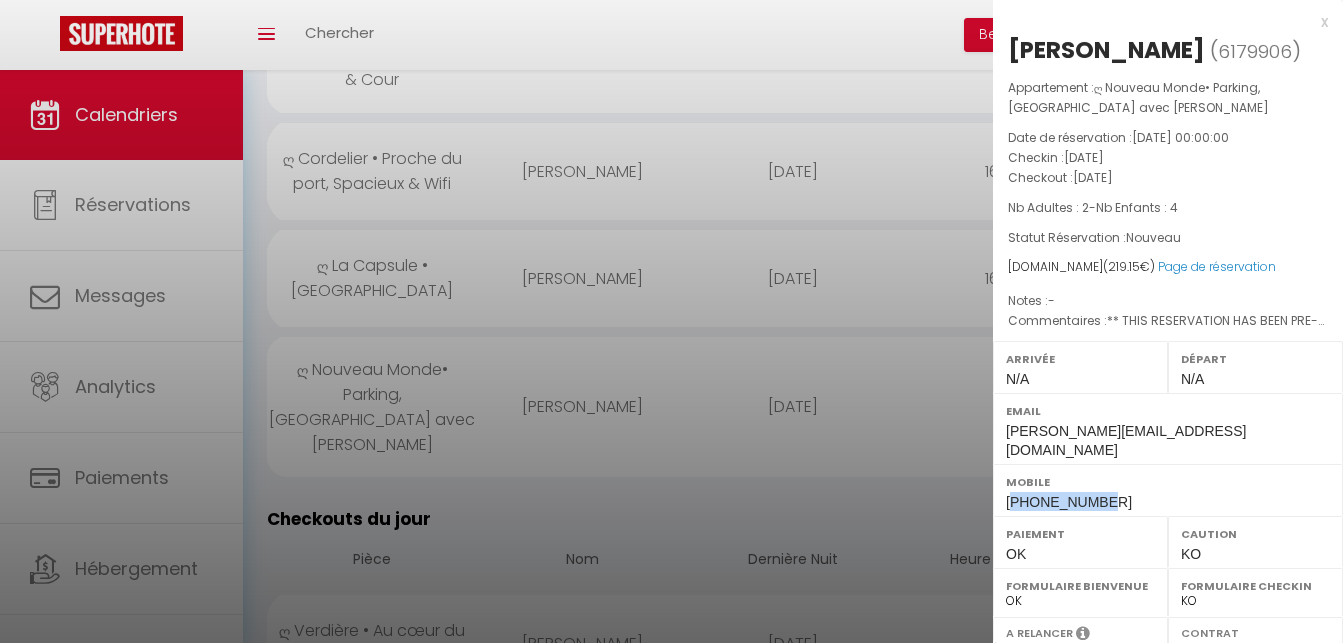 click on "Mobile    [PHONE_NUMBER]" at bounding box center [1168, 490] 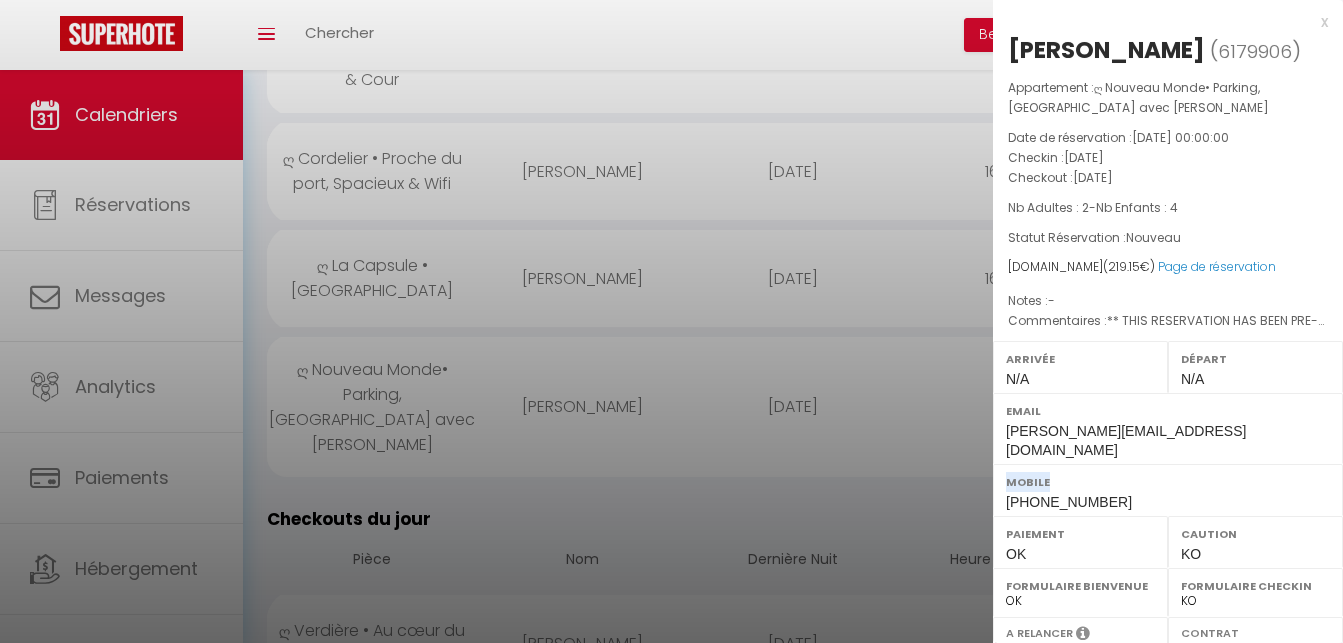 click on "[PHONE_NUMBER]" at bounding box center (1069, 502) 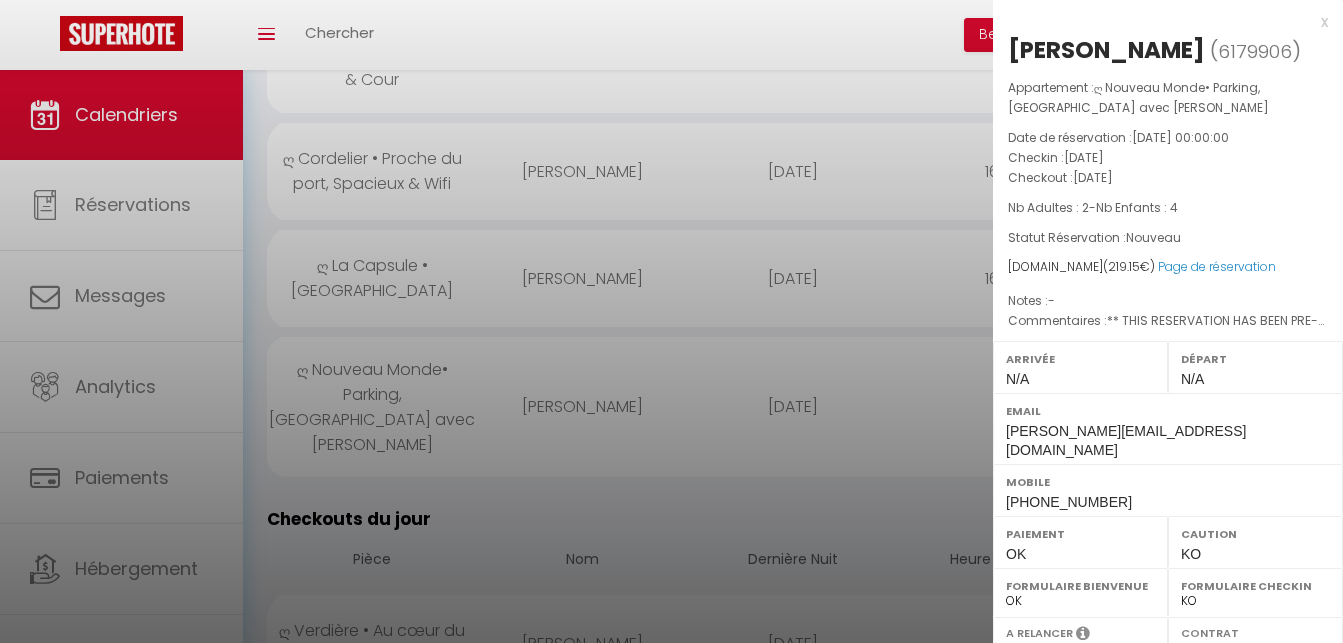 click at bounding box center (671, 321) 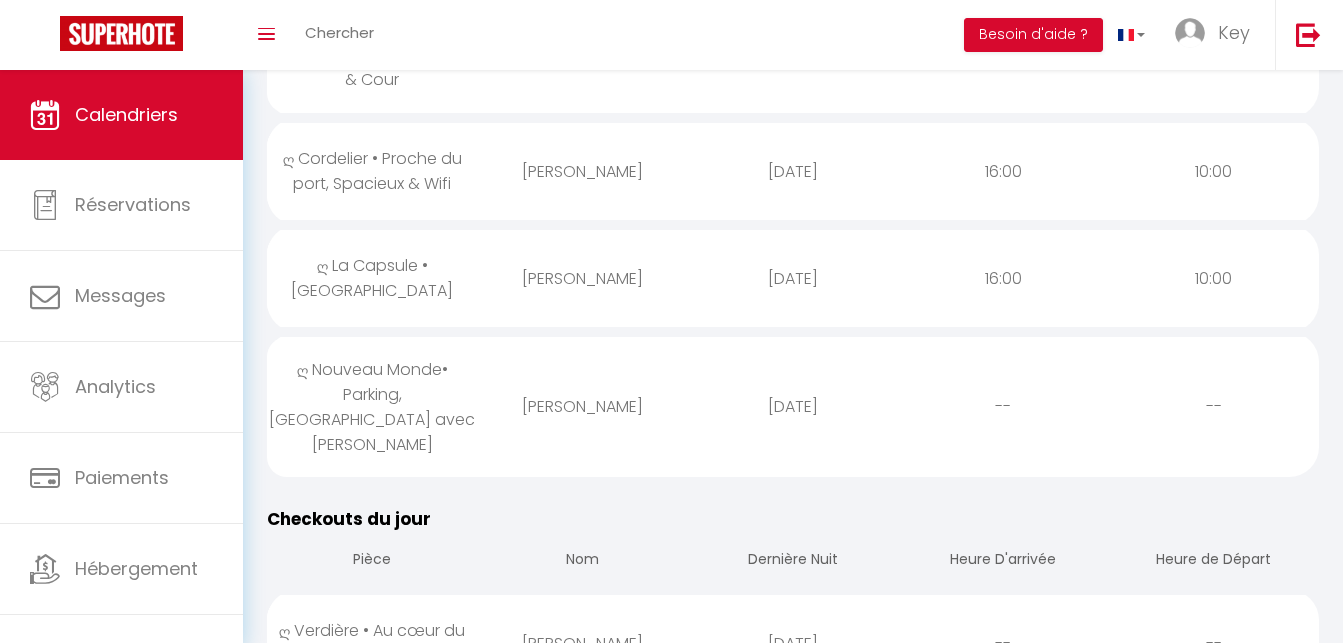 click on "[DATE]" at bounding box center (793, 406) 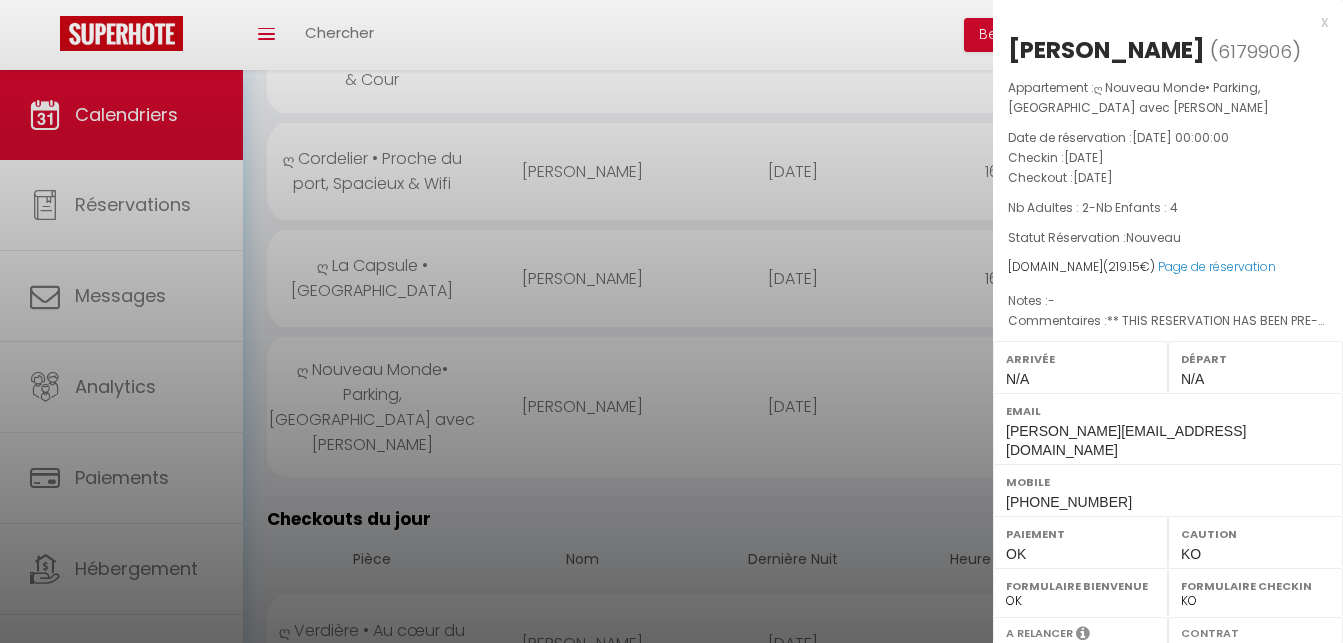 click at bounding box center (671, 321) 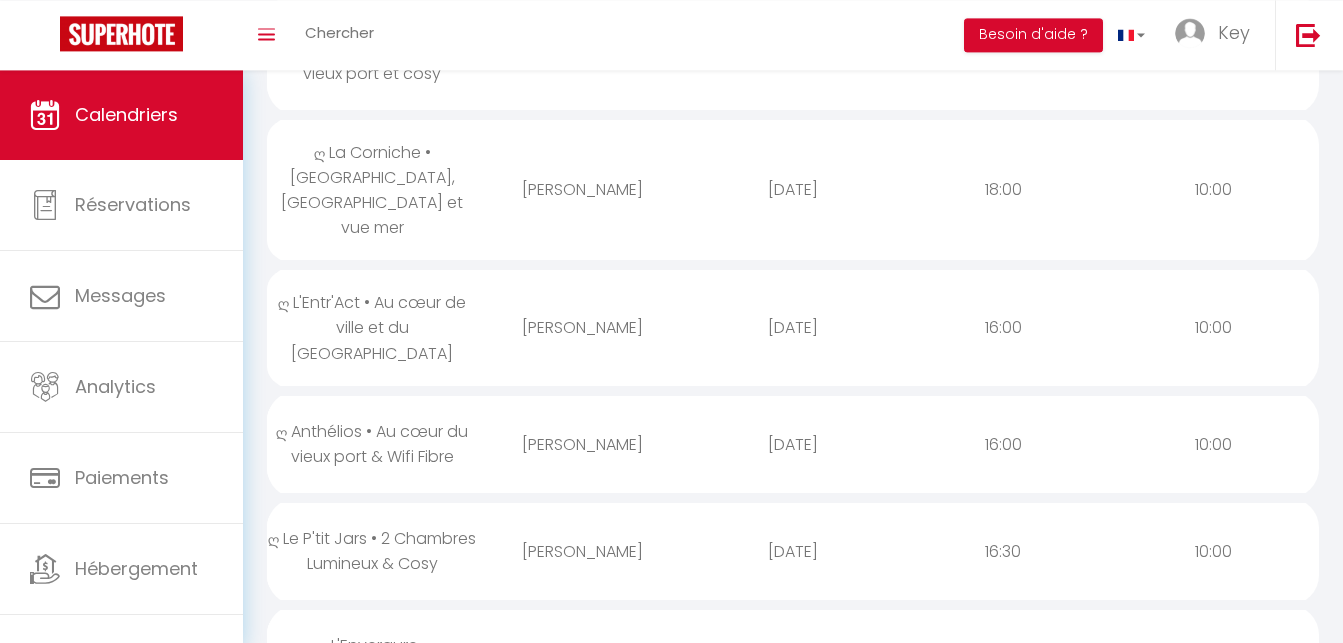 scroll, scrollTop: 612, scrollLeft: 0, axis: vertical 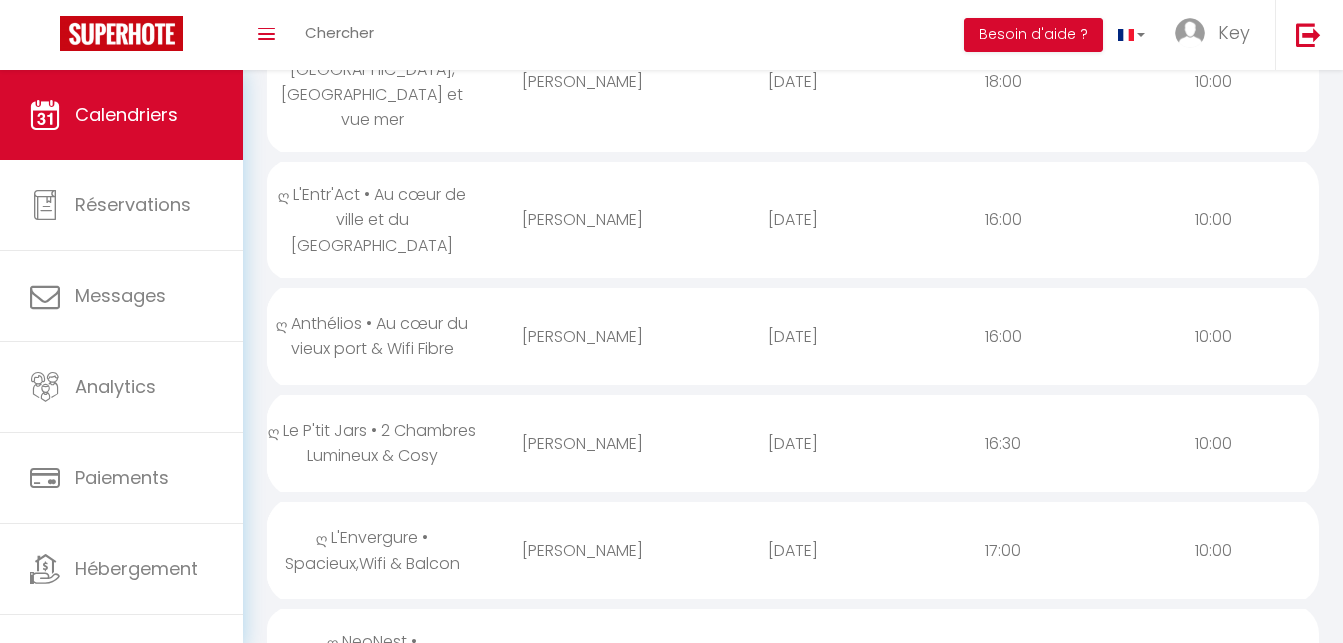 click on "[PERSON_NAME]" at bounding box center (582, 336) 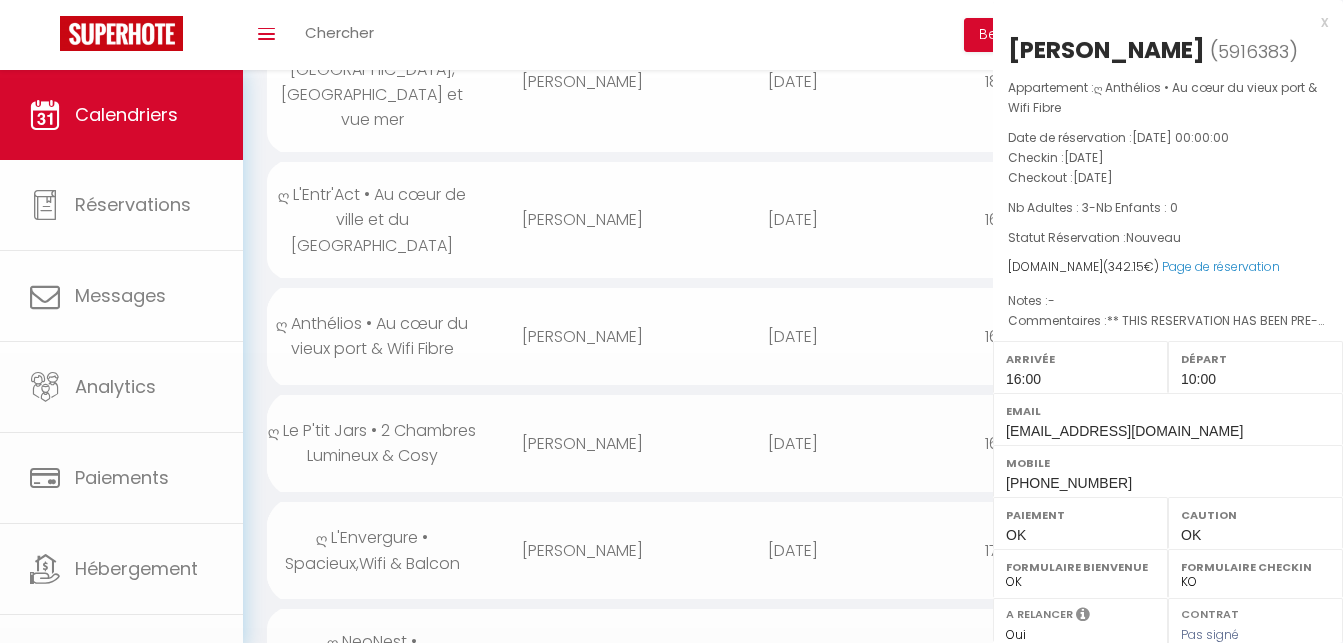 select on "1" 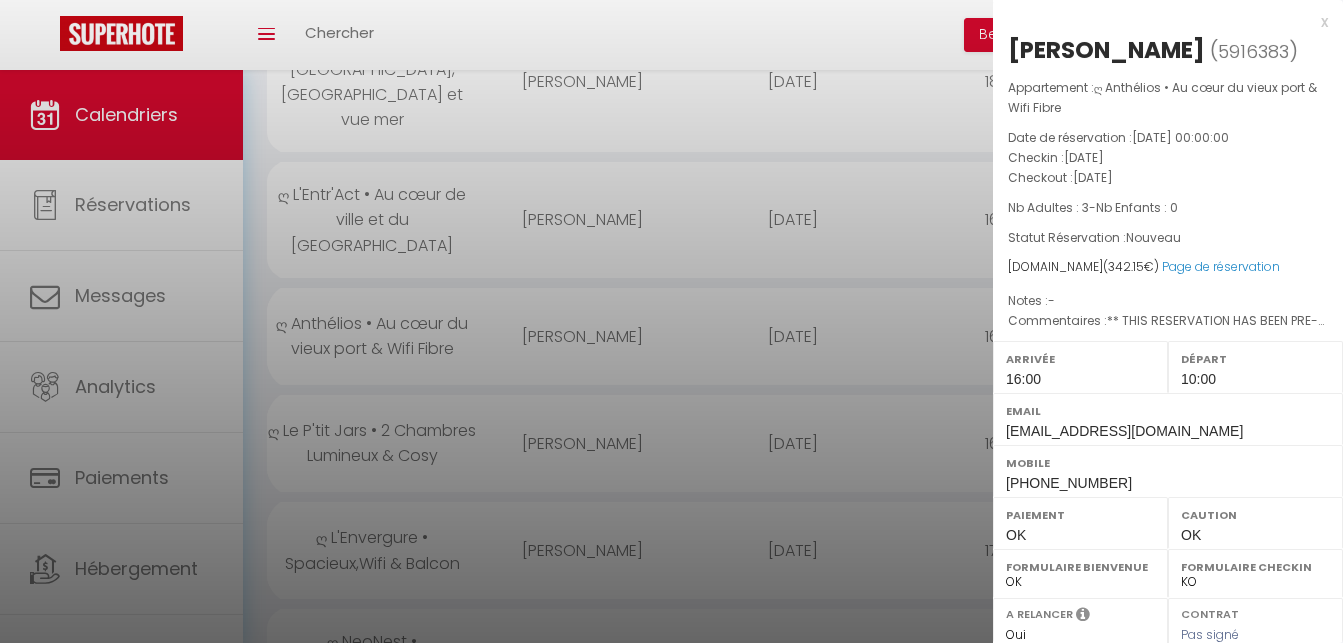 click at bounding box center (671, 321) 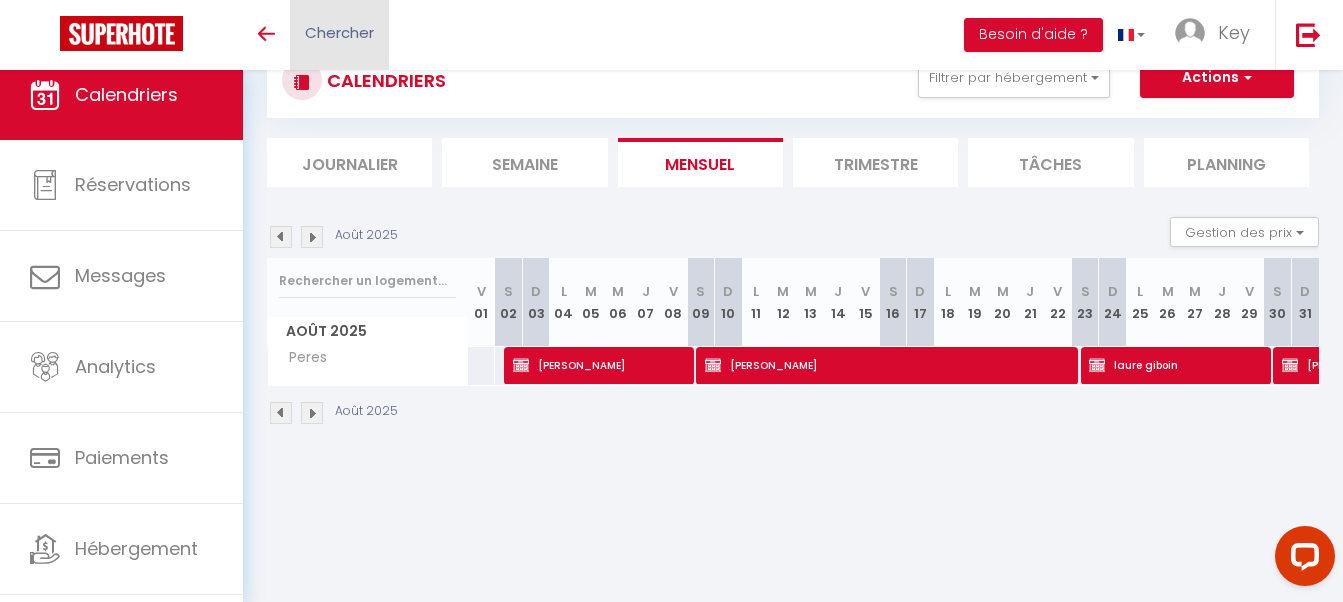 scroll, scrollTop: 70, scrollLeft: 0, axis: vertical 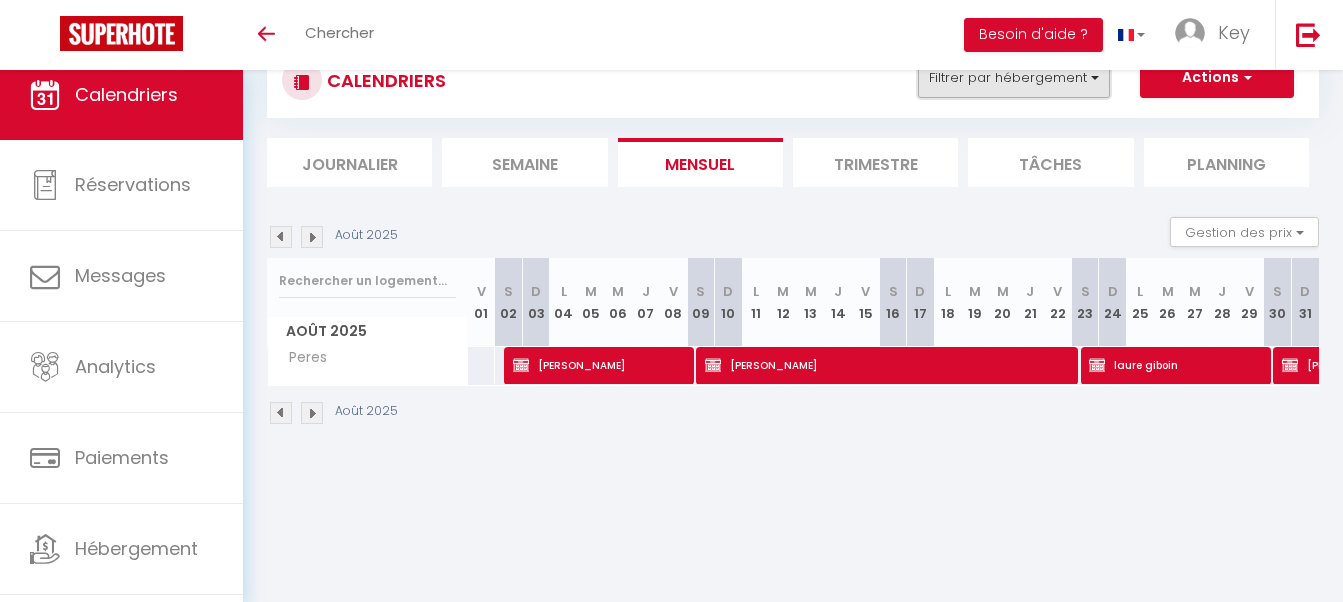 drag, startPoint x: 1078, startPoint y: 92, endPoint x: 1084, endPoint y: 81, distance: 12.529964 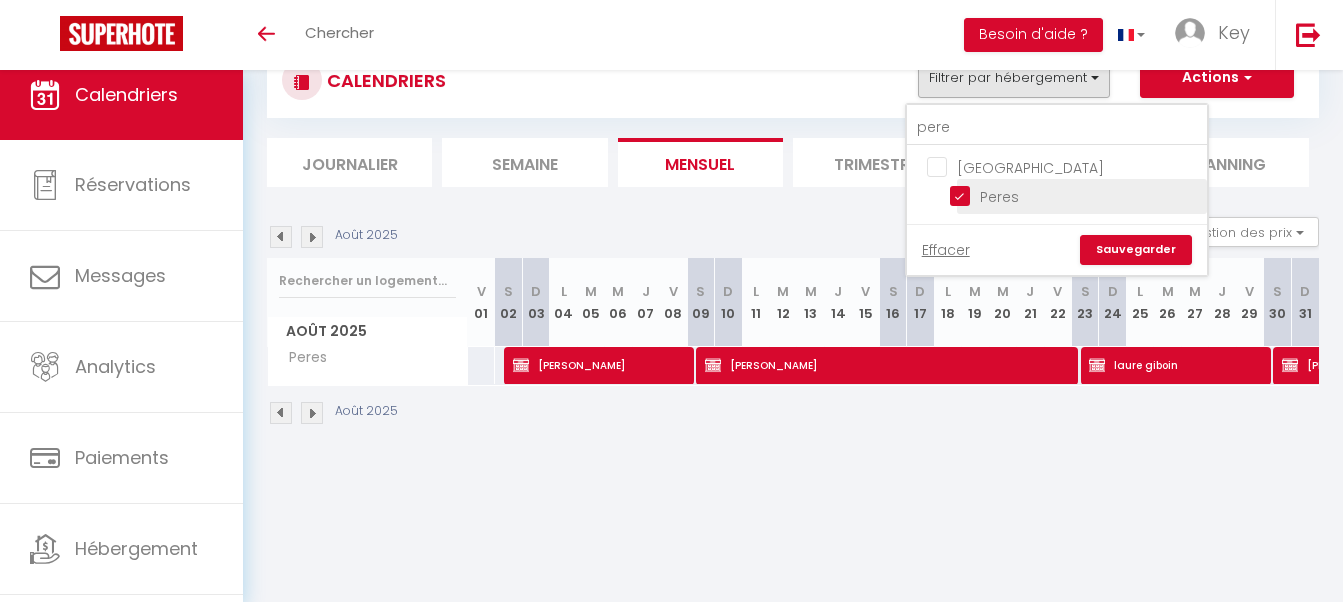click on "Peres" at bounding box center (1075, 195) 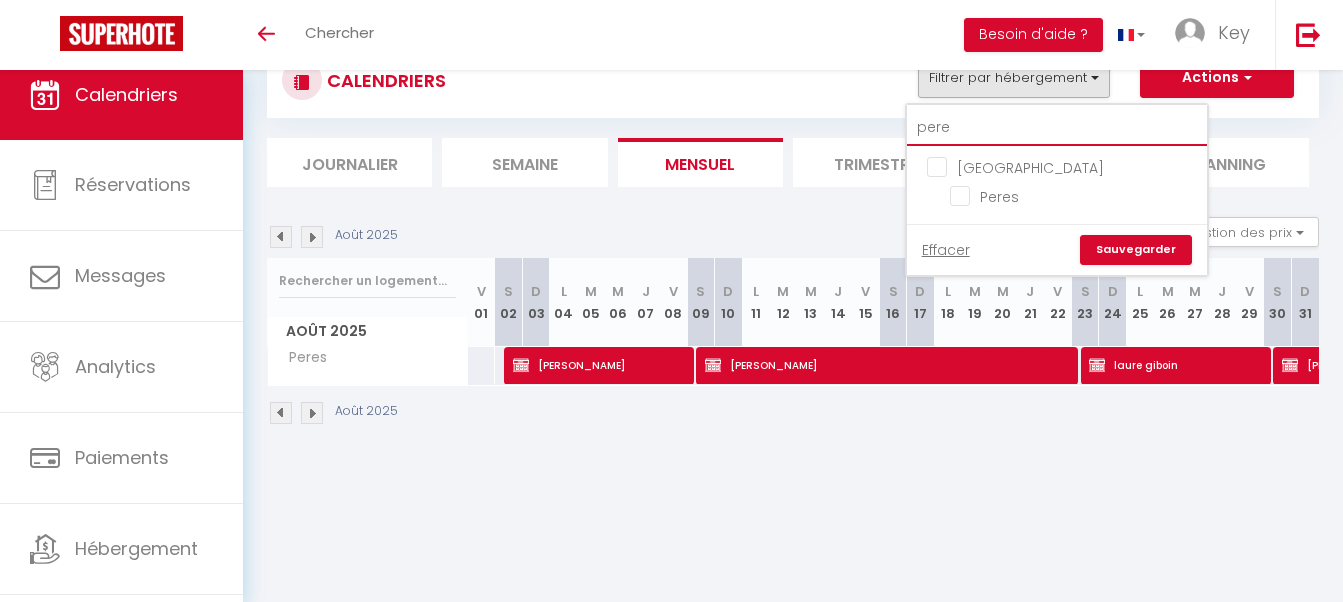 click on "pere" at bounding box center (1057, 128) 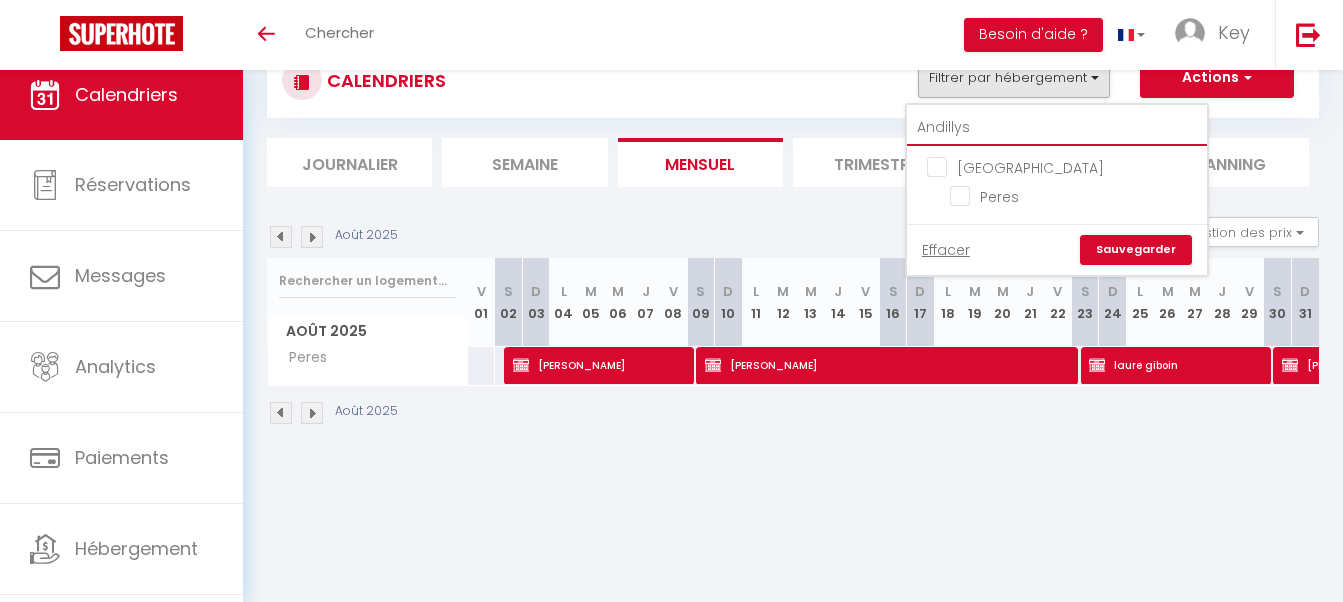 checkbox on "false" 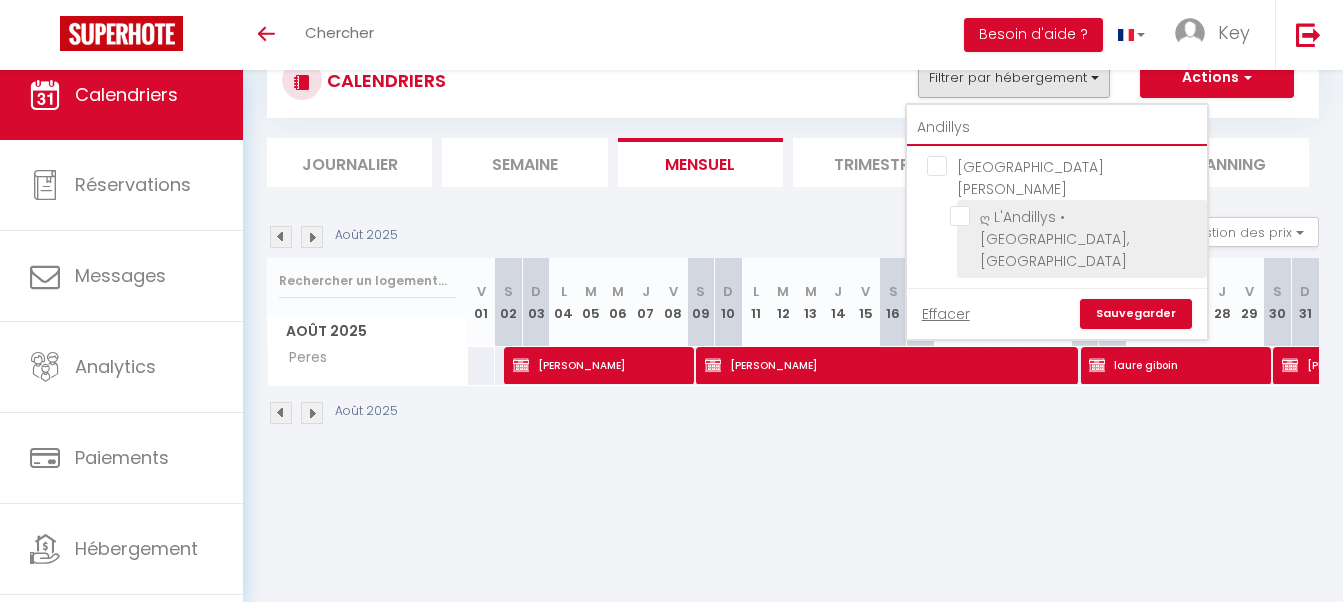 type on "Andillys" 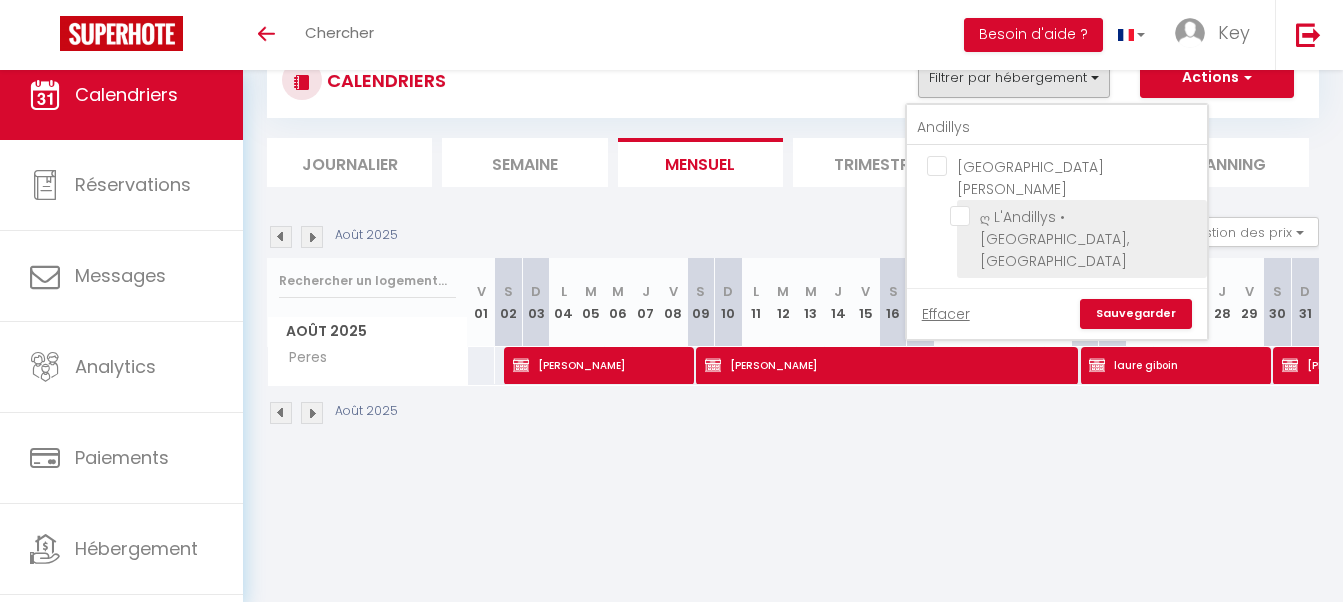 click on "ღ L'Andillys • [GEOGRAPHIC_DATA], [GEOGRAPHIC_DATA]" at bounding box center (1075, 216) 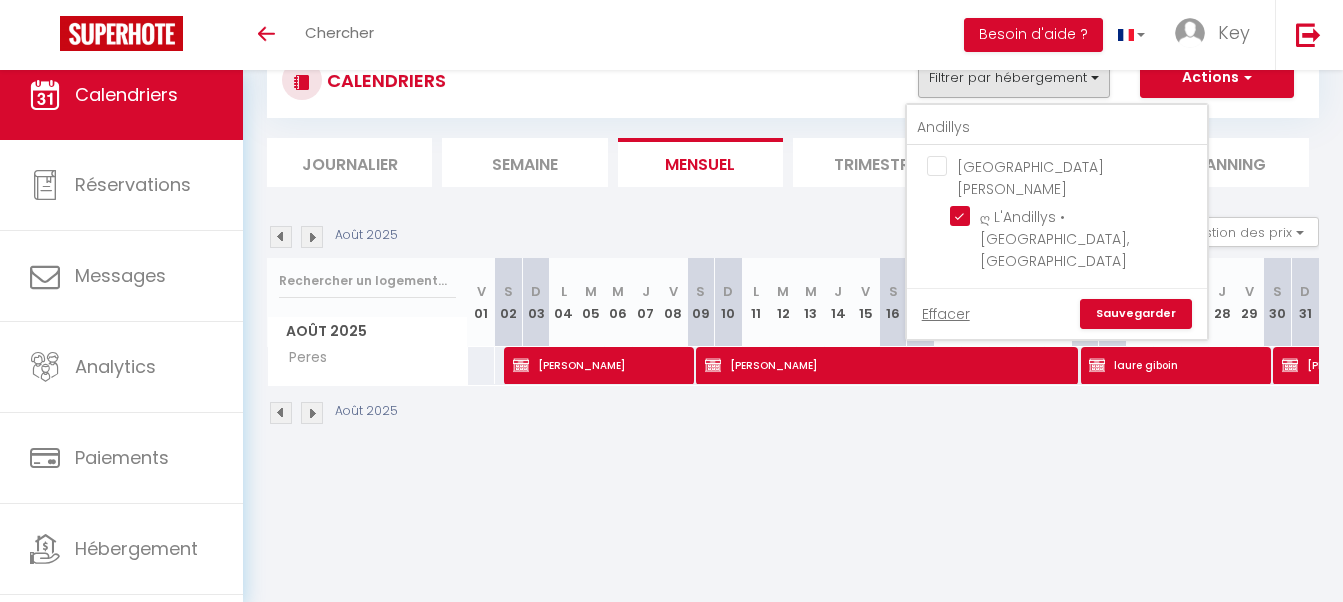click on "La Rochelle       ღ L'Andillys • Maison Spacieuse, Jardin & Wifi" at bounding box center [1057, 217] 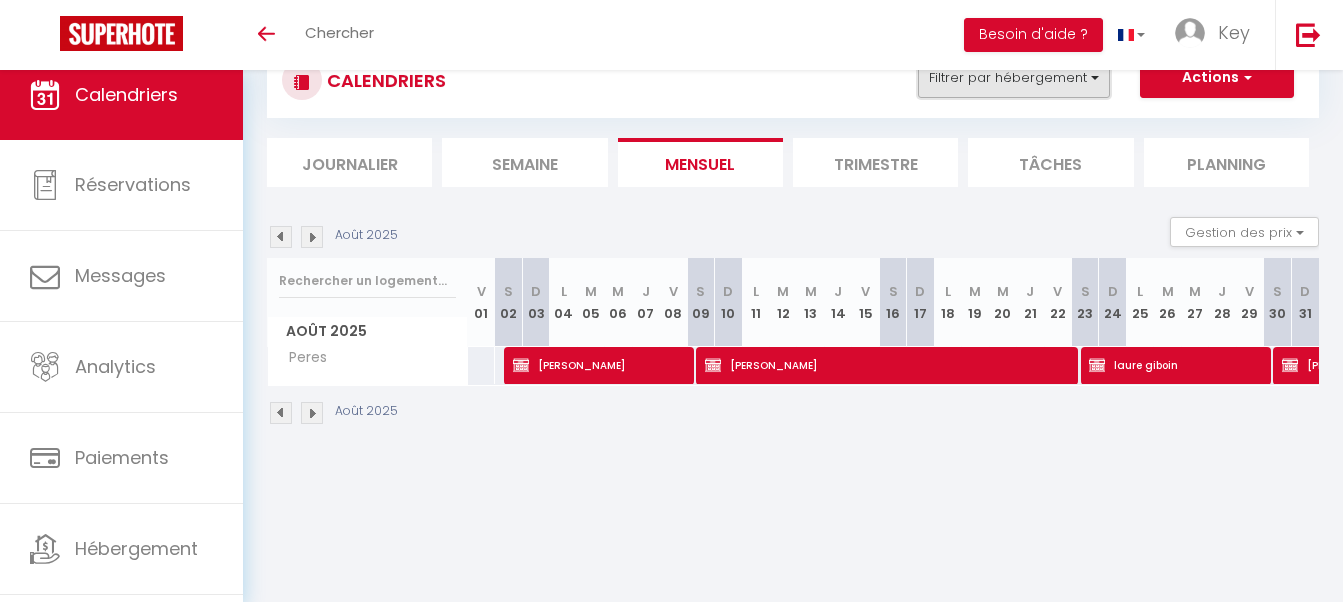 click on "Filtrer par hébergement" at bounding box center [1014, 78] 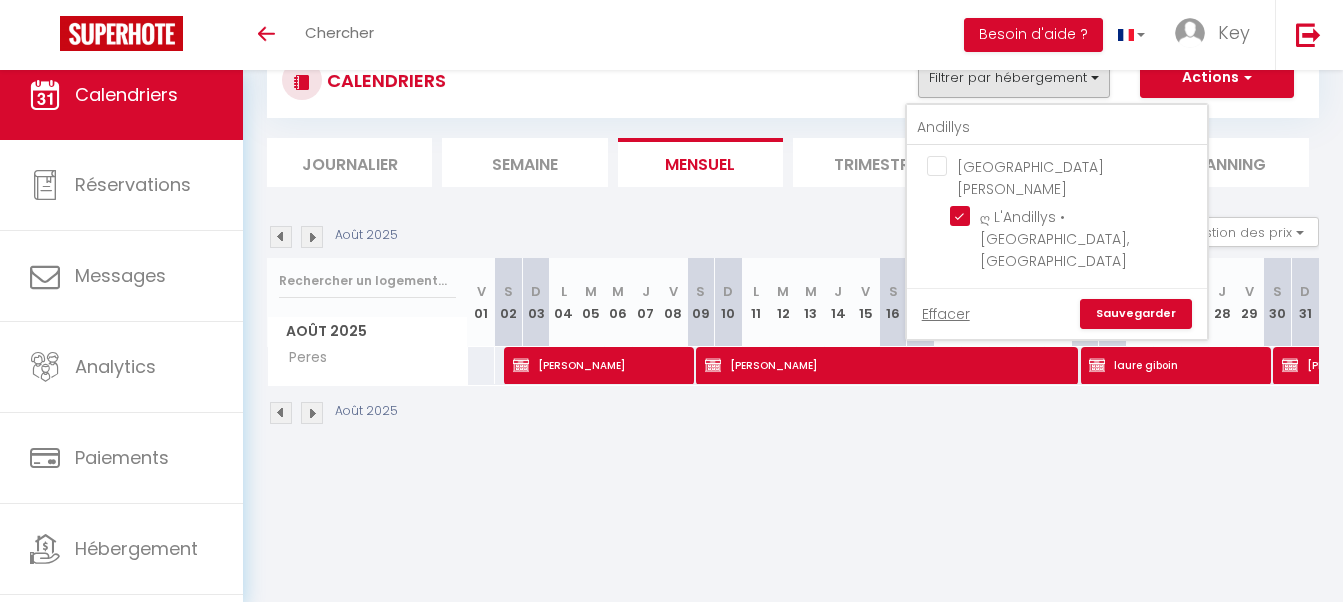 click on "Sauvegarder" at bounding box center (1136, 314) 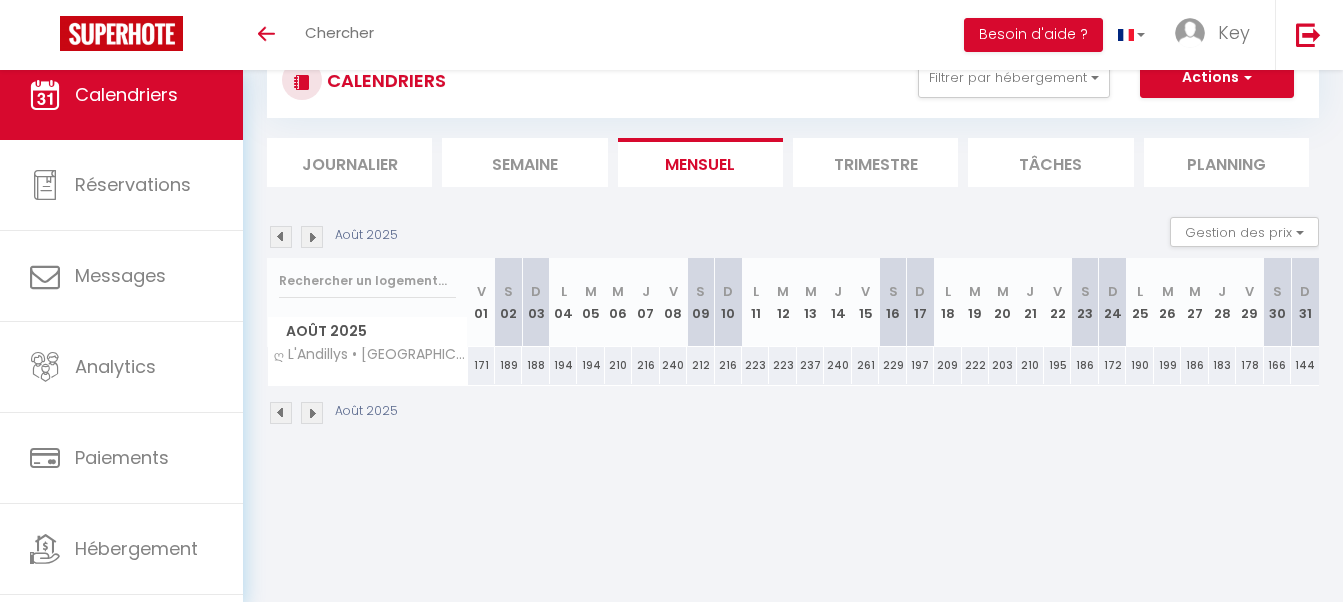 click at bounding box center (281, 237) 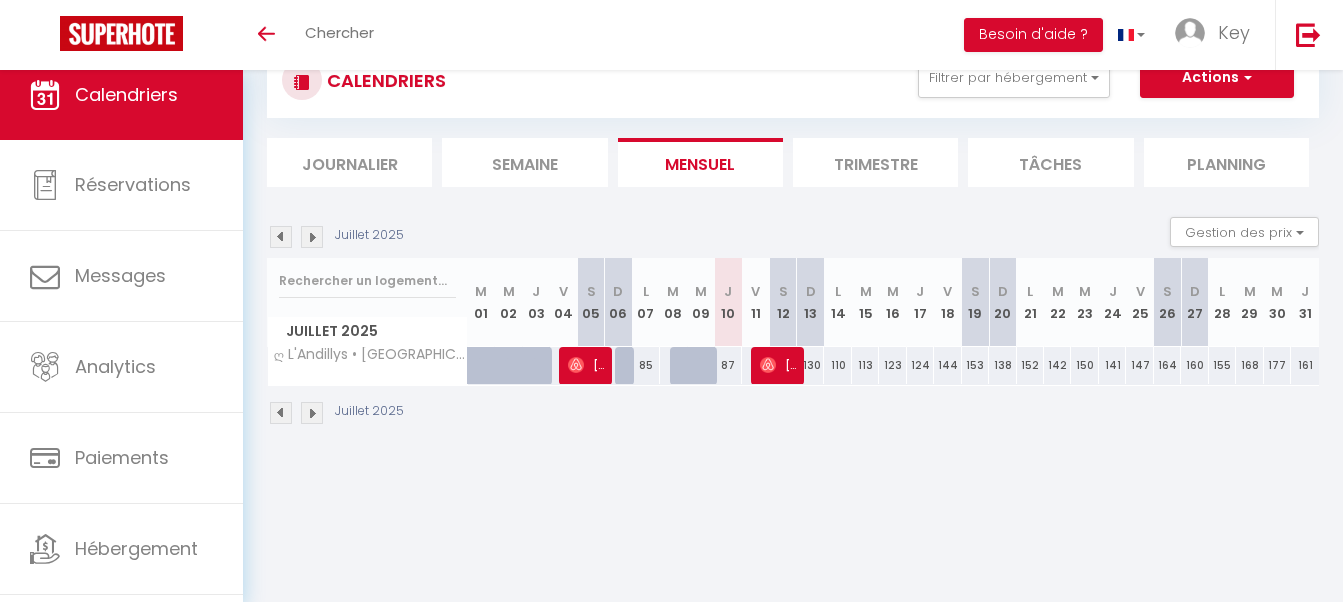 click at bounding box center [768, 365] 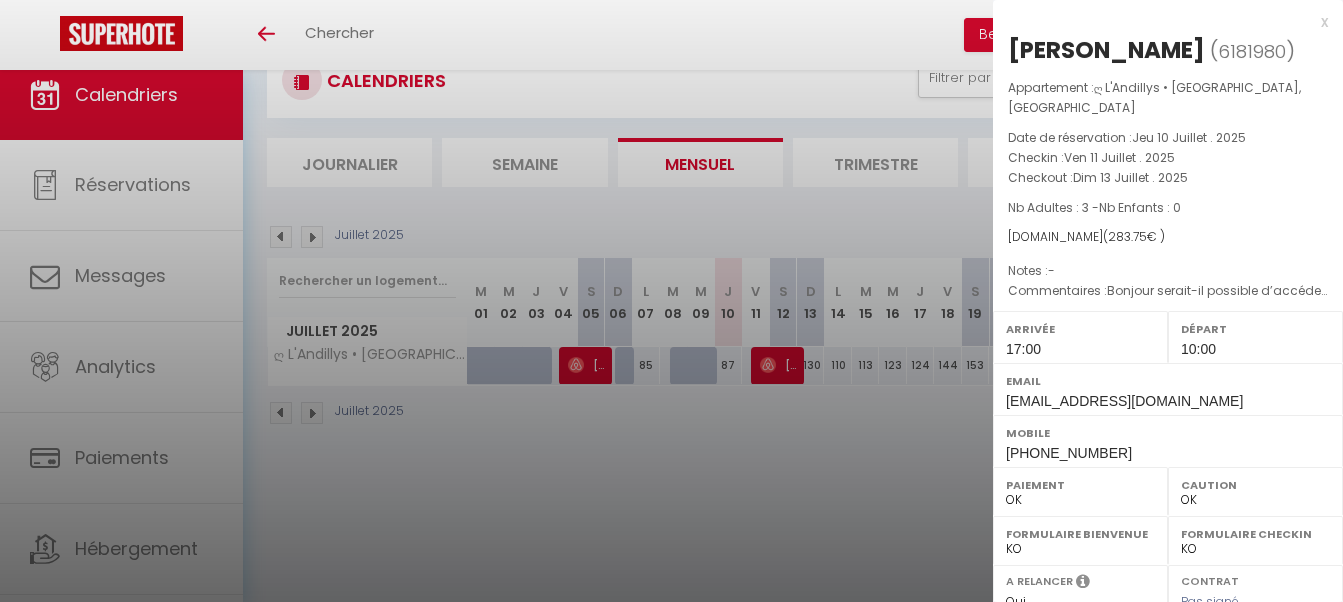 click on "[PERSON_NAME]" at bounding box center (1106, 50) 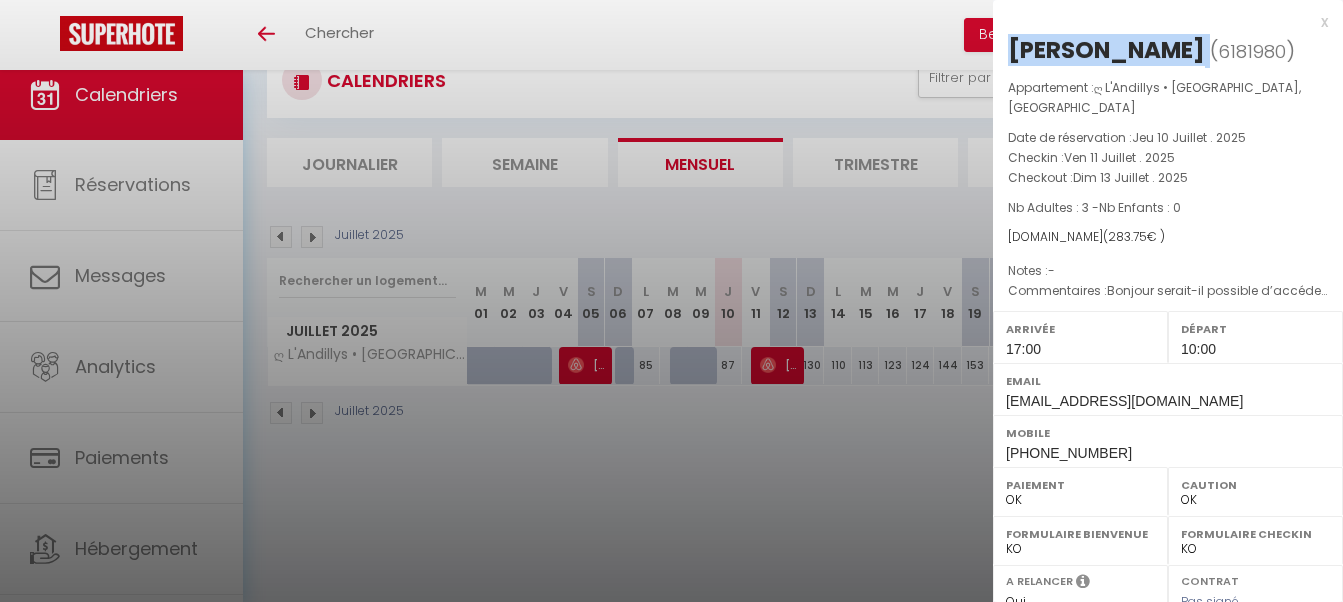 click on "[PERSON_NAME]" at bounding box center (1106, 50) 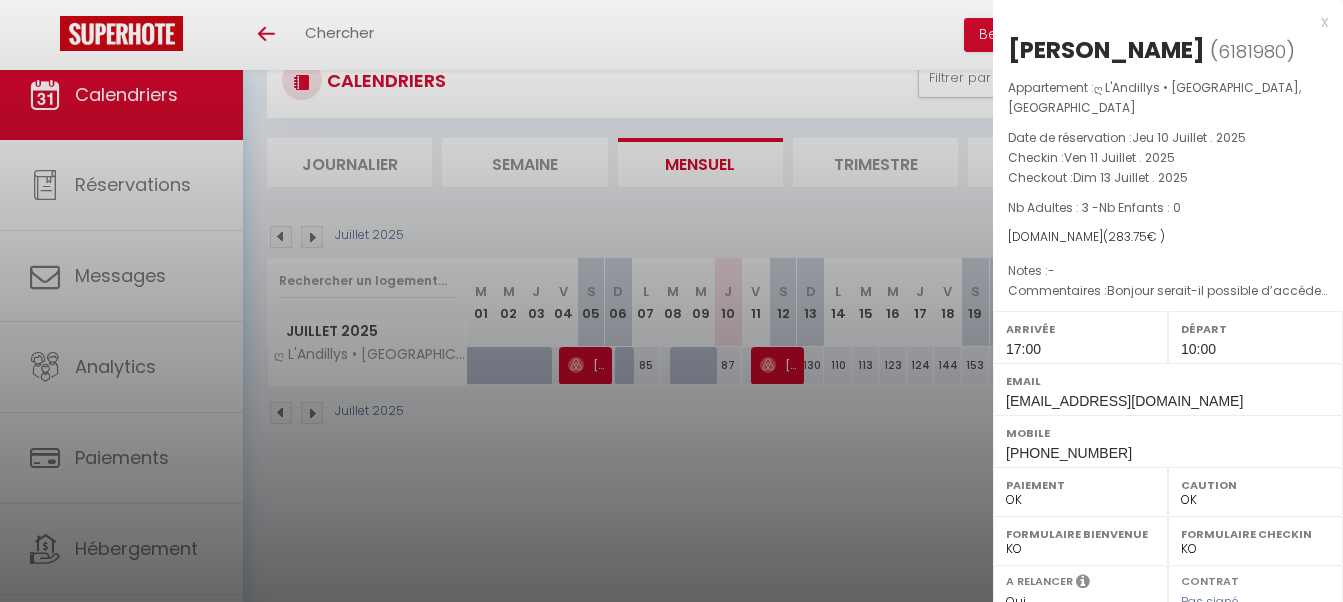 click on "[PERSON_NAME]" at bounding box center (1106, 50) 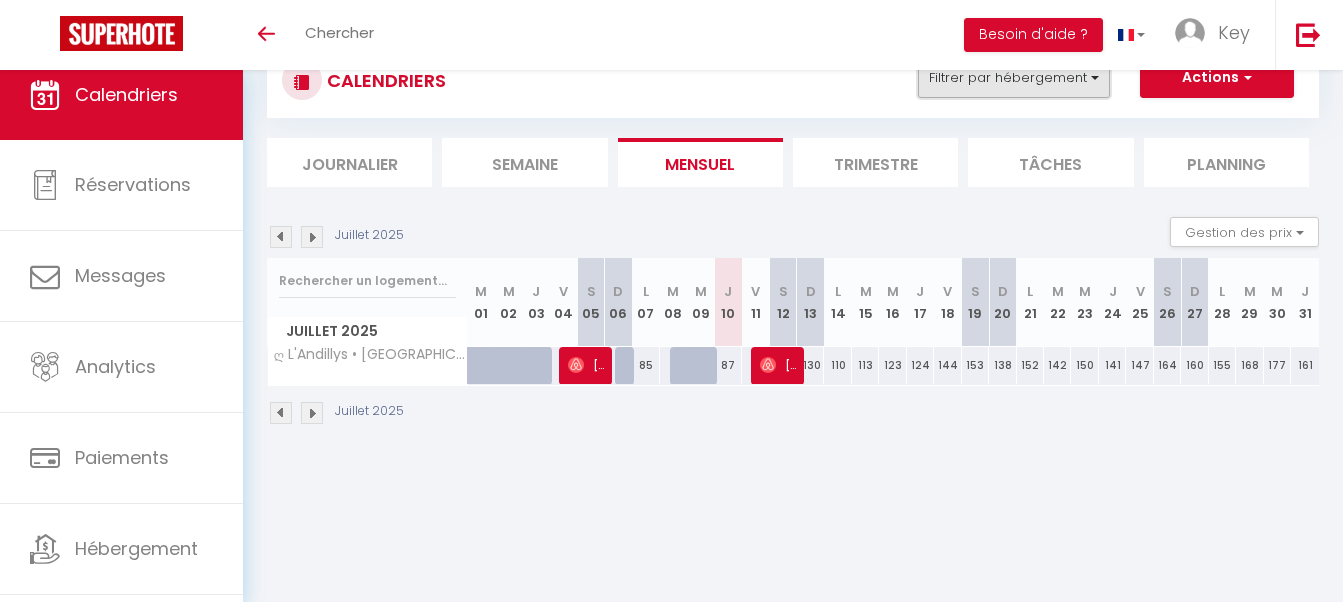 click on "Filtrer par hébergement" at bounding box center (1014, 78) 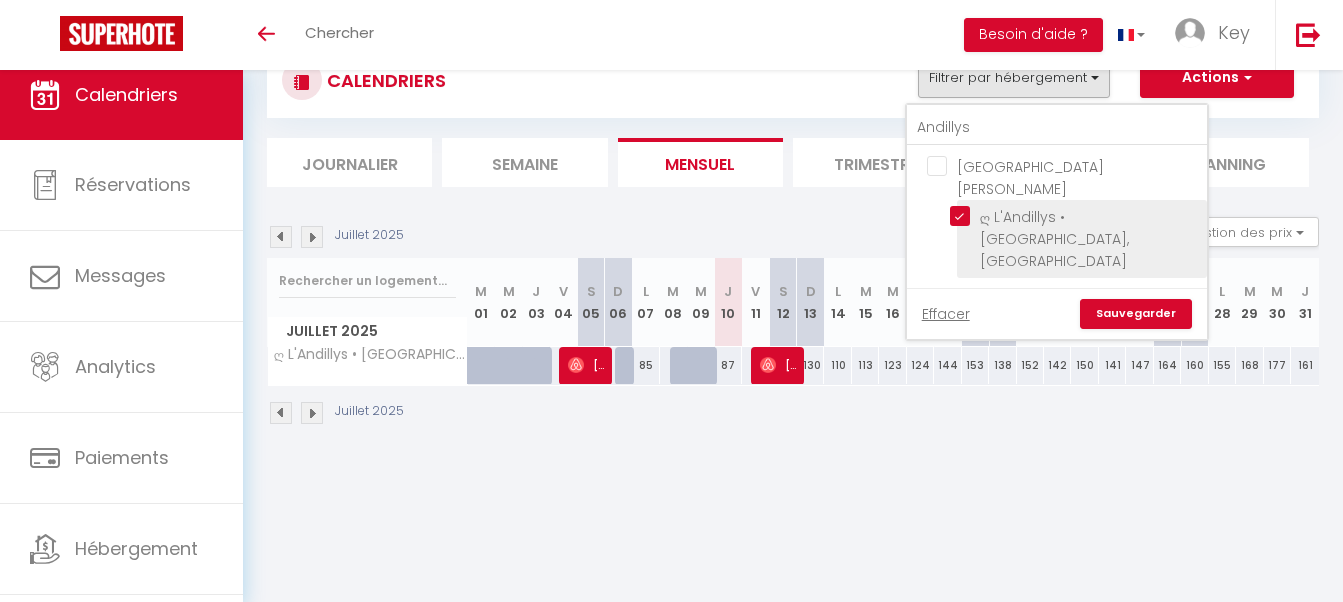 click on "ღ L'Andillys • [GEOGRAPHIC_DATA], [GEOGRAPHIC_DATA]" at bounding box center (1075, 216) 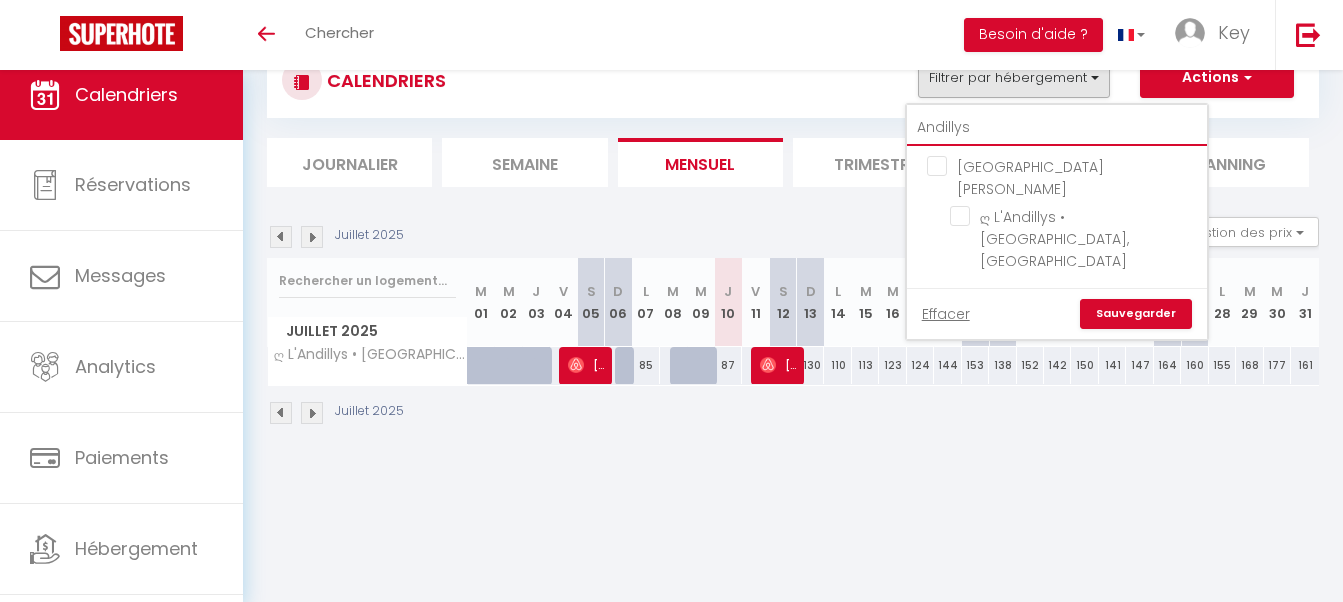 click on "Andillys" at bounding box center (1057, 128) 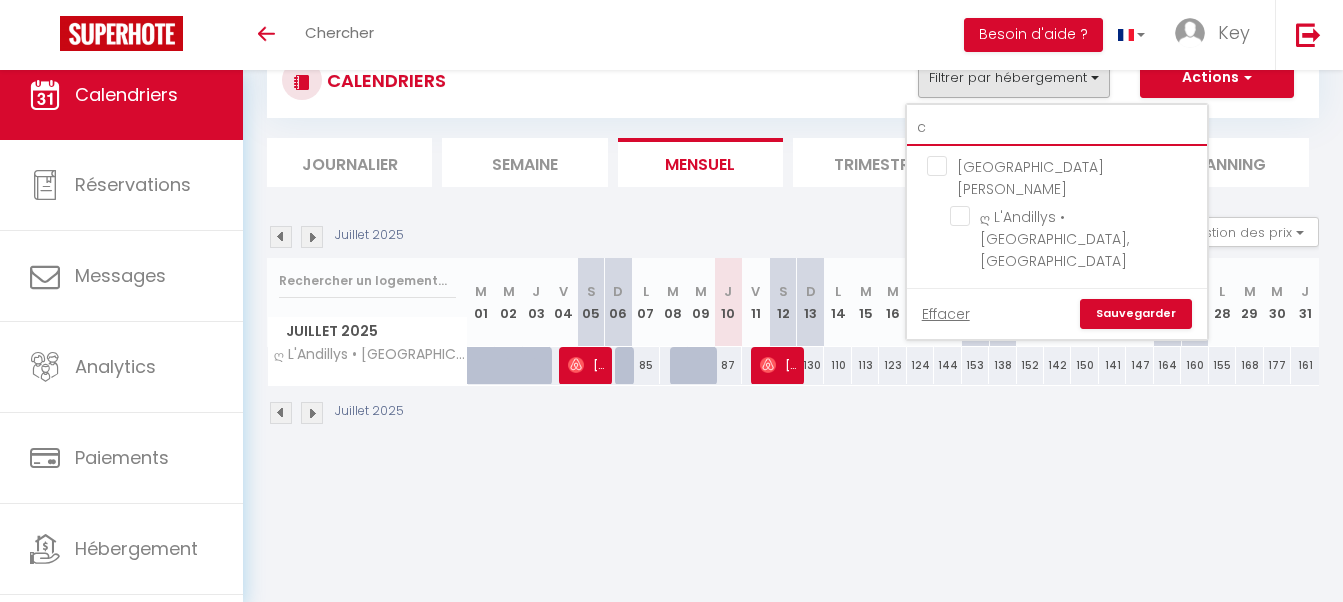 checkbox on "false" 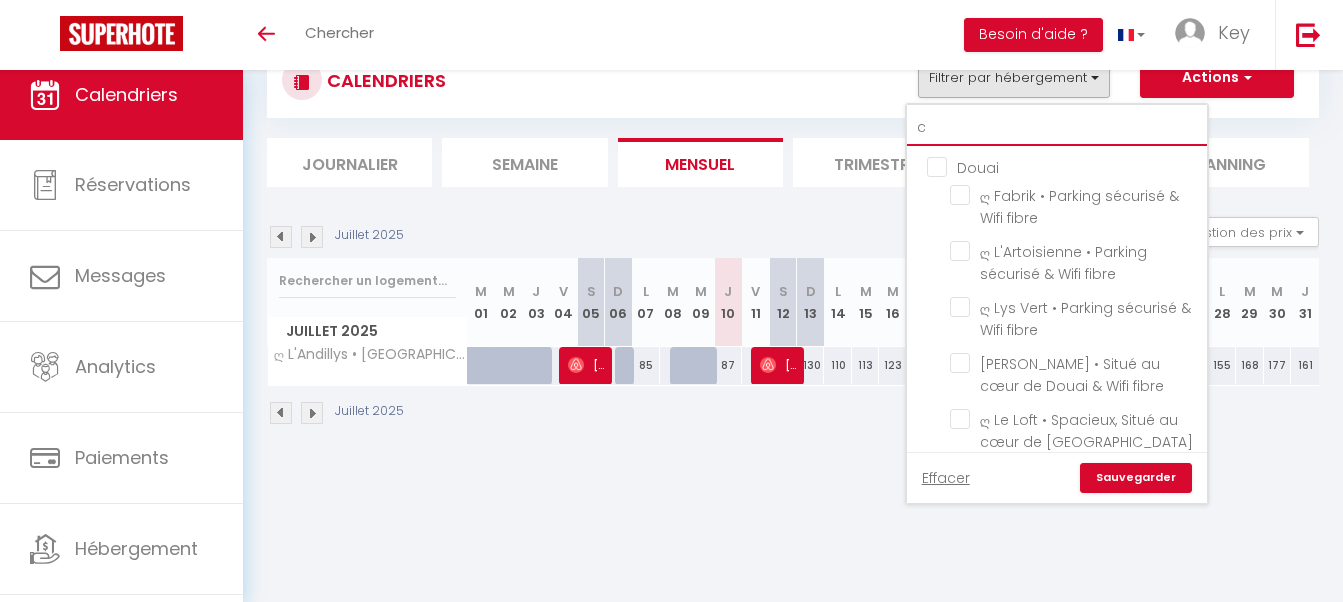 type on "co" 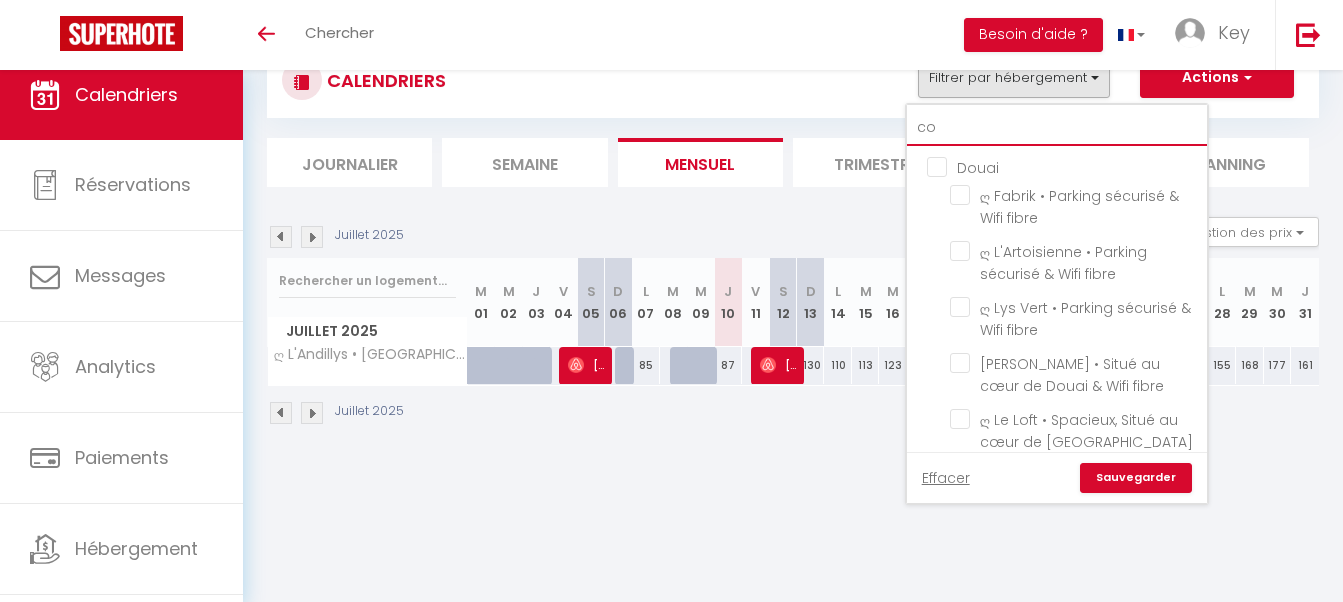 checkbox on "false" 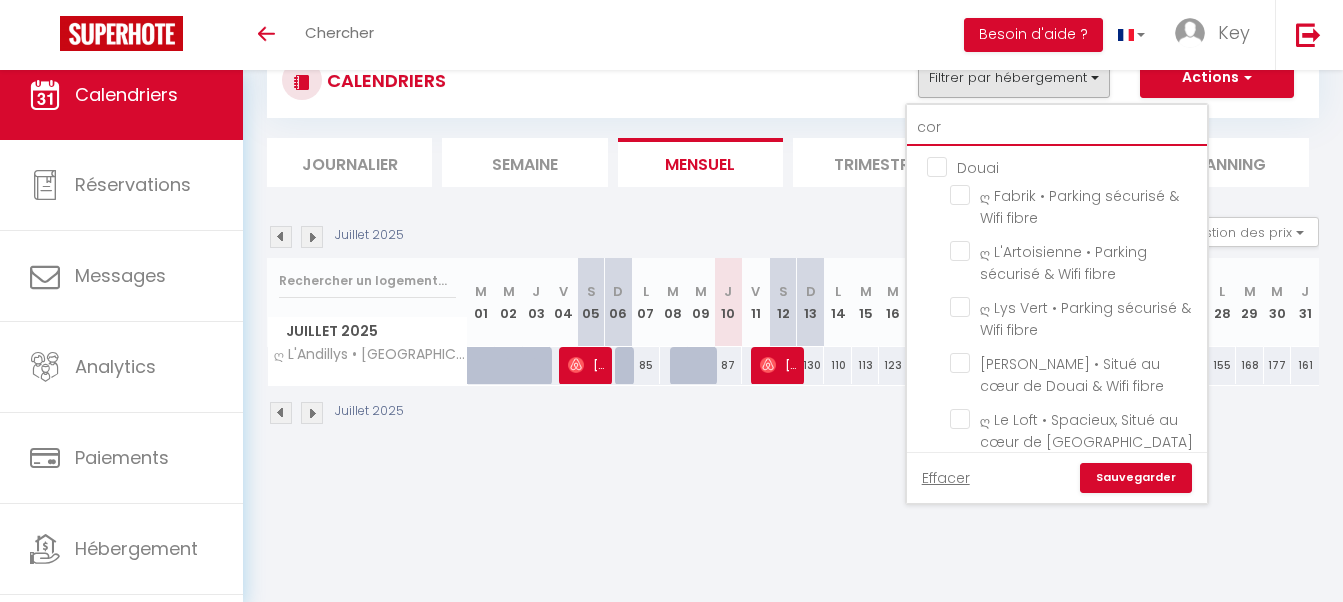 checkbox on "false" 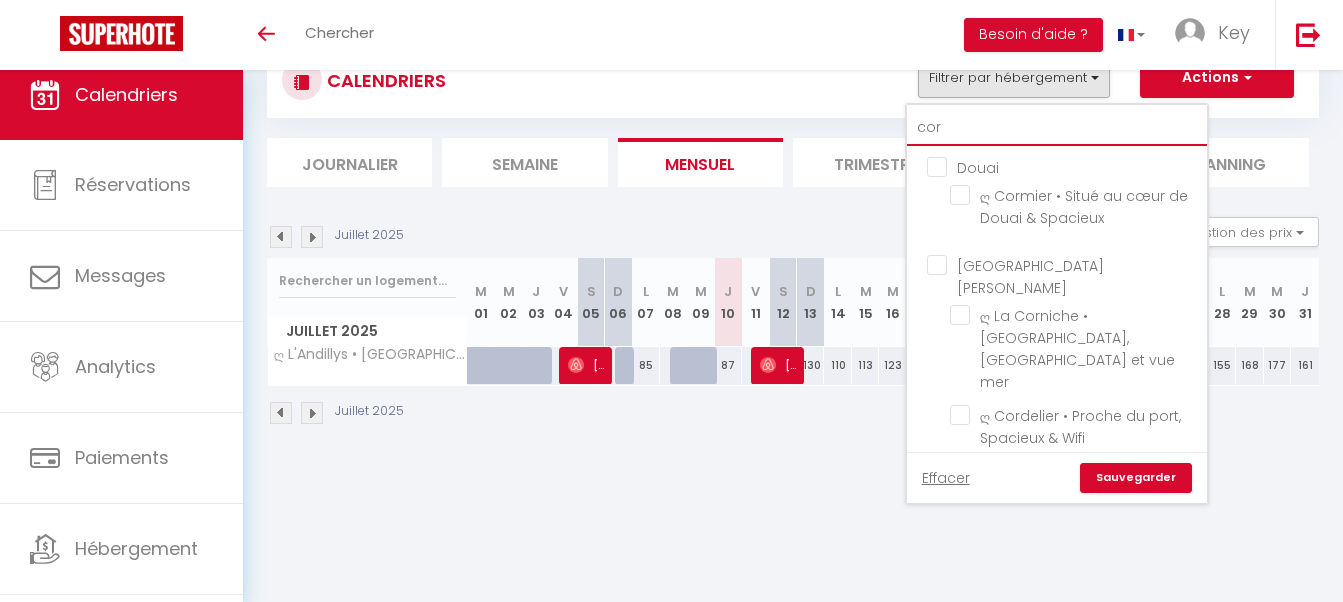 type on "cord" 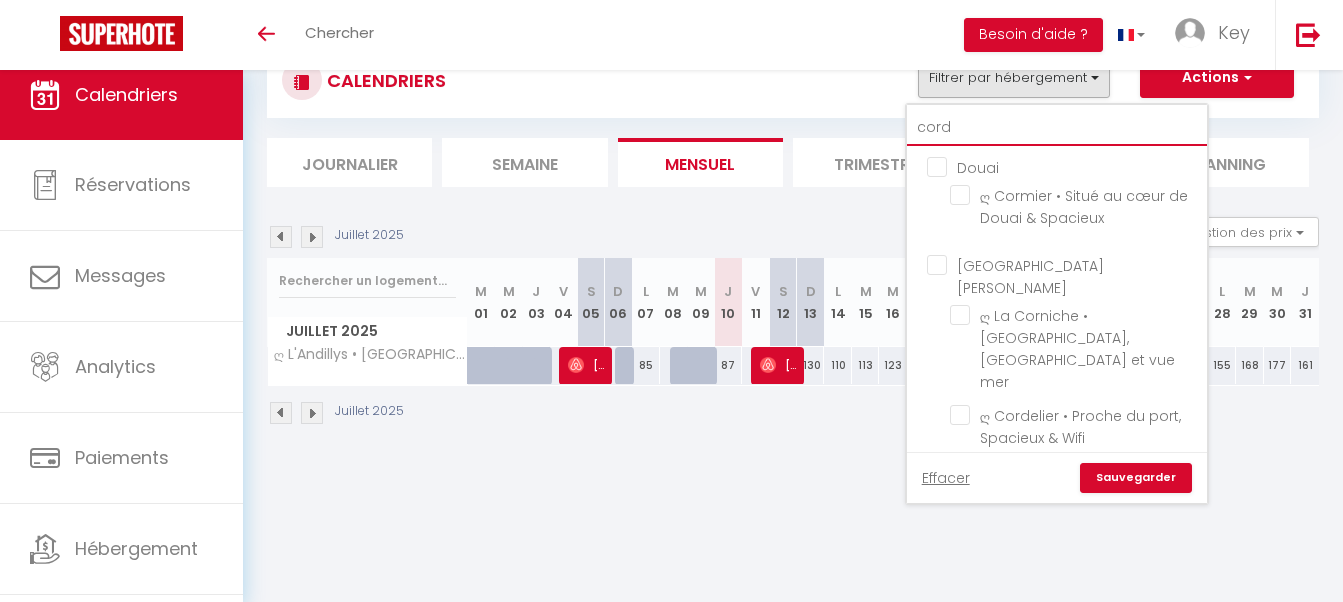 checkbox on "false" 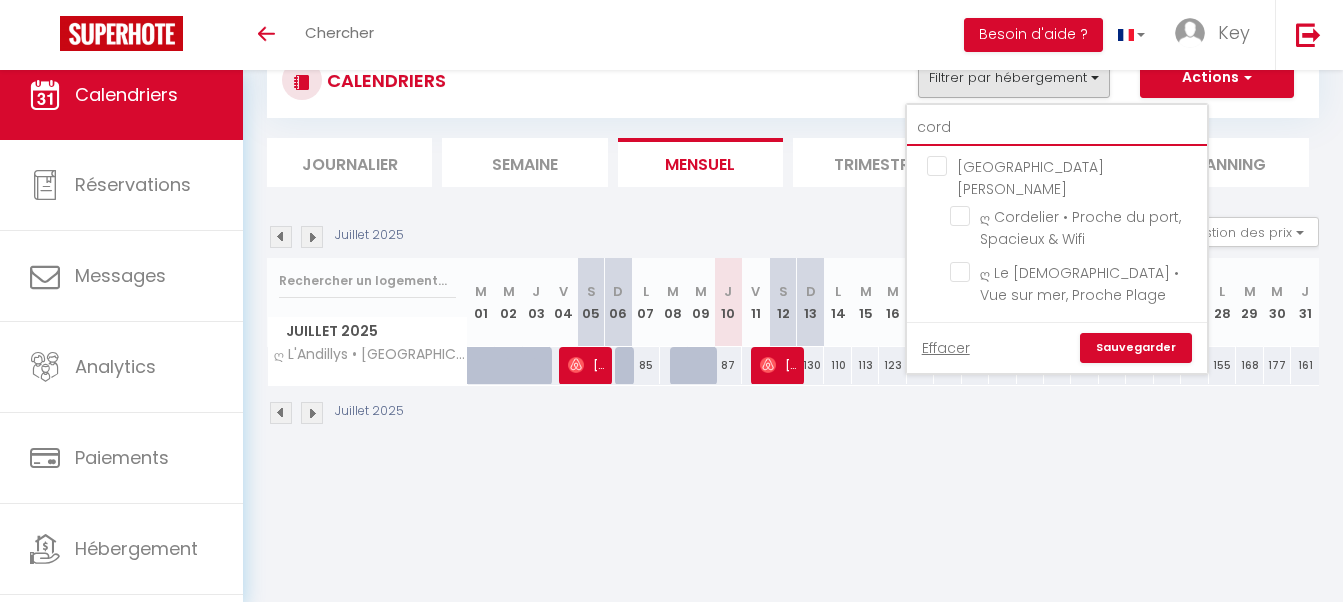 type on "corde" 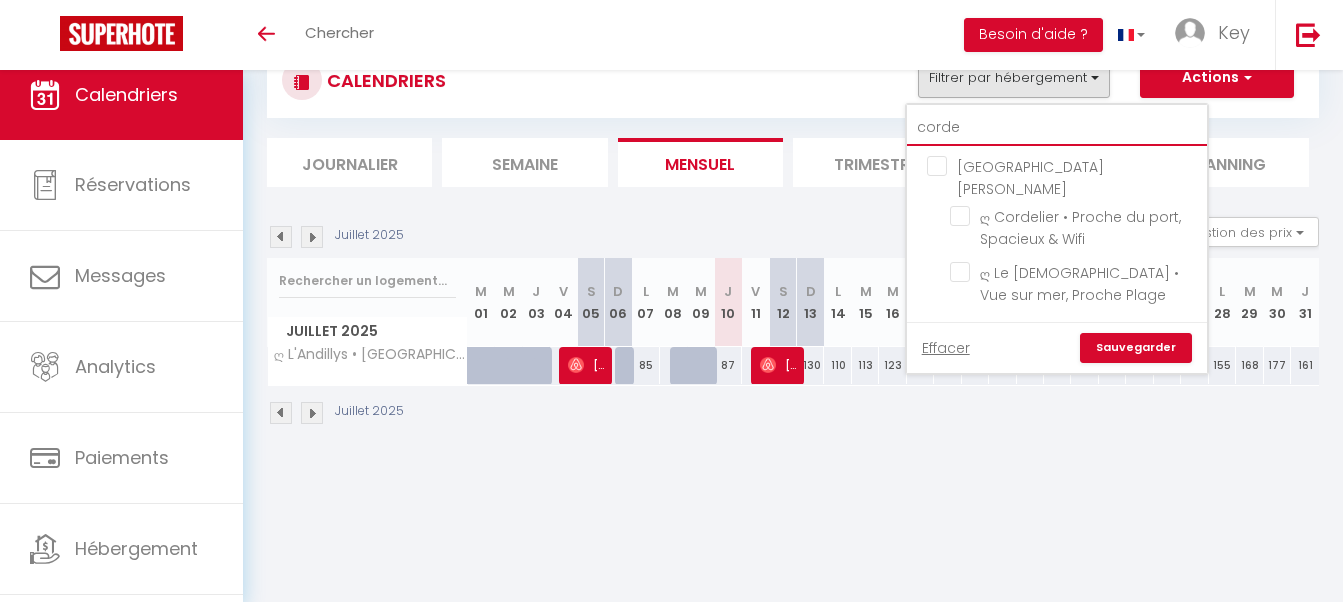 checkbox on "false" 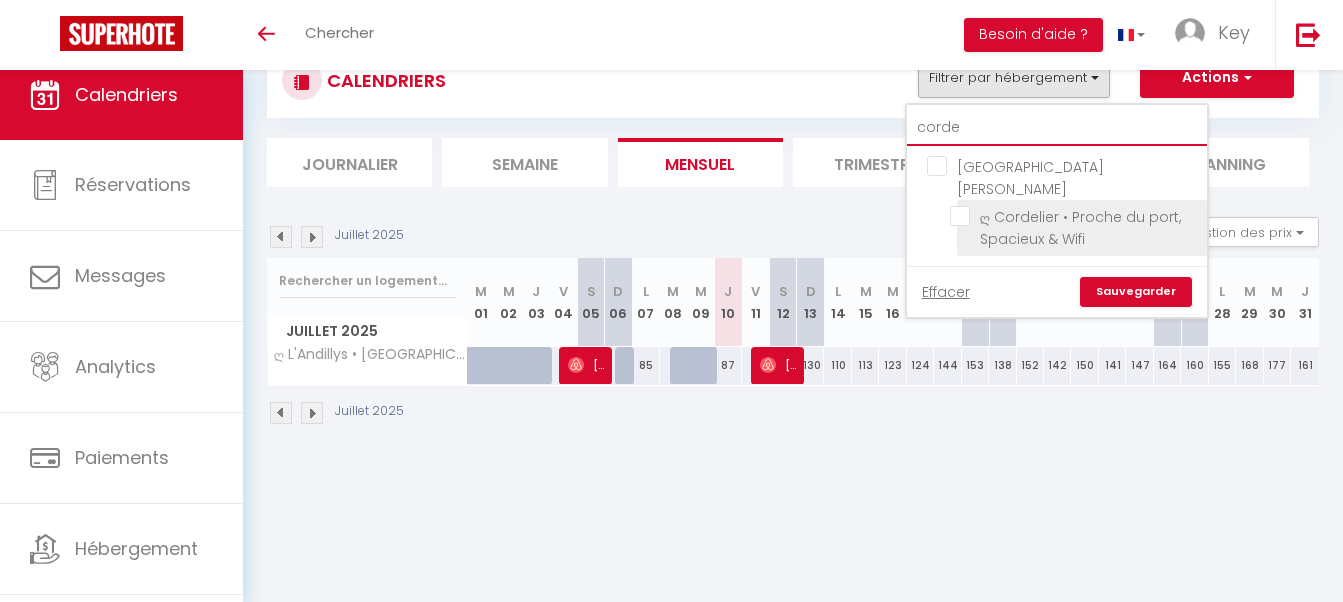 type on "corde" 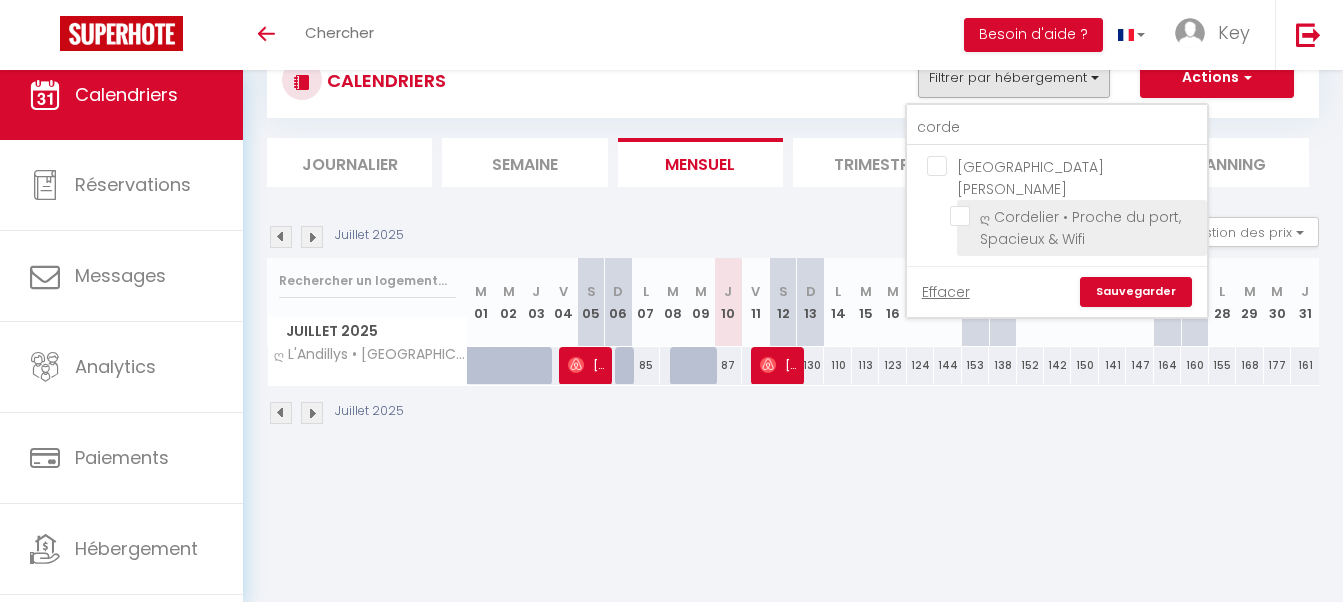 click on "ღ Cordelier • Proche du port, Spacieux & Wifi" at bounding box center (1075, 216) 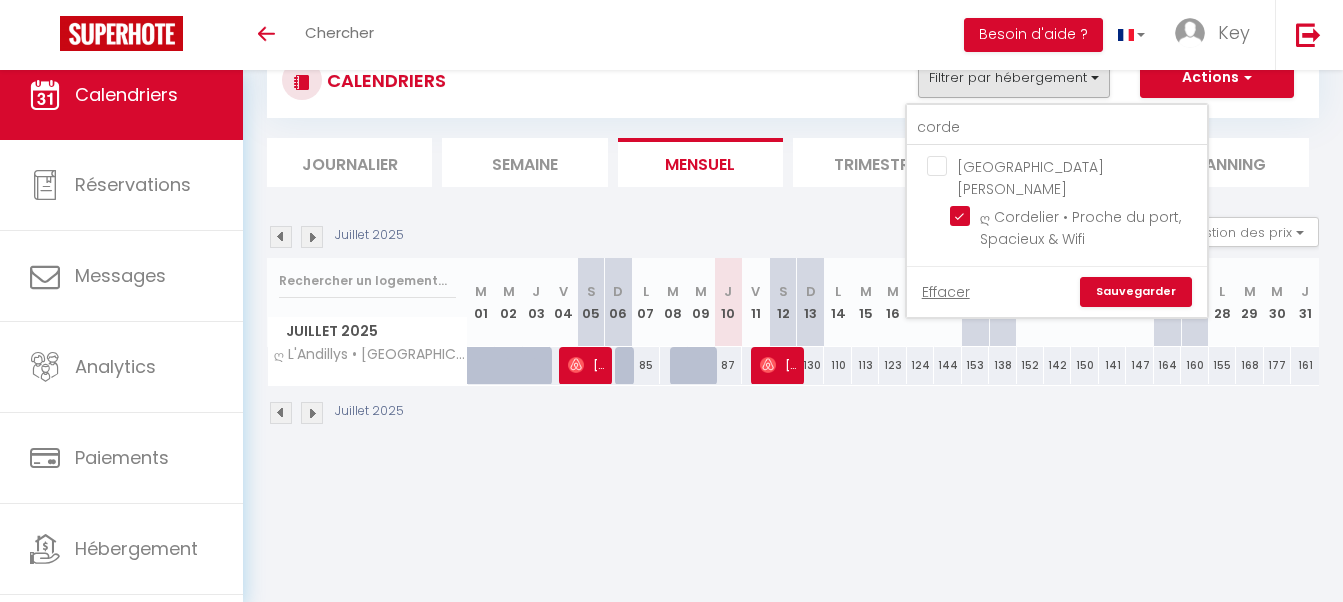 click on "Sauvegarder" at bounding box center [1136, 292] 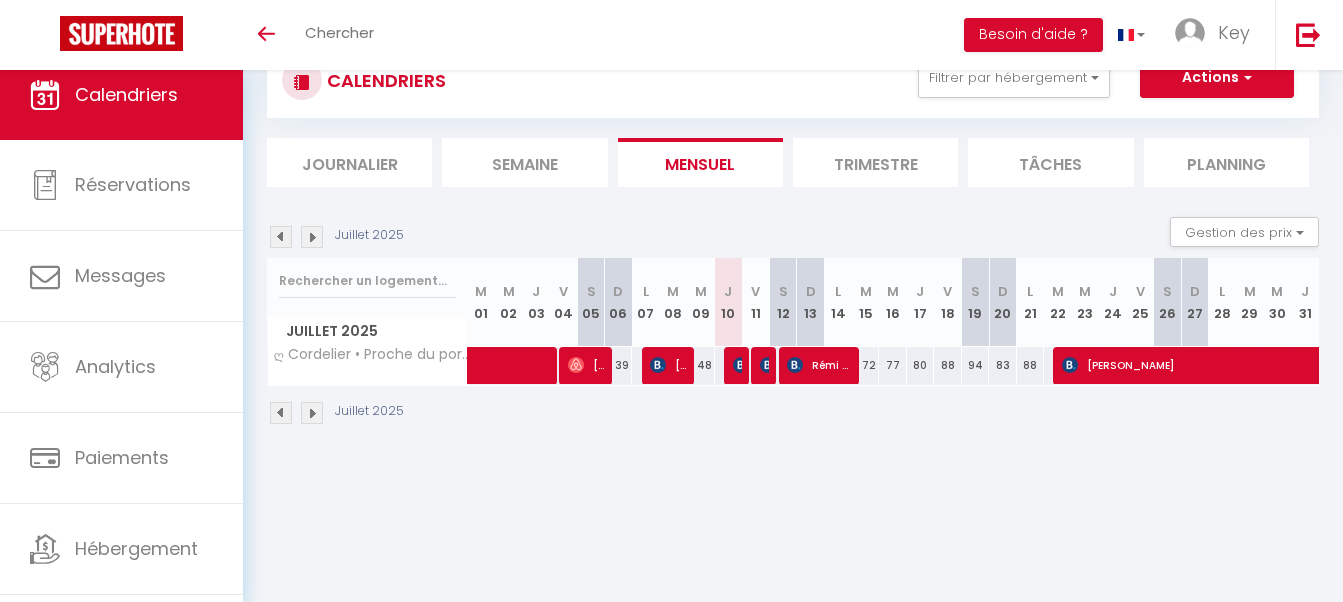 click at bounding box center [768, 365] 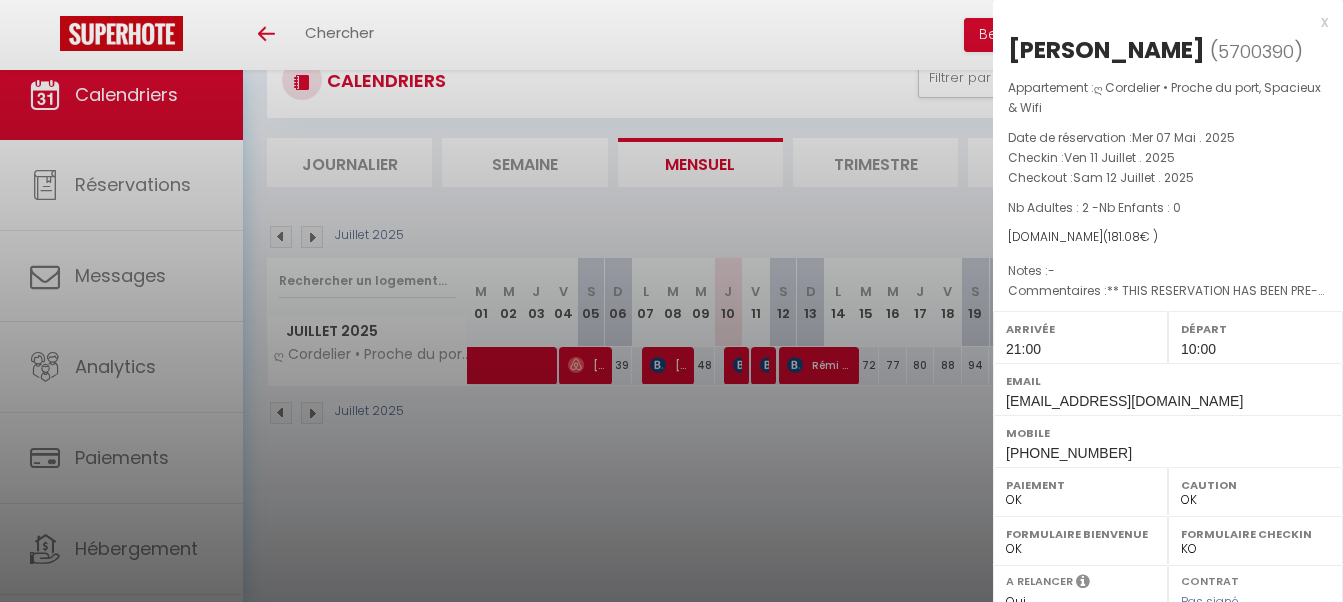click at bounding box center (671, 301) 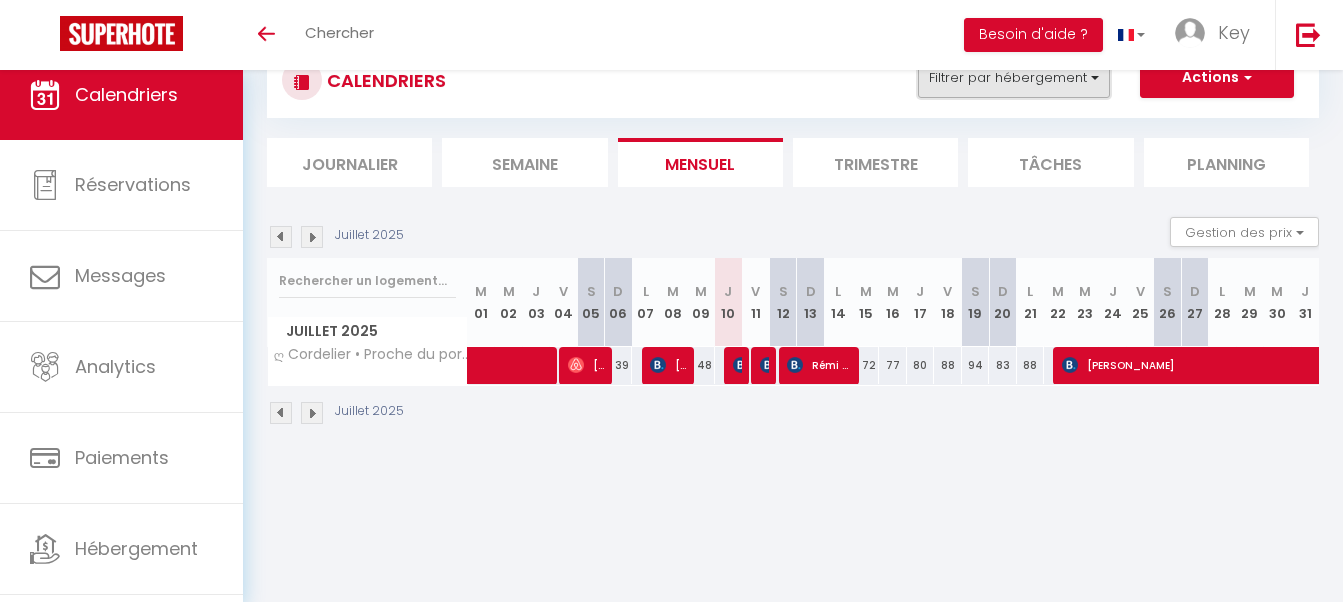 click on "Filtrer par hébergement" at bounding box center (1014, 78) 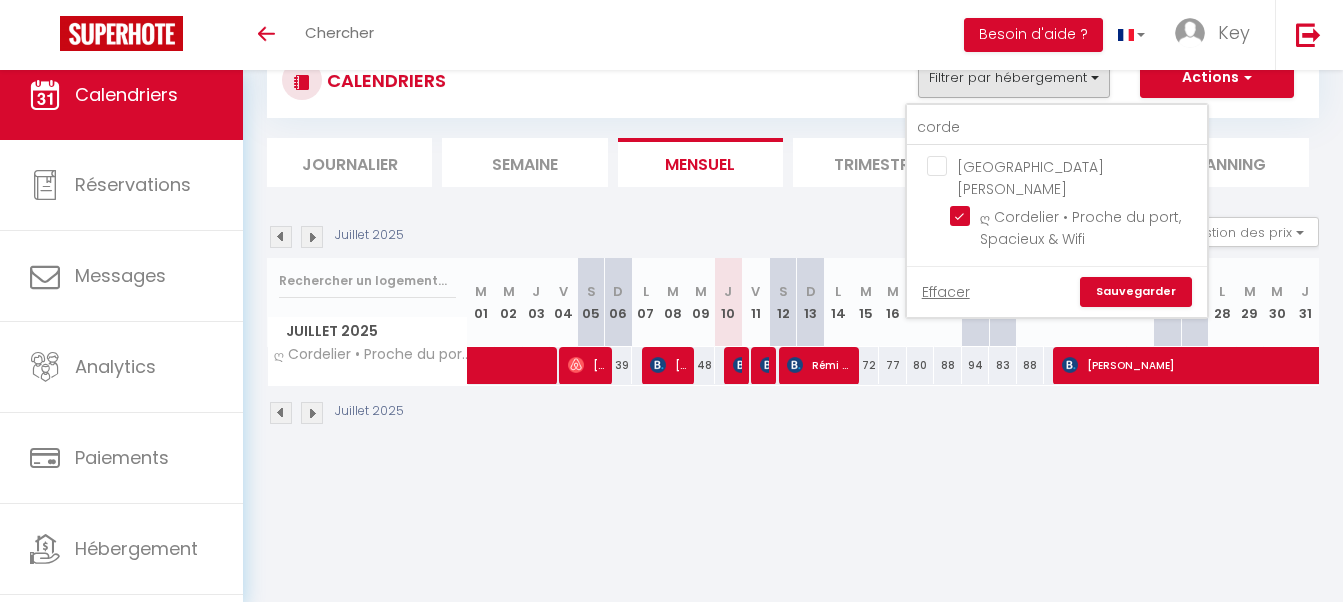 click at bounding box center (734, 366) 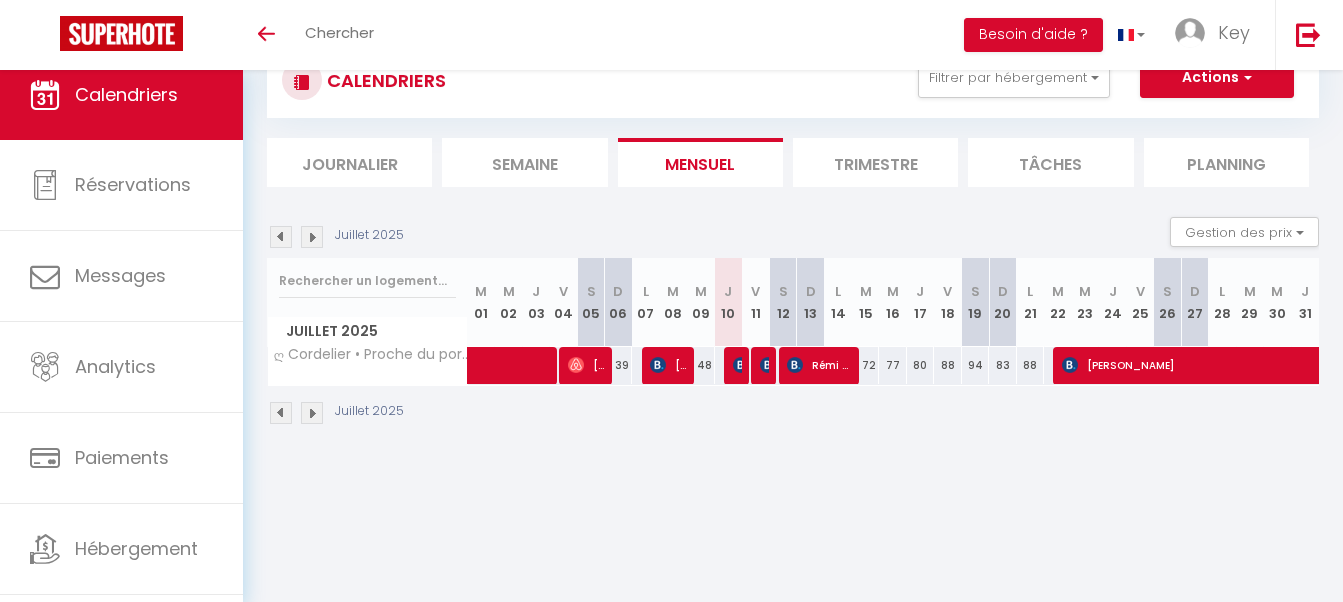 click on "[PERSON_NAME]" at bounding box center [737, 365] 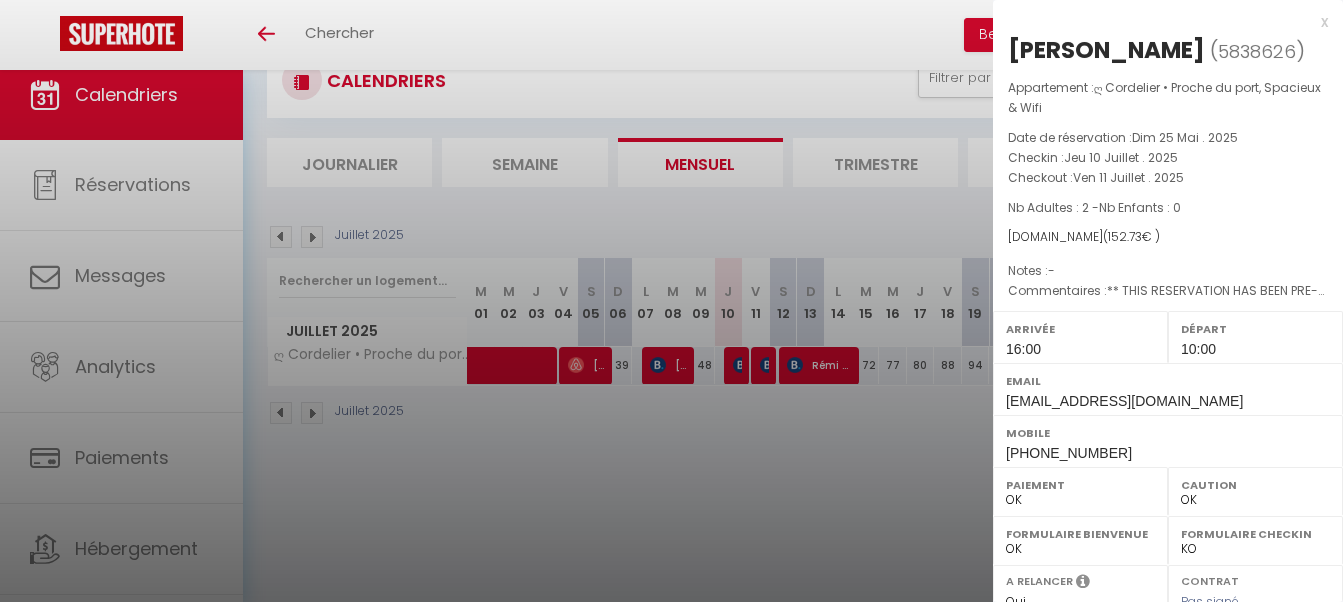 click at bounding box center [671, 301] 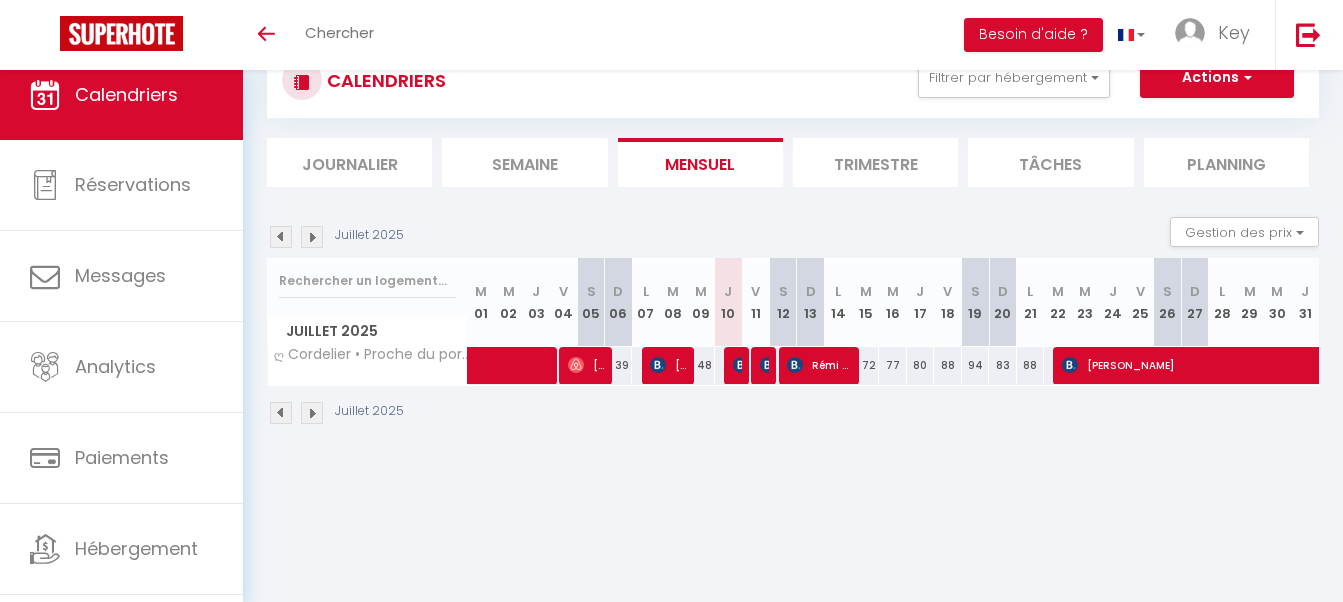 click at bounding box center [741, 365] 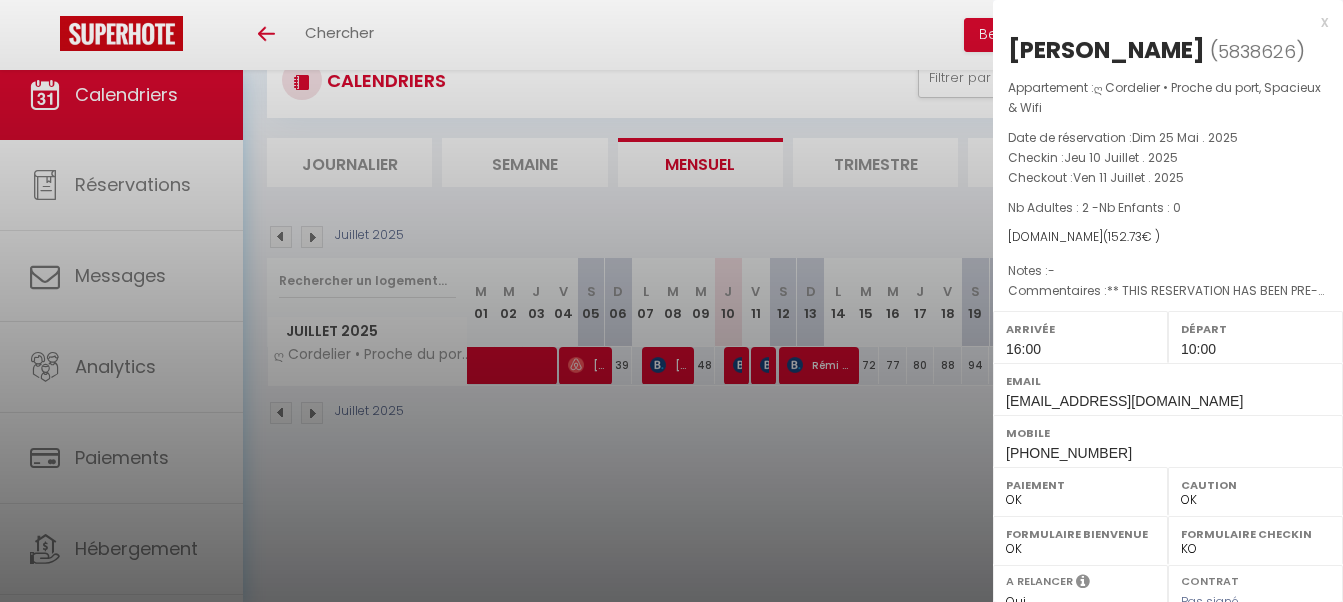 click at bounding box center [671, 301] 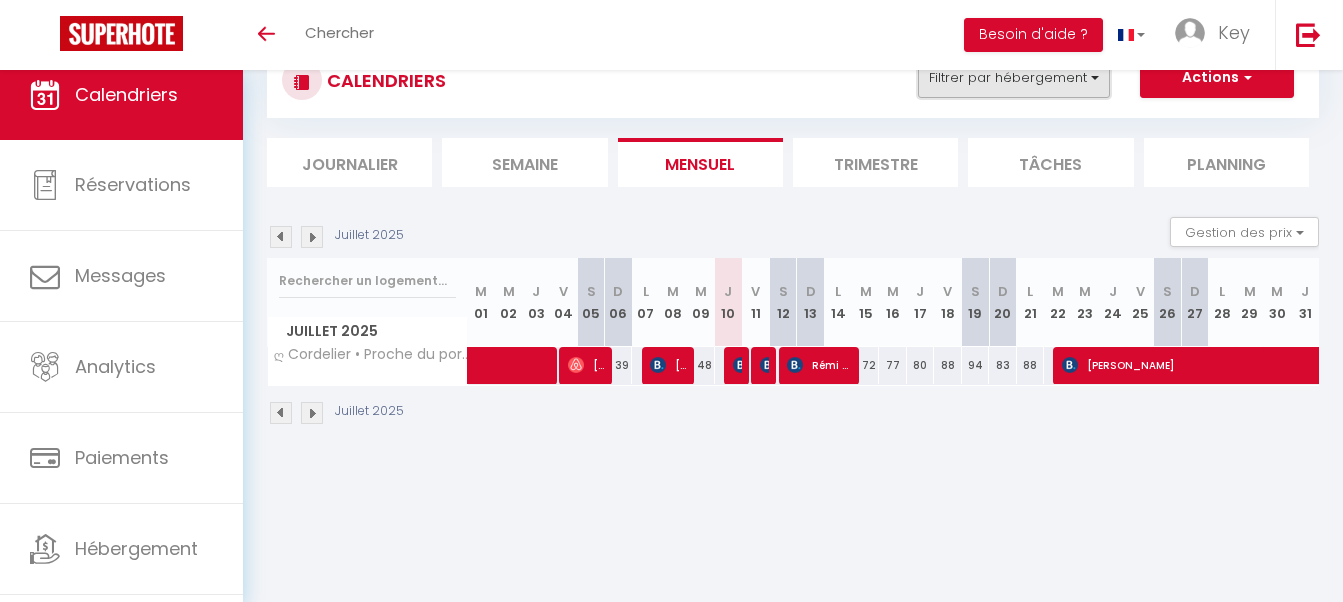 click on "Filtrer par hébergement" at bounding box center [1014, 78] 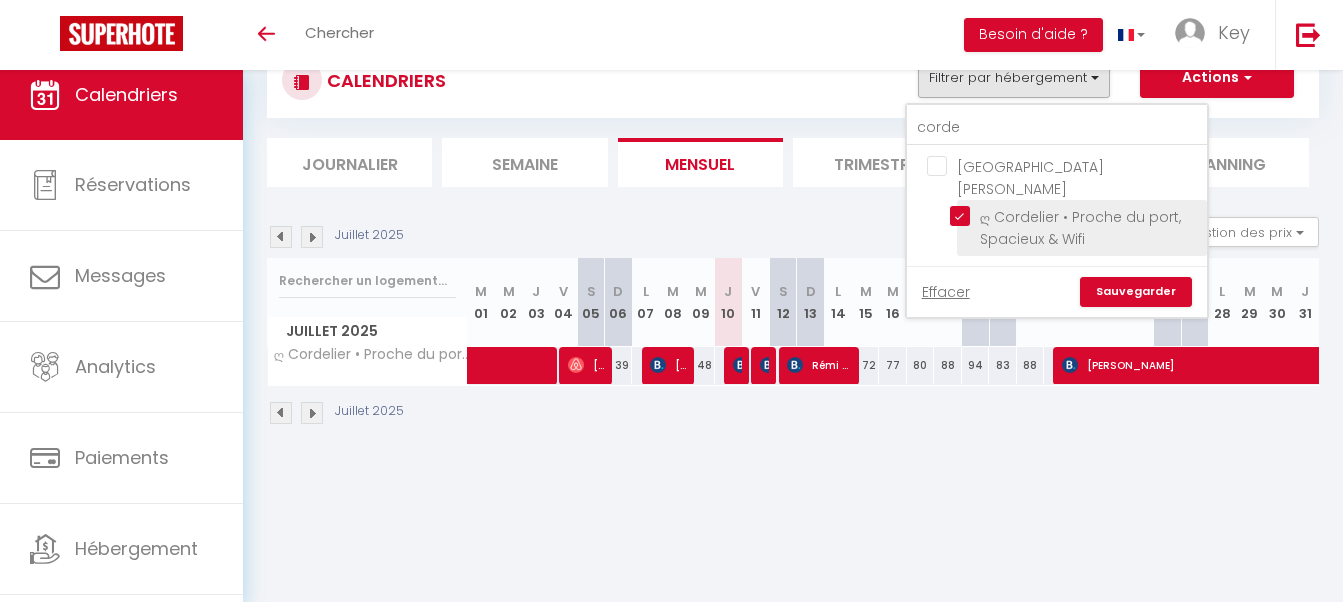 click on "ღ Cordelier • Proche du port, Spacieux & Wifi" at bounding box center [1075, 216] 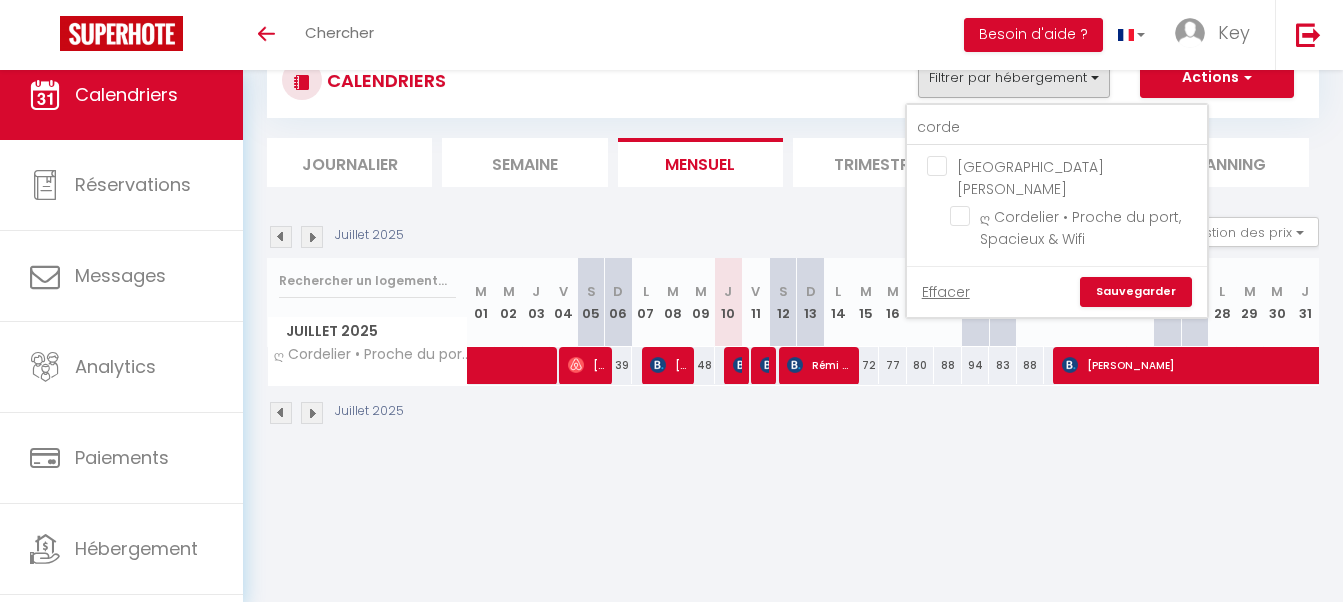 click on "Effacer   Sauvegarder" at bounding box center (1057, 291) 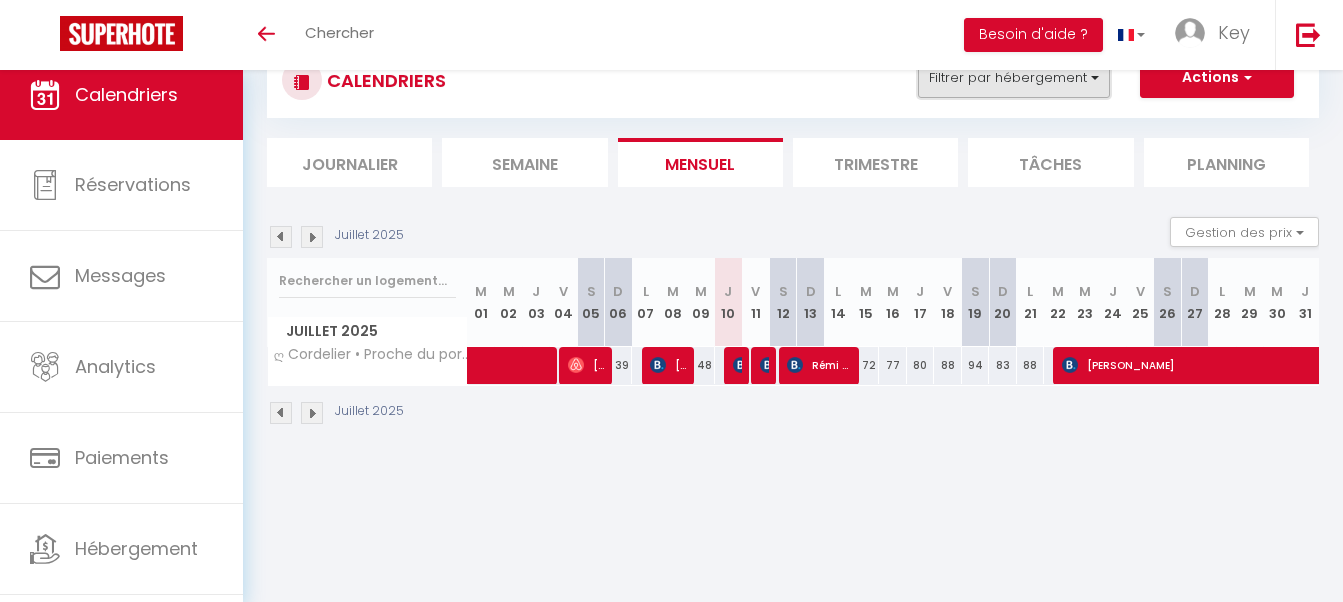 click on "Filtrer par hébergement" at bounding box center [1014, 78] 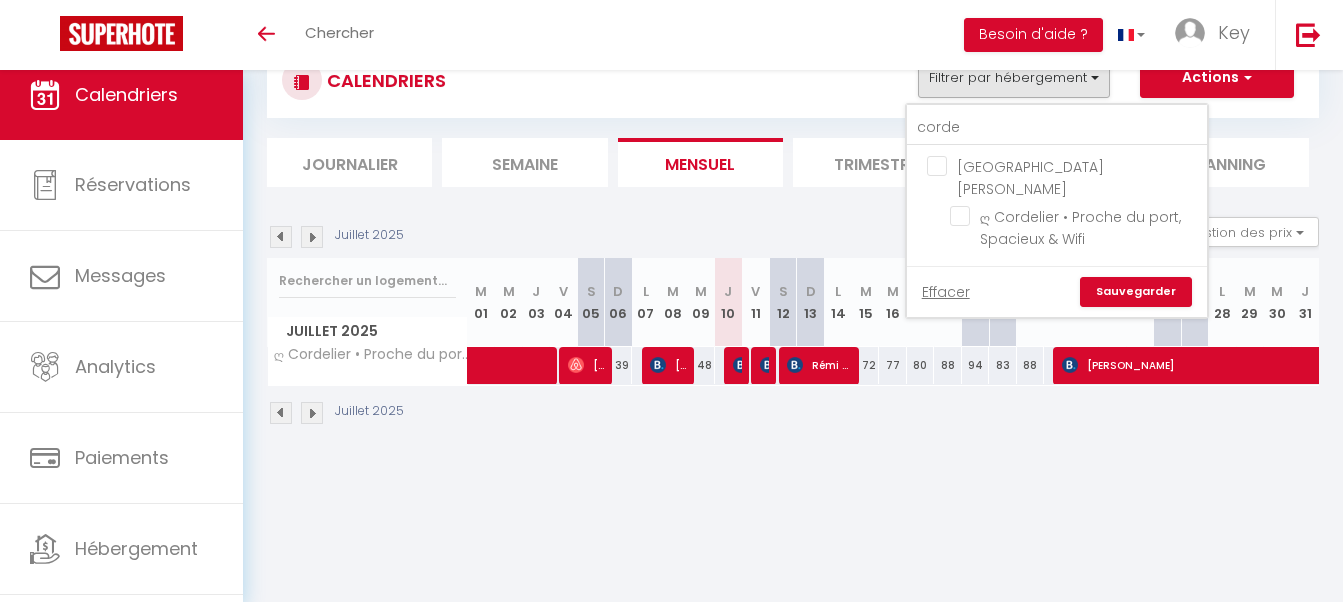 click on "Sauvegarder" at bounding box center [1136, 292] 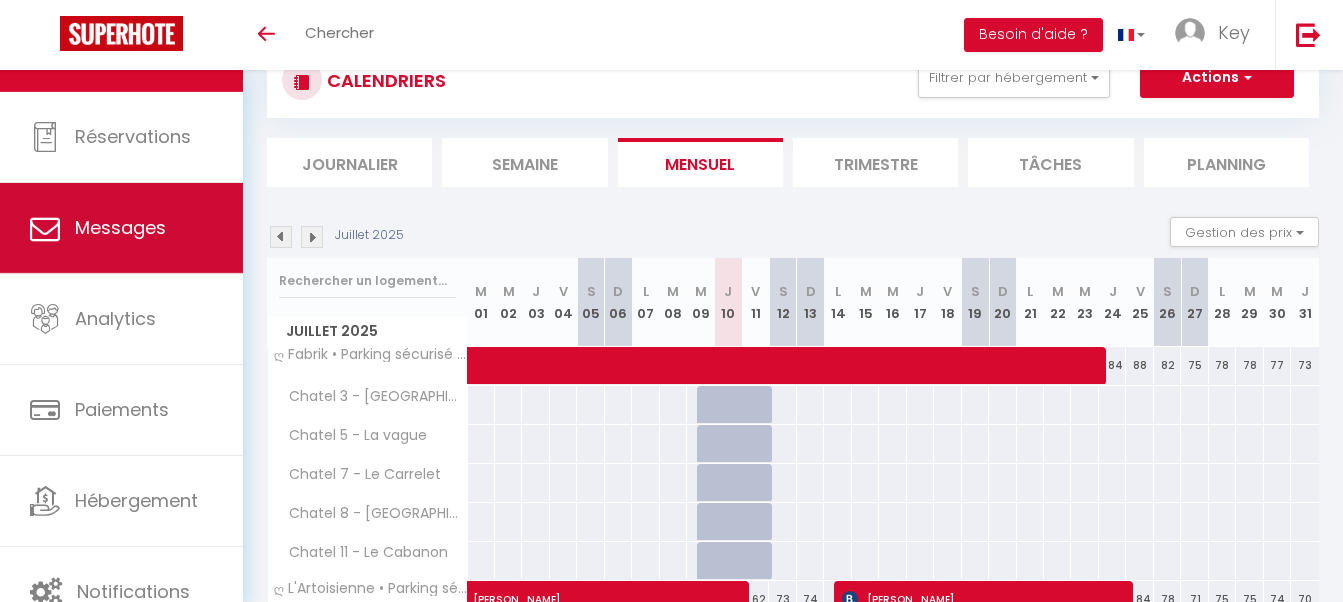 click on "Messages" at bounding box center [121, 228] 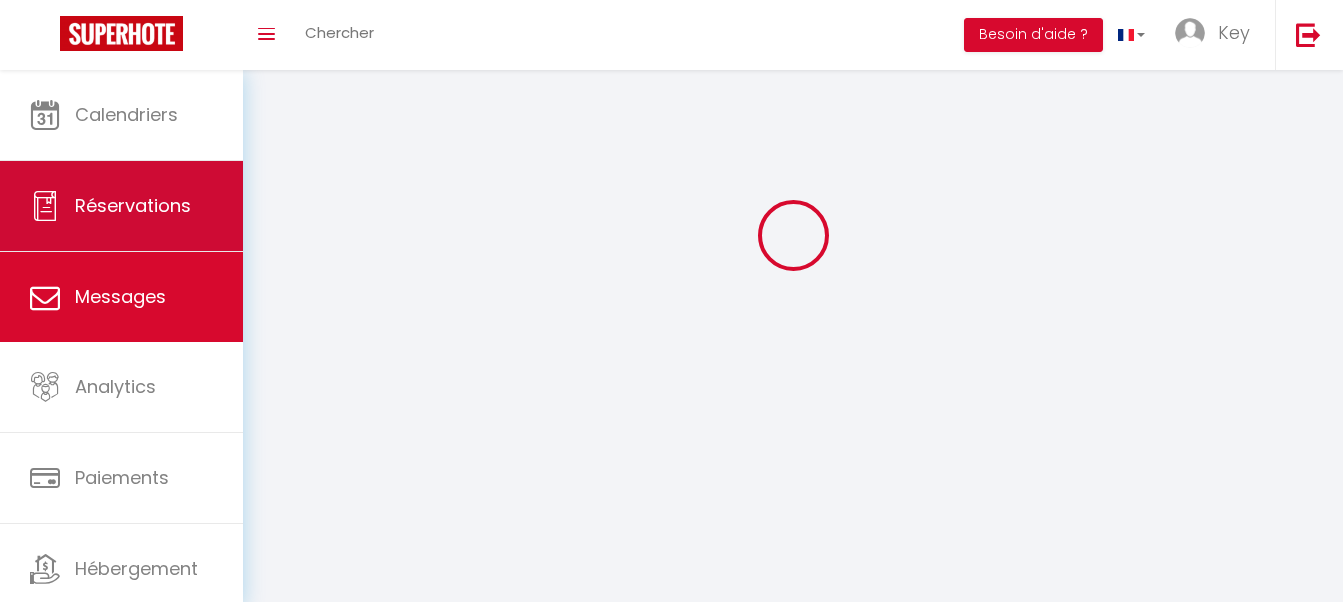 scroll, scrollTop: 0, scrollLeft: 0, axis: both 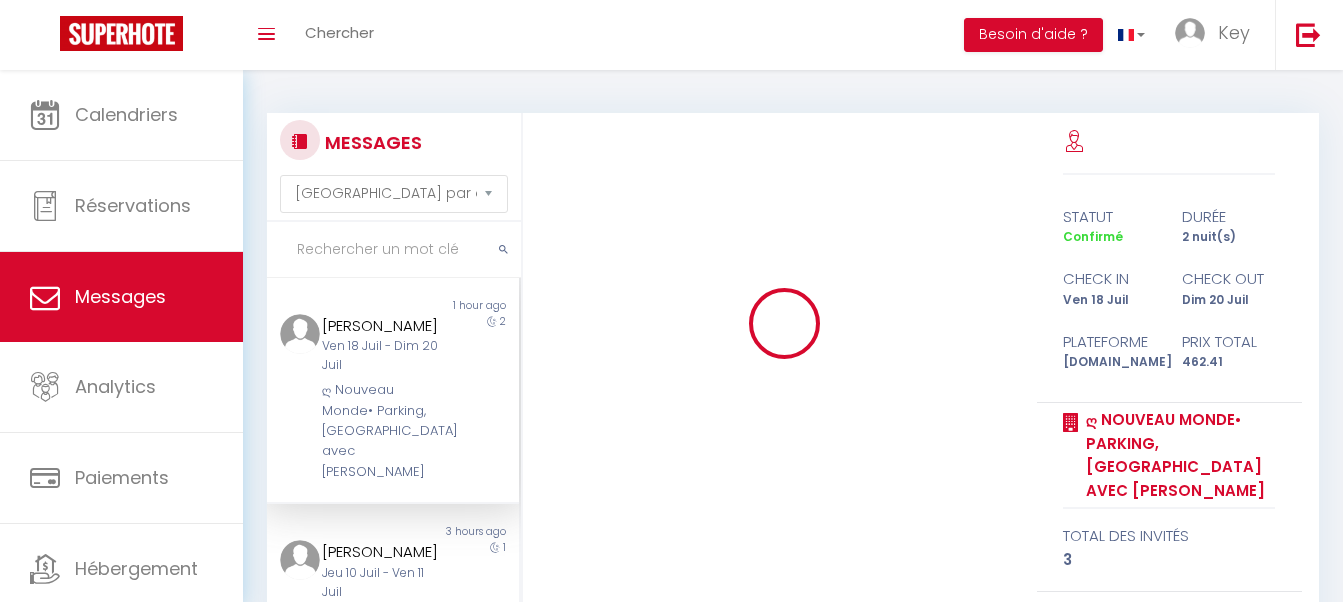 click at bounding box center [394, 250] 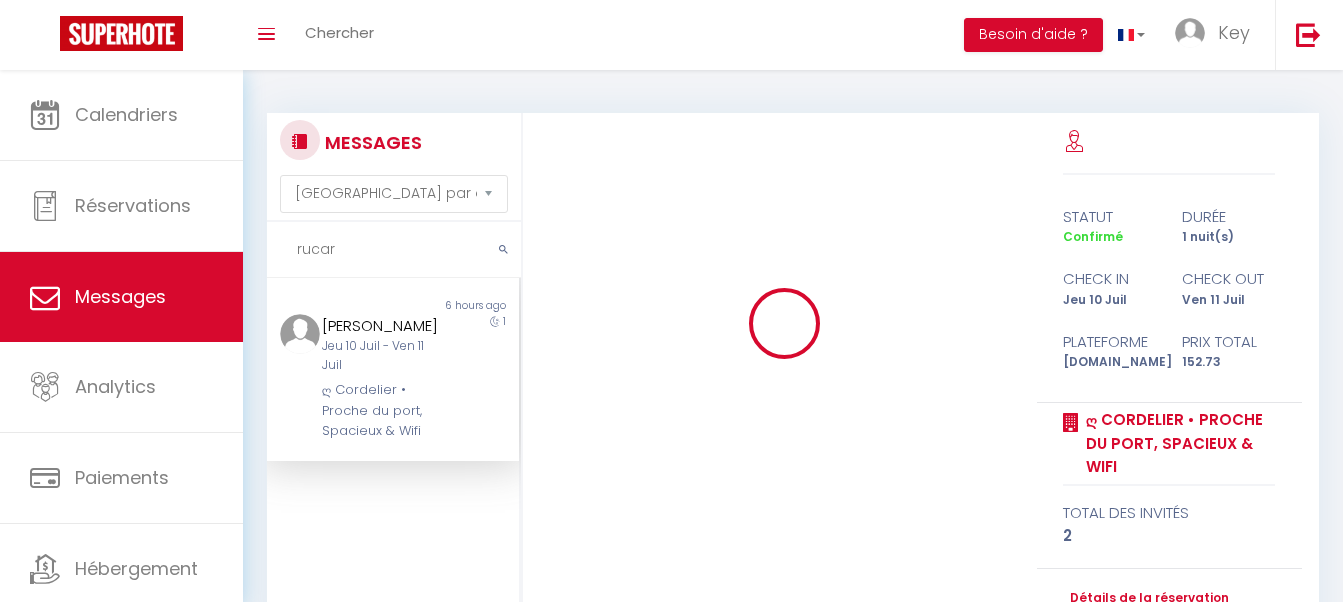 type on "rucar" 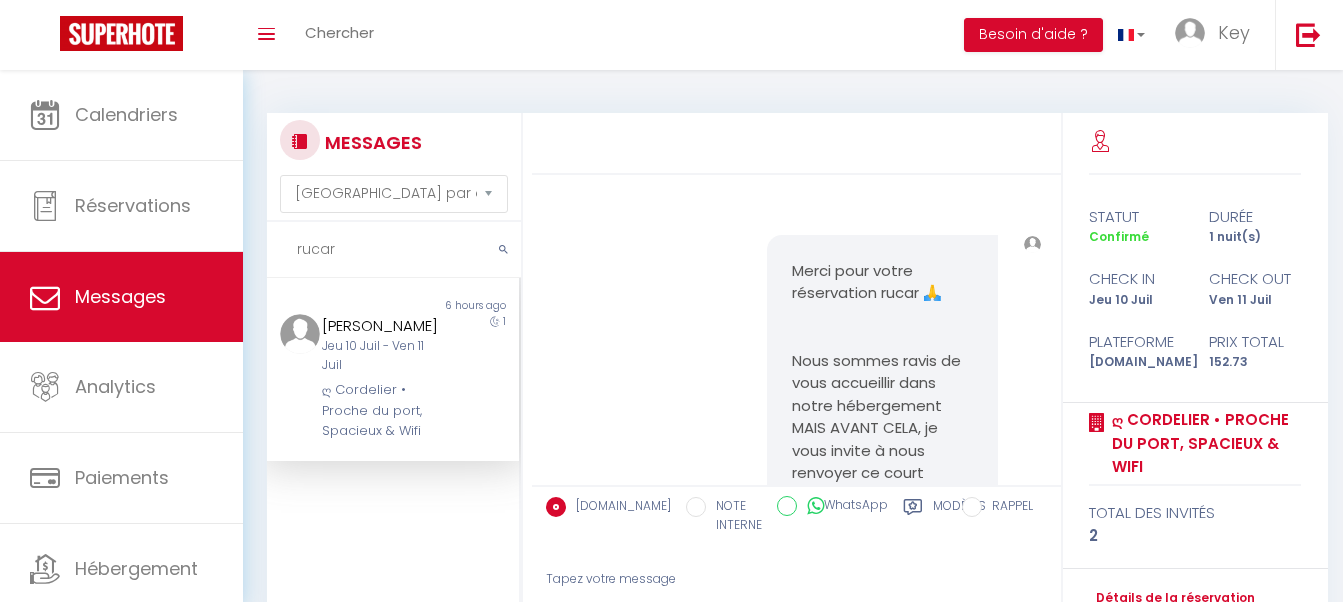scroll, scrollTop: 5928, scrollLeft: 0, axis: vertical 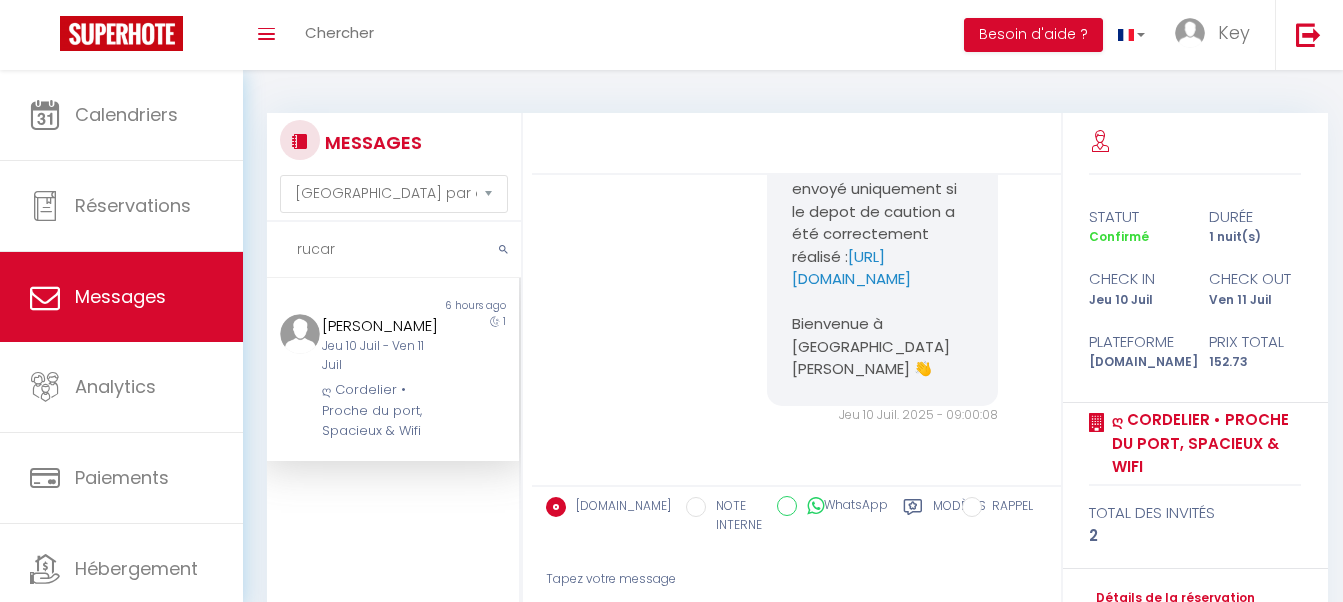 click on "Modèles" at bounding box center (959, 517) 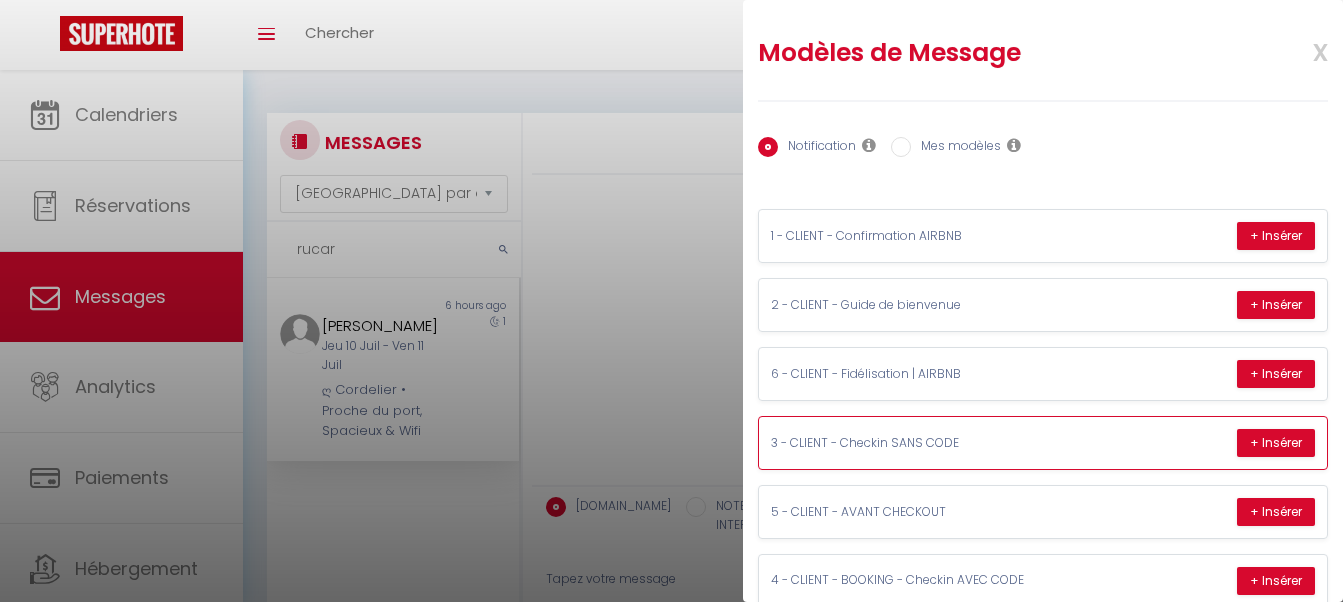 scroll, scrollTop: 53, scrollLeft: 0, axis: vertical 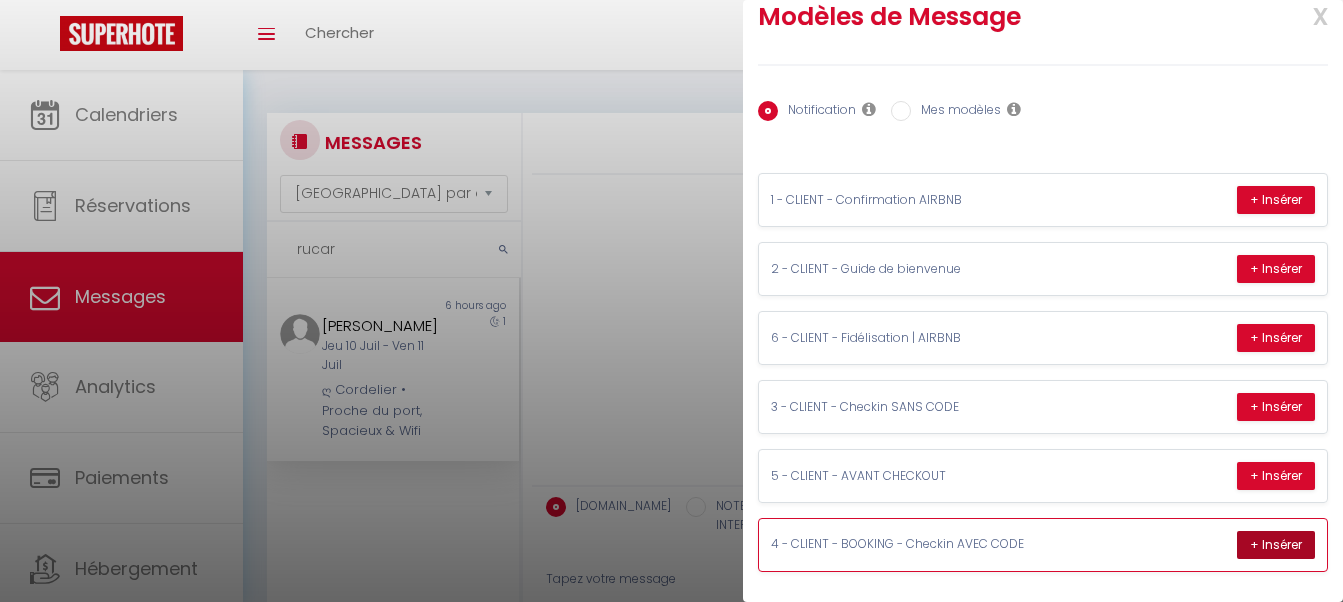 click on "+ Insérer" at bounding box center (1276, 545) 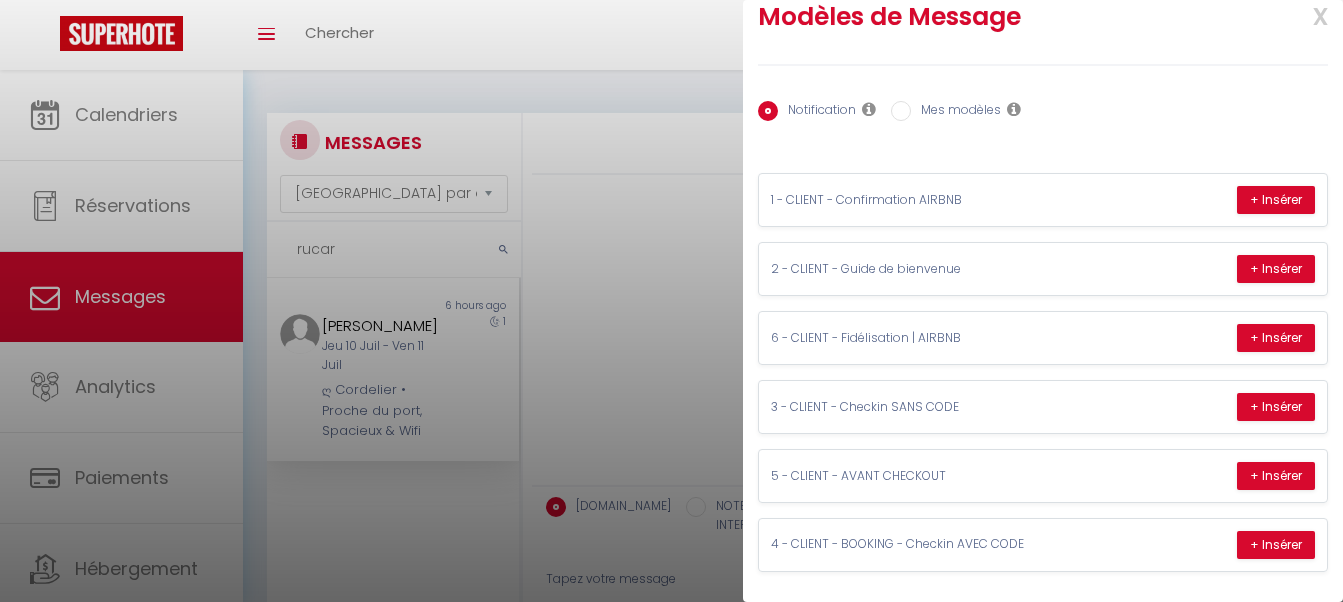 type on "🔑🔒 VOS INSTRUCTIONS CHECK-IN :
1. Vous pouvez accéder à la boite à clé au local de la conciergerie au 27 rue De Norvège à La Rochelle.
2. La boite à clé se trouve dans la boite aux lettres blanche. Le code de la boîte à clé est 5802. Vous trouverez un jeu de clé sous le numéro du 27.
3. Vous pouvez maintenant vous rendre à l'entrée de la résidence qui se trouve au 17 avenue des cordeliers à La Rochelle.
4. Vous trouverez une porte en bois marron, celle de l'immeuble.
5. Vous pouvez à présent monter au 1er étage.
6. L'appartement se trouve sur votre gauche. C'est le Numéro 2.
➡️ CODES D'ACCES : 5802
➡️ INSTRUCTIONS AVEC PHOTOS : https://www.canva.com/design/DAGj8TztEyI/KZjeqjuAEYH3mx07i1uGRA/edit
➡️ INSTRUCTIONS EN VIDEO: https://drive.google.com/file/d/1SVvU-nDyHRWCE1dDrWFaKOUJW3WS9mFs/view?usp=drive_link
Passez un agréable séjour ☀️" 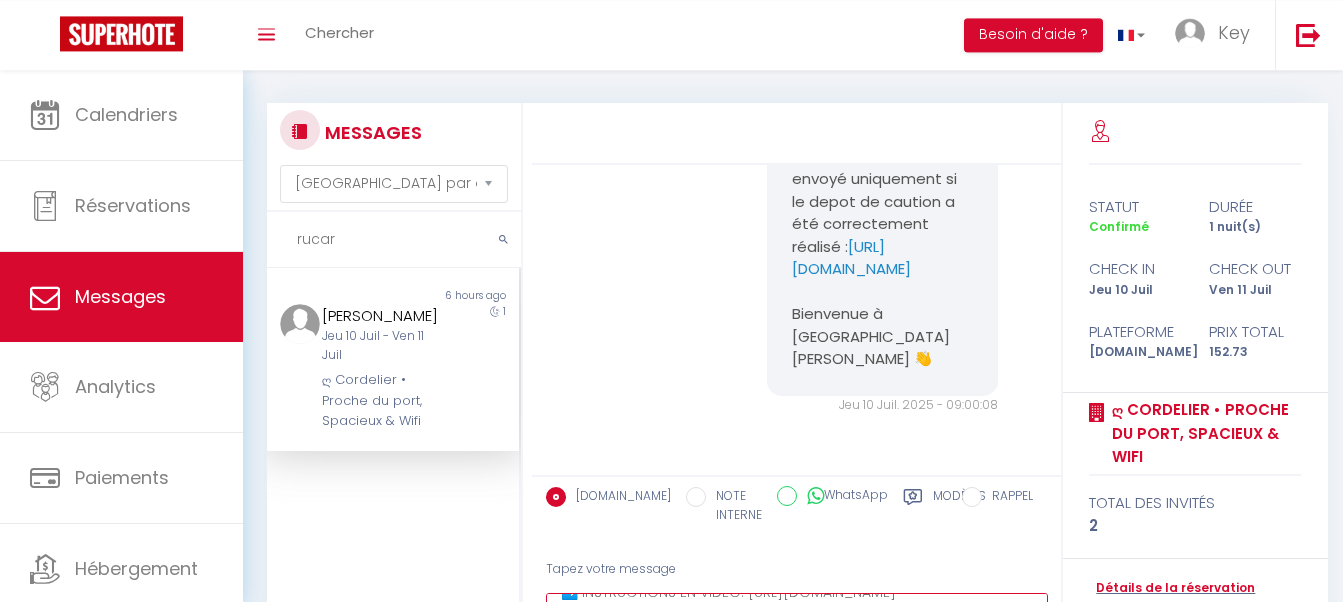 scroll, scrollTop: 0, scrollLeft: 0, axis: both 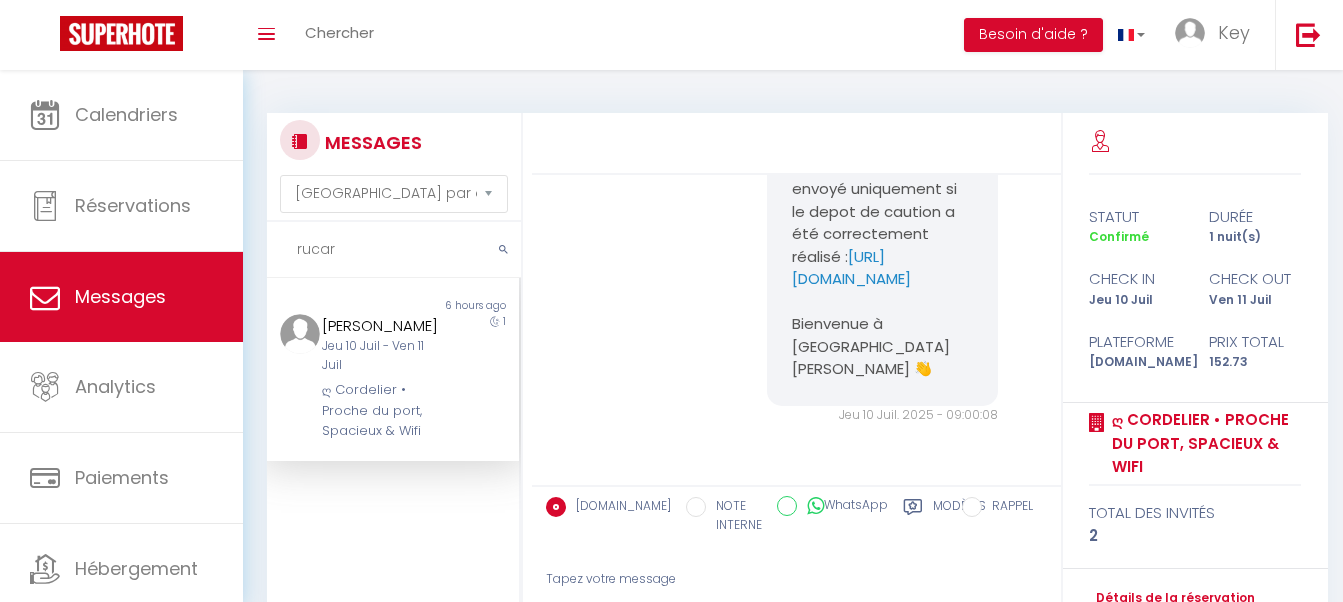 click on "rucar" at bounding box center [394, 250] 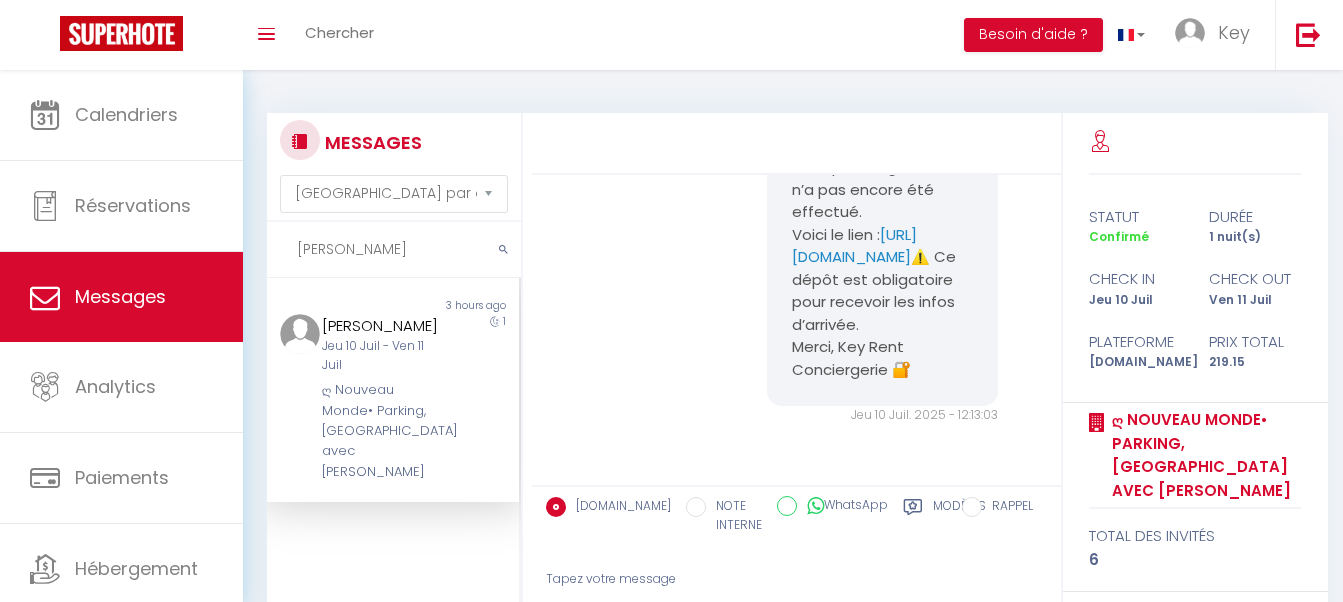 scroll, scrollTop: 4150, scrollLeft: 0, axis: vertical 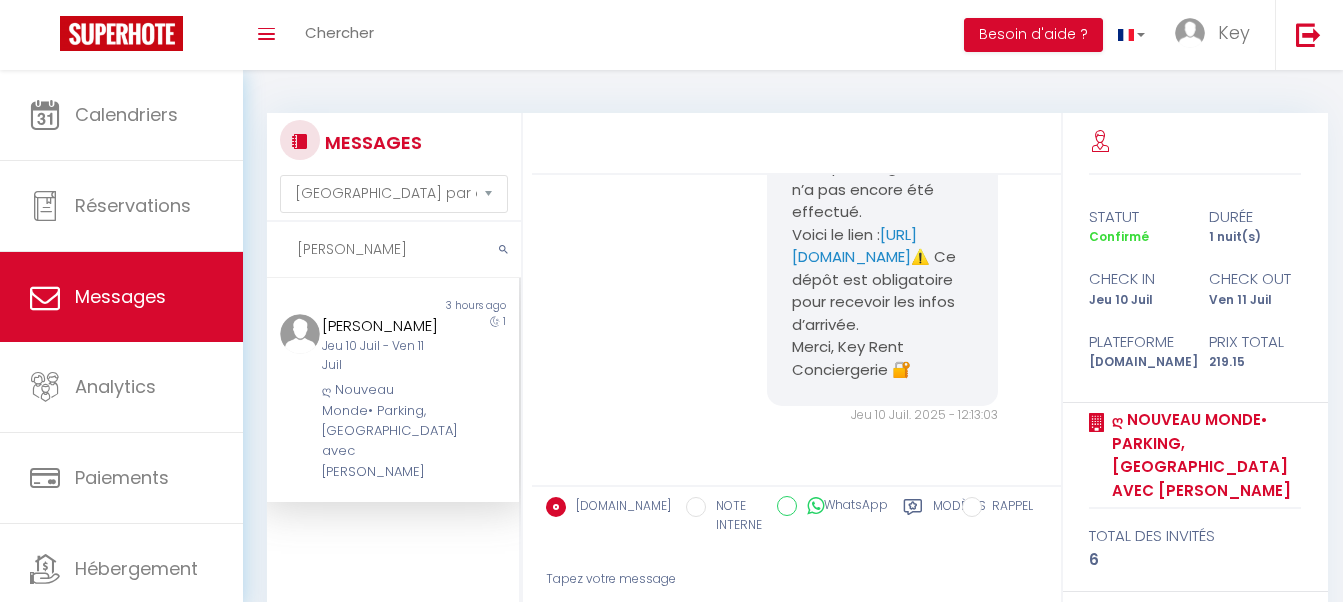 click on "Bonjour,
Nous sommes la conciergerie de votre logement pour ce soir. Le dépôt de garantie n’a pas encore été effectué.
Voici le lien :   https://superhote.com/applink/p/yxPZQXfk
⚠️ Ce dépôt est obligatoire pour recevoir les infos d’arrivée.
Merci, Key Rent Conciergerie 🔐   Jeu 10 Juil. 2025 - 12:13:03     Note Sms     Bonjour,
Nous sommes la conciergerie de votre logement pour ce soir. Le dépôt de garantie n’a pas encore été effectué.
Voici le lien :   https://superhote.com/applink/p/yxPZQXfk
⚠️ Ce dépôt est obligatoire pour recevoir les infos d’arrivée.
Merci, Key Rent Conciergerie 🔐   Jeu 10 Juil. 2025 - 12:13:03" at bounding box center [796, 233] 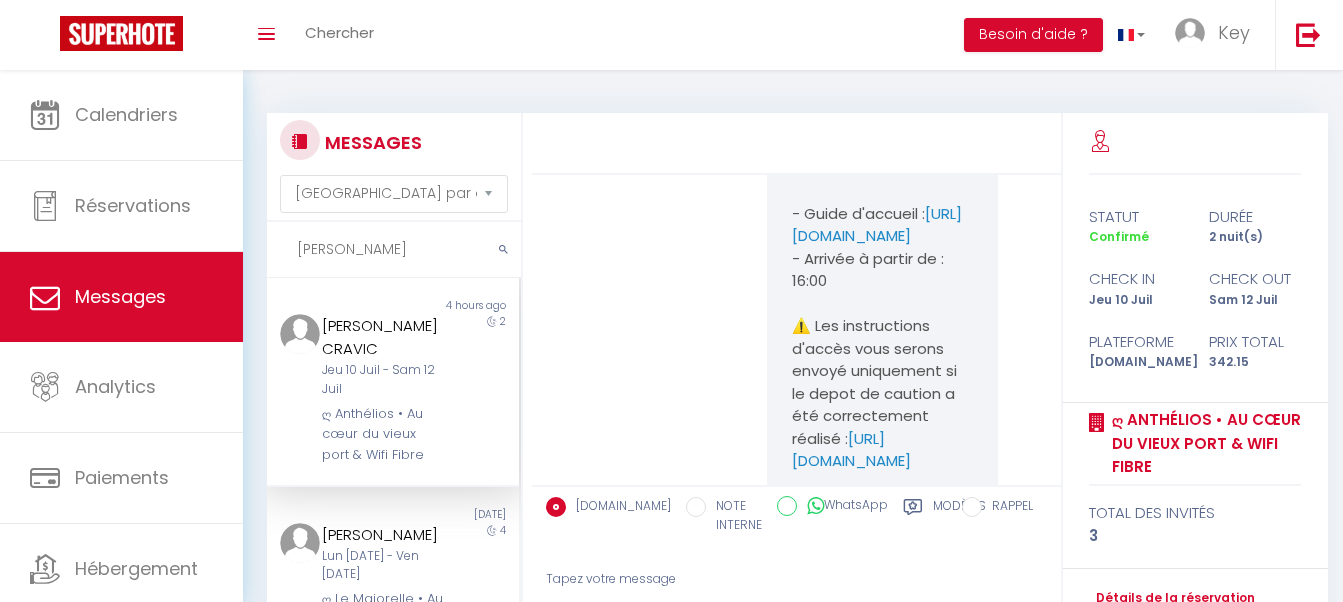 scroll, scrollTop: 6887, scrollLeft: 0, axis: vertical 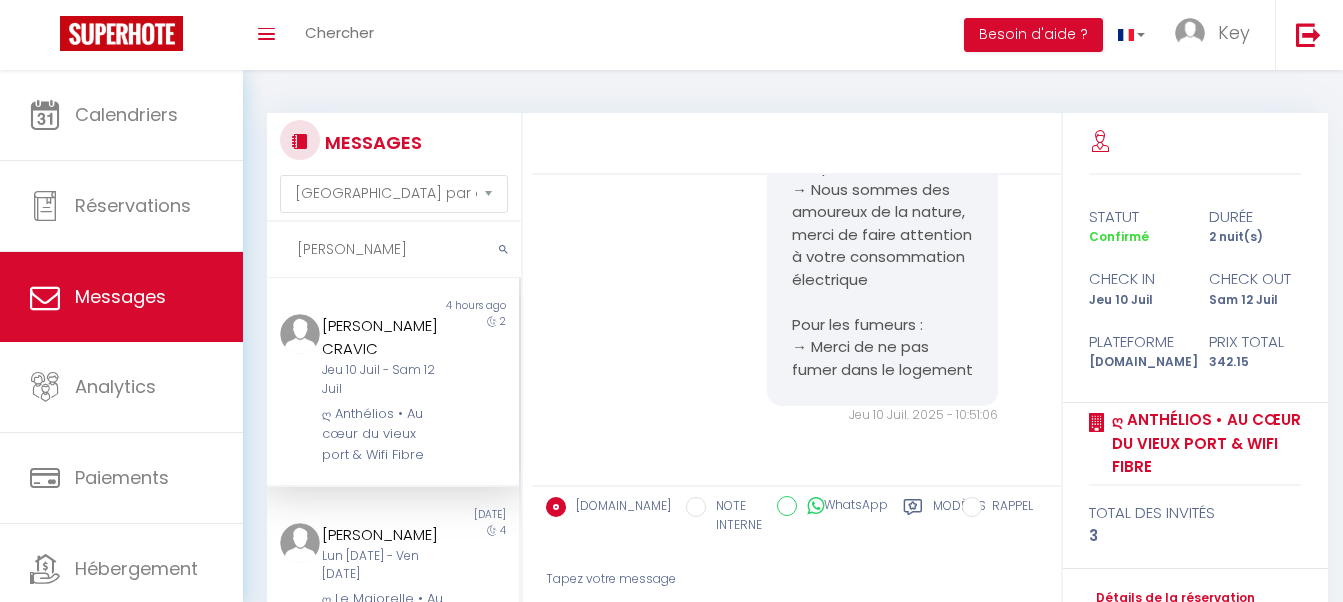 type on "Charline" 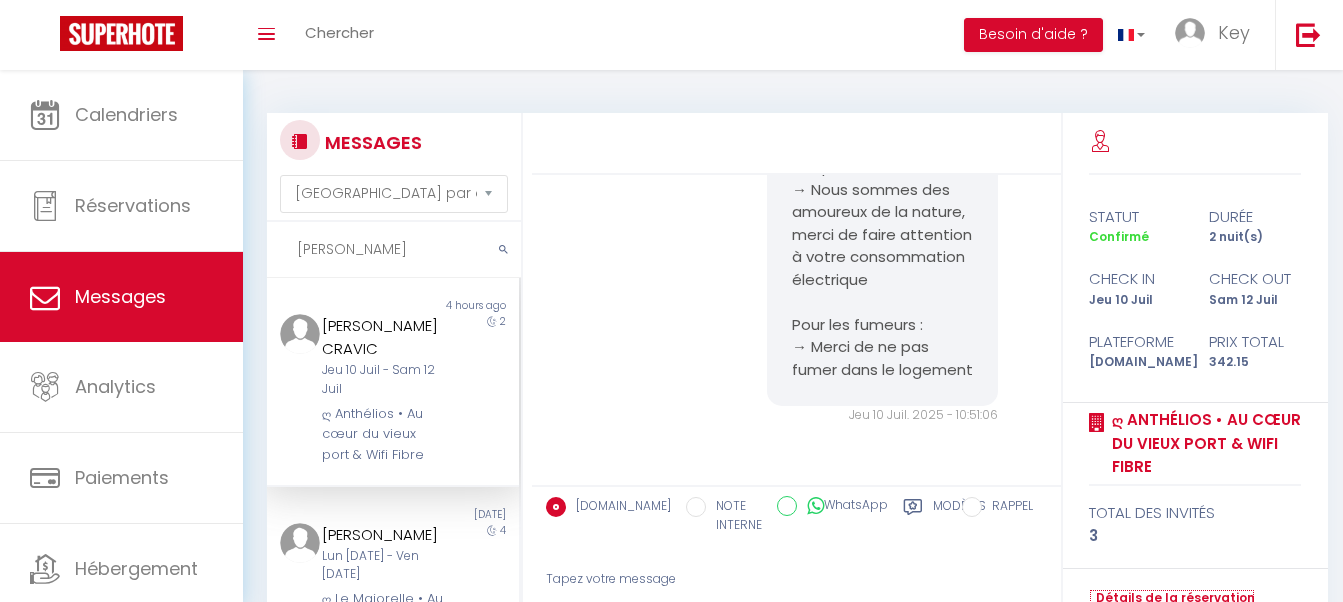 click on "Détails de la réservation" at bounding box center [1172, 598] 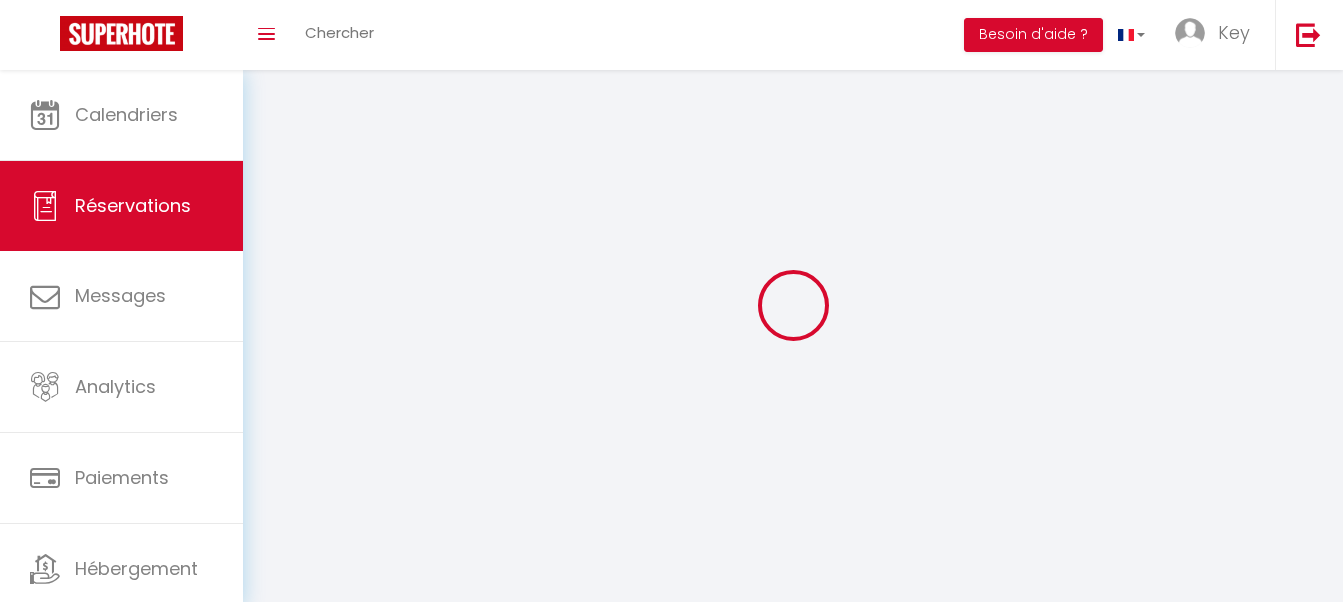 select 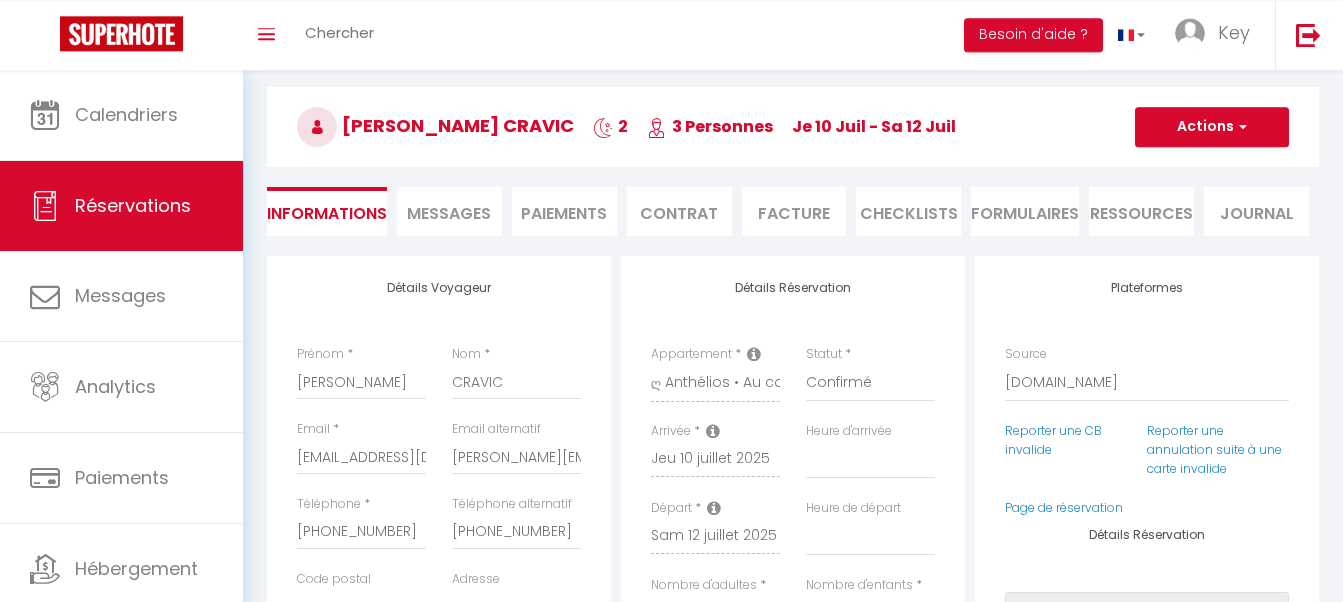 scroll, scrollTop: 0, scrollLeft: 0, axis: both 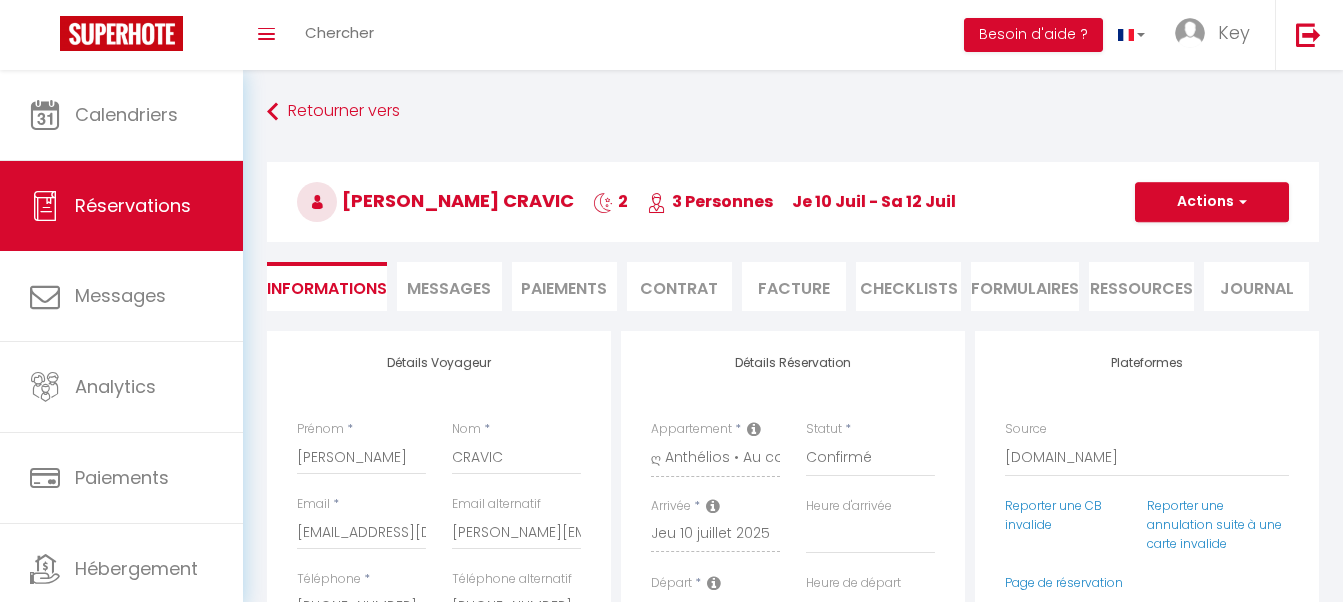 type on "45" 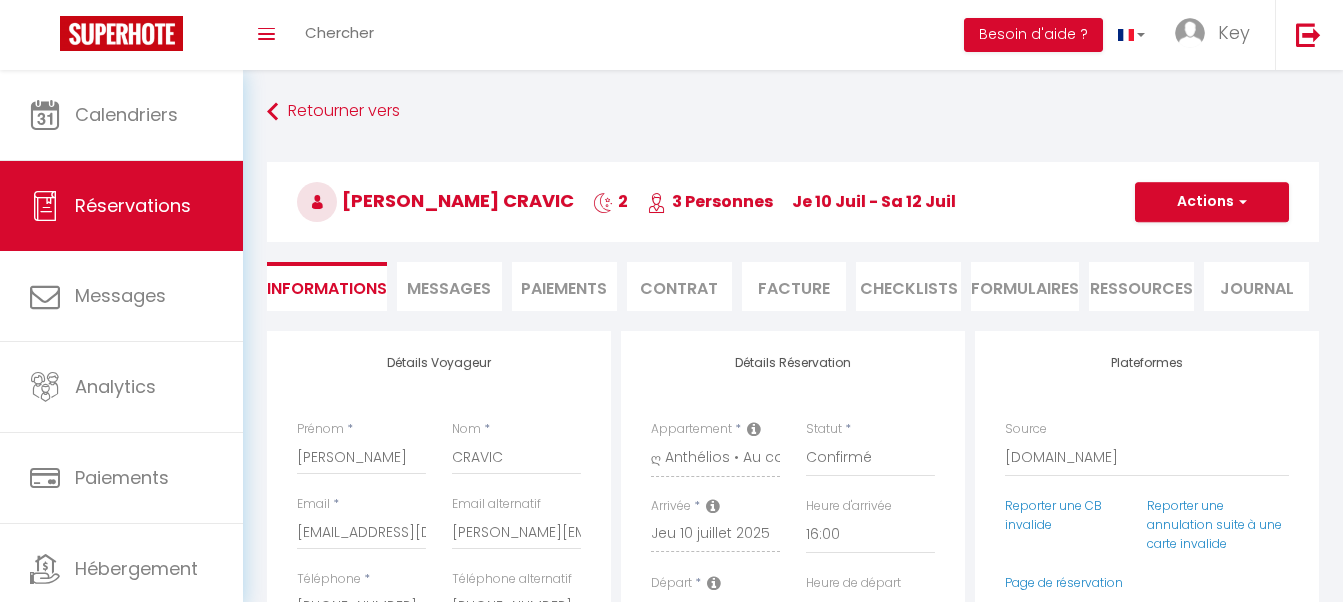 click on "Messages" at bounding box center (449, 288) 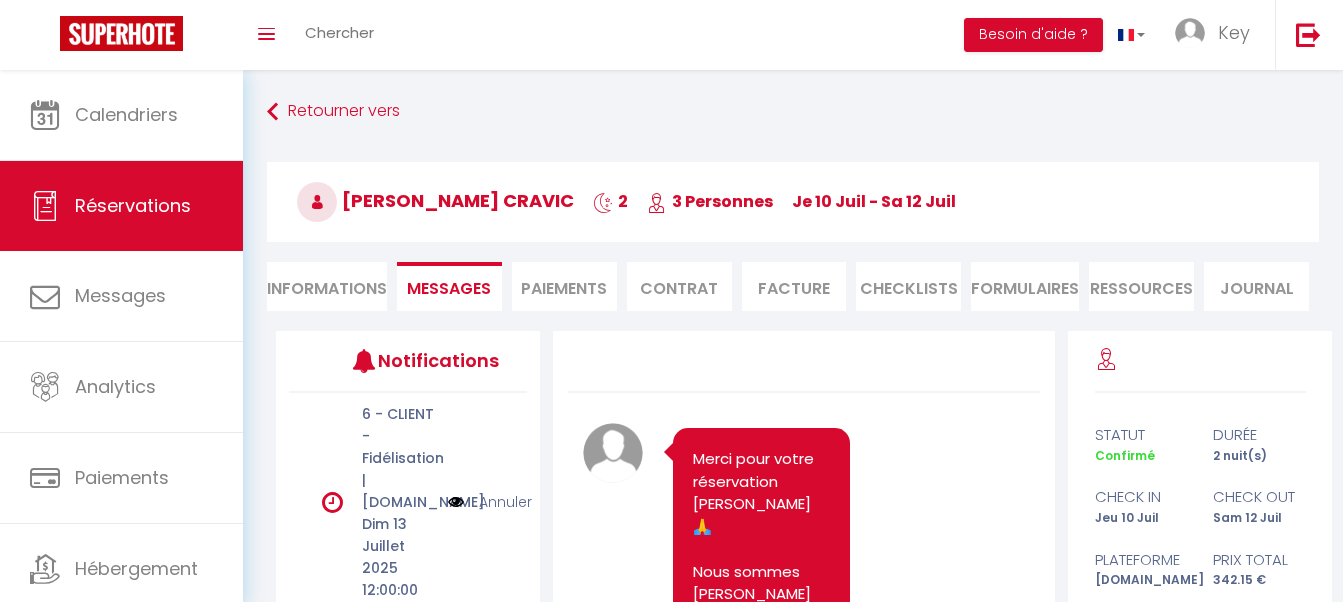 click on "Paiements" at bounding box center (564, 286) 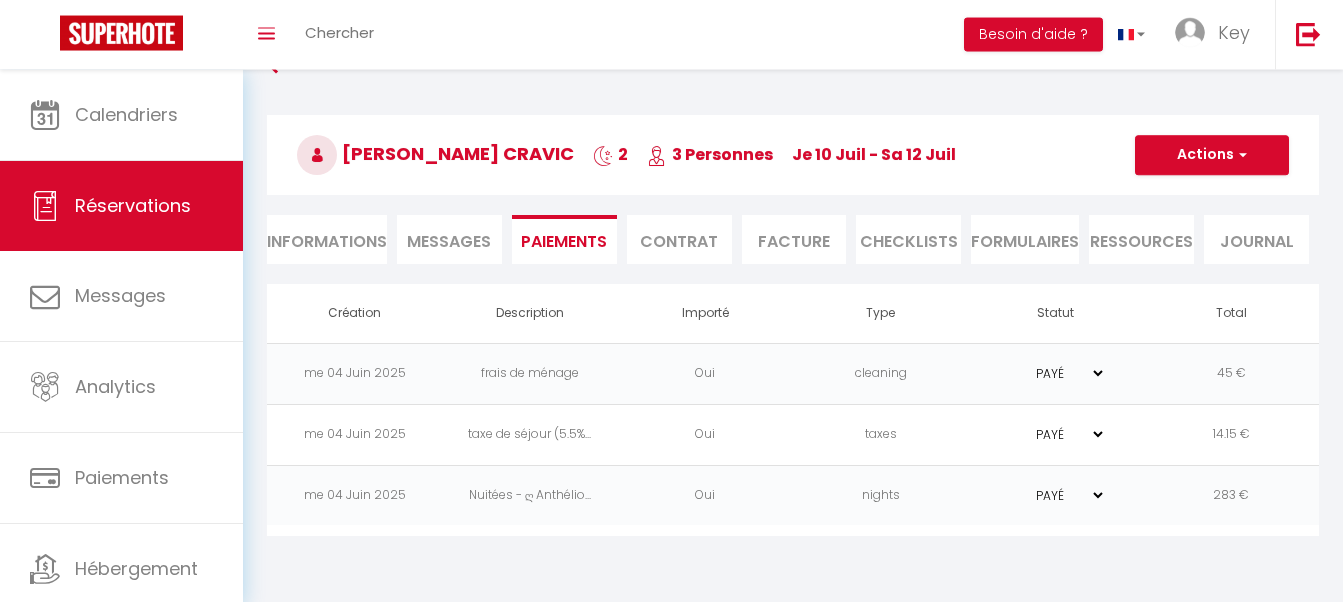 scroll, scrollTop: 70, scrollLeft: 0, axis: vertical 